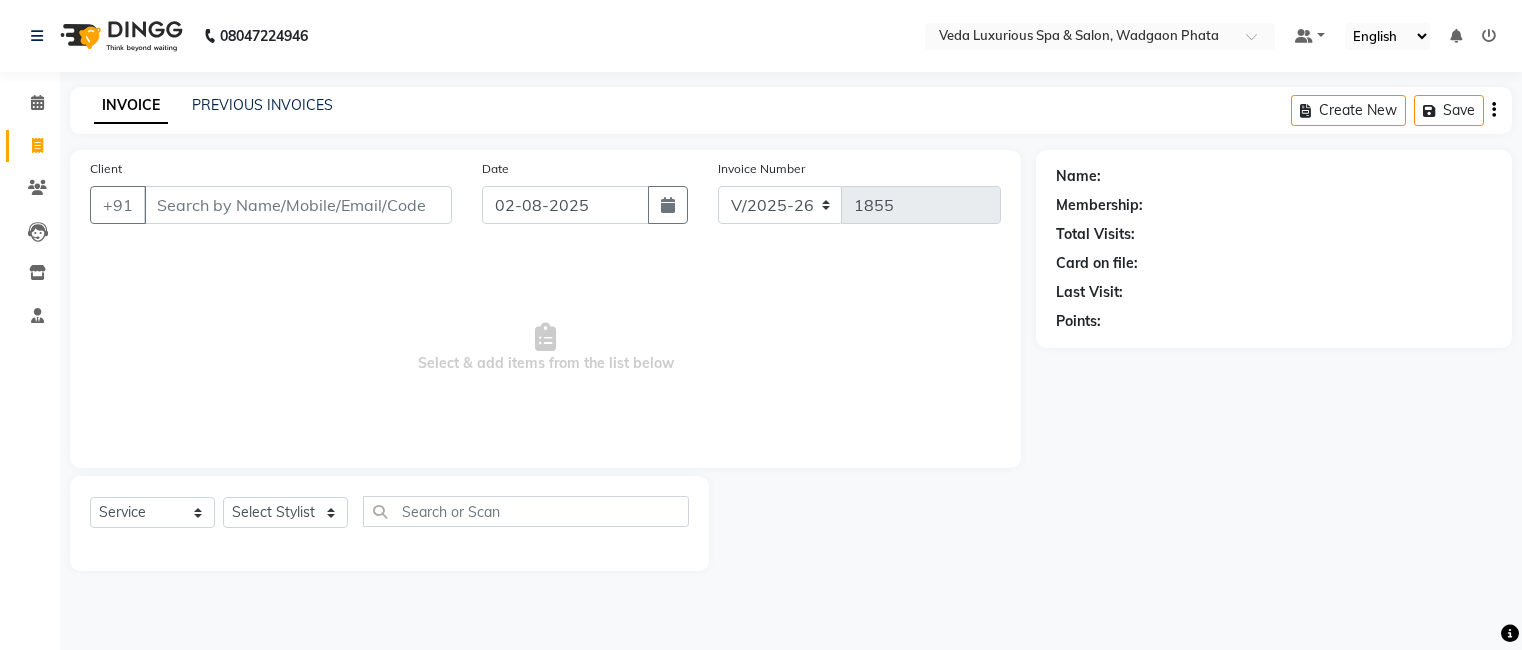 select on "4666" 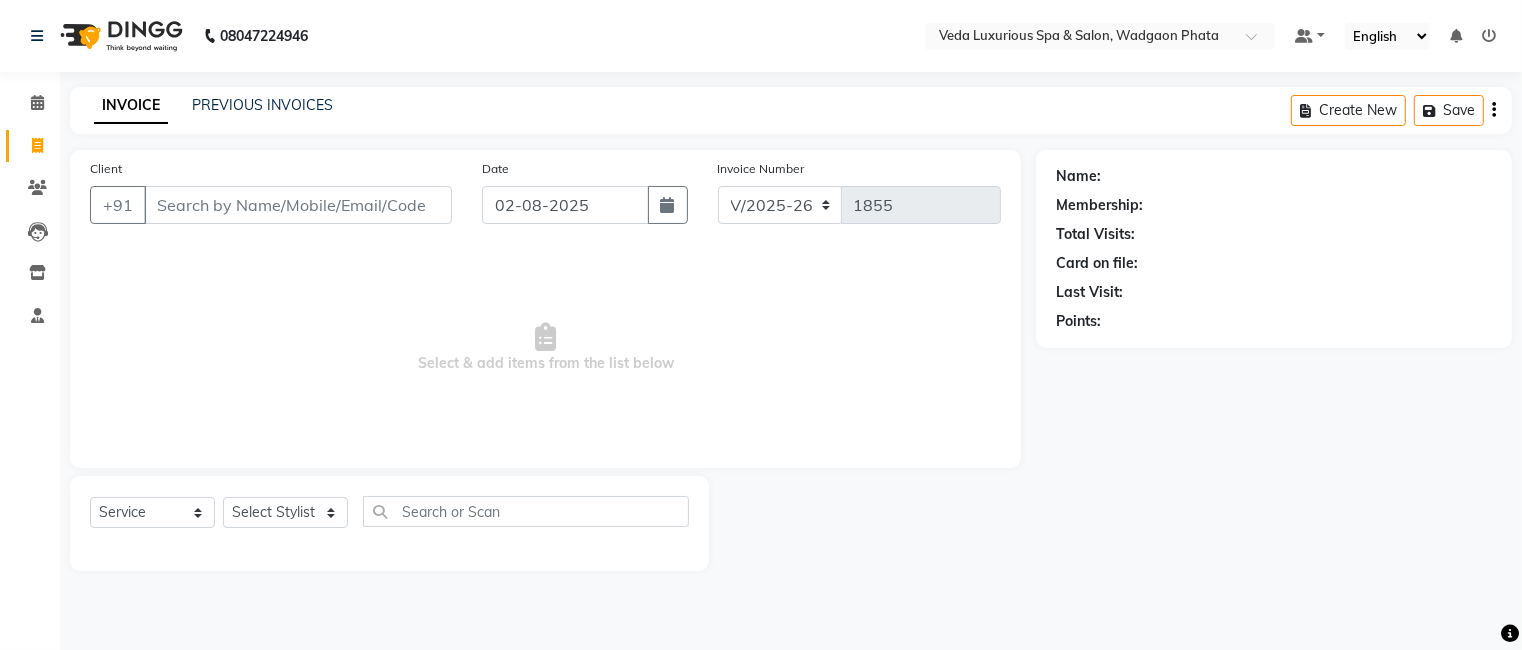 scroll, scrollTop: 0, scrollLeft: 0, axis: both 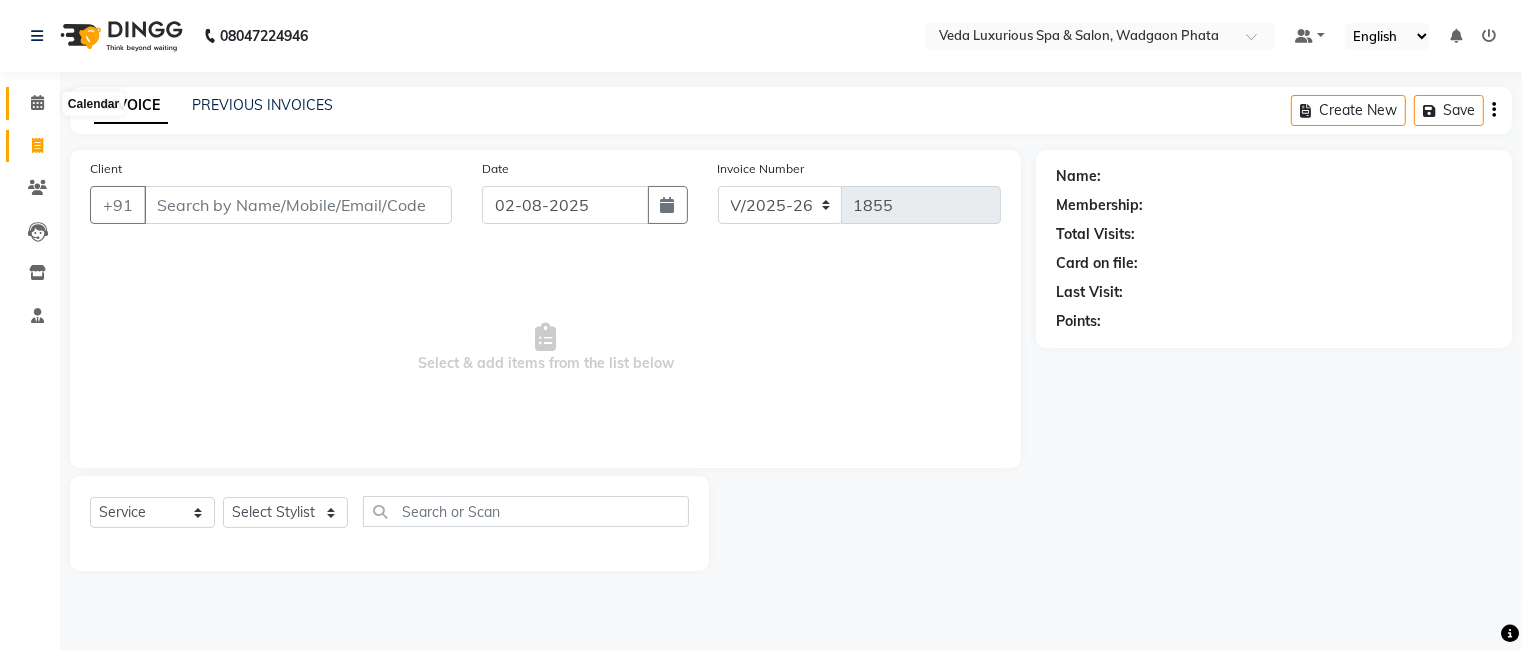 click 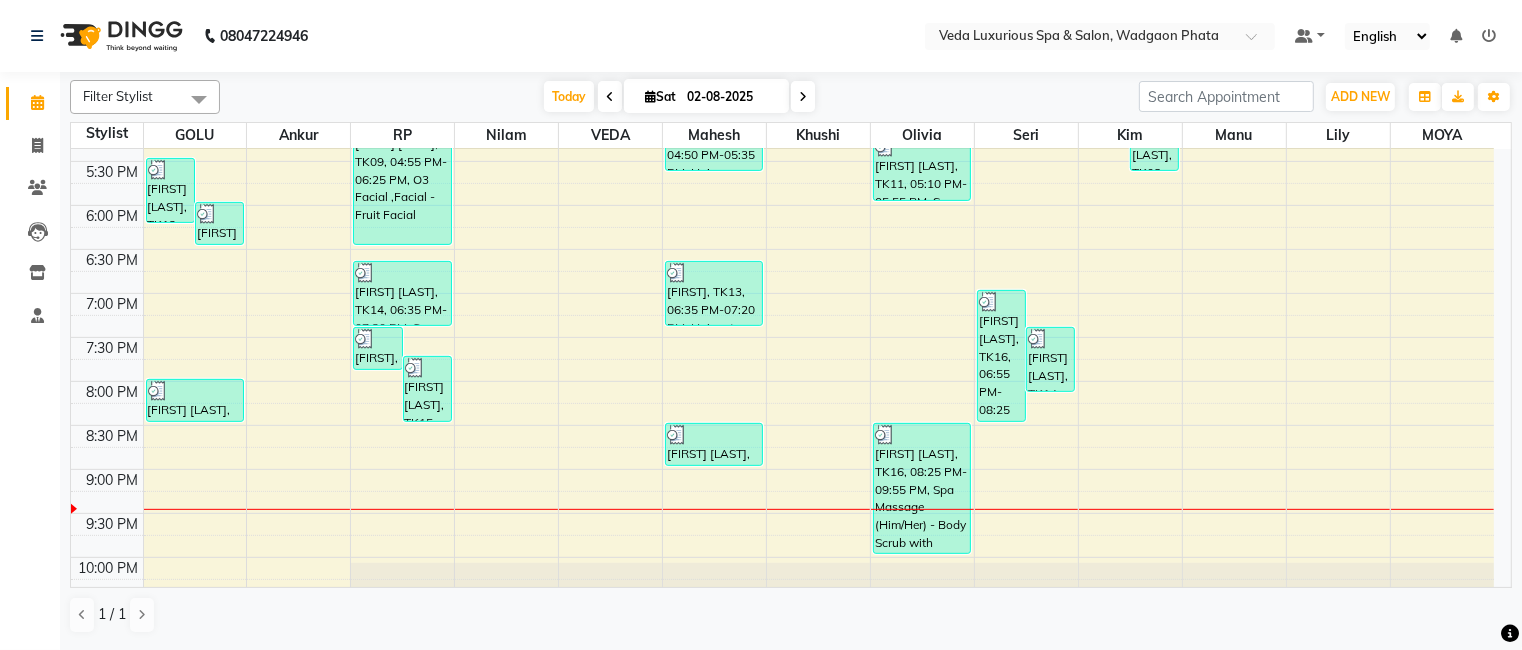 scroll, scrollTop: 798, scrollLeft: 0, axis: vertical 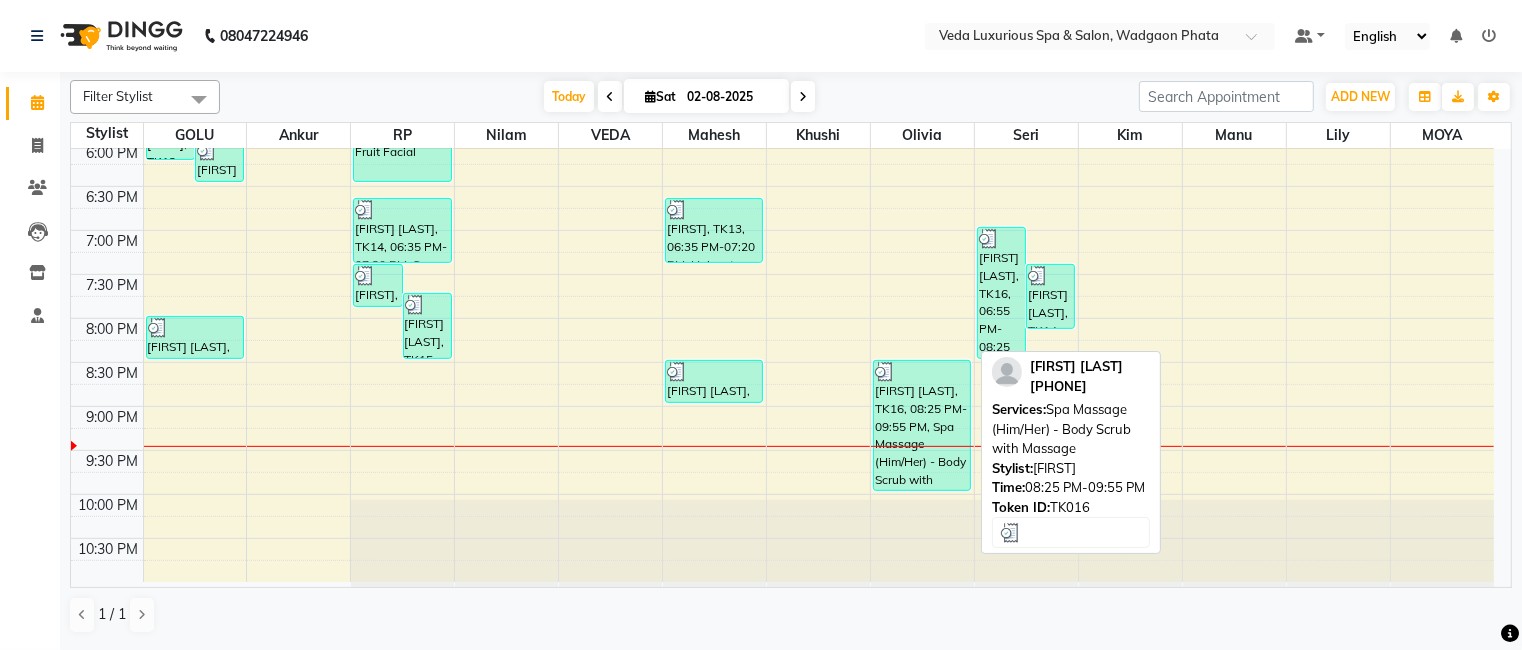 click on "[FIRST] [LAST], TK16, 08:25 PM-09:55 PM, Spa Massage (Him/Her) - Body Scrub with Massage" at bounding box center (922, 425) 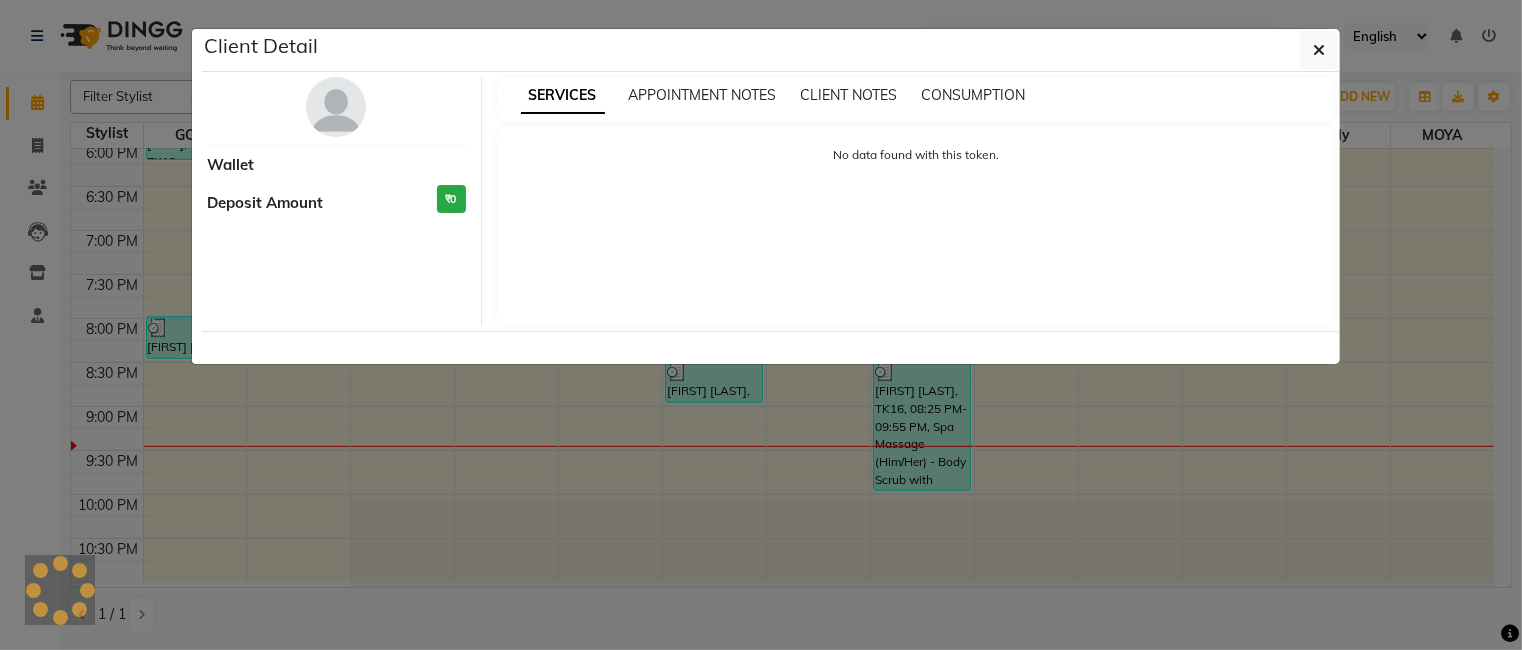 select on "3" 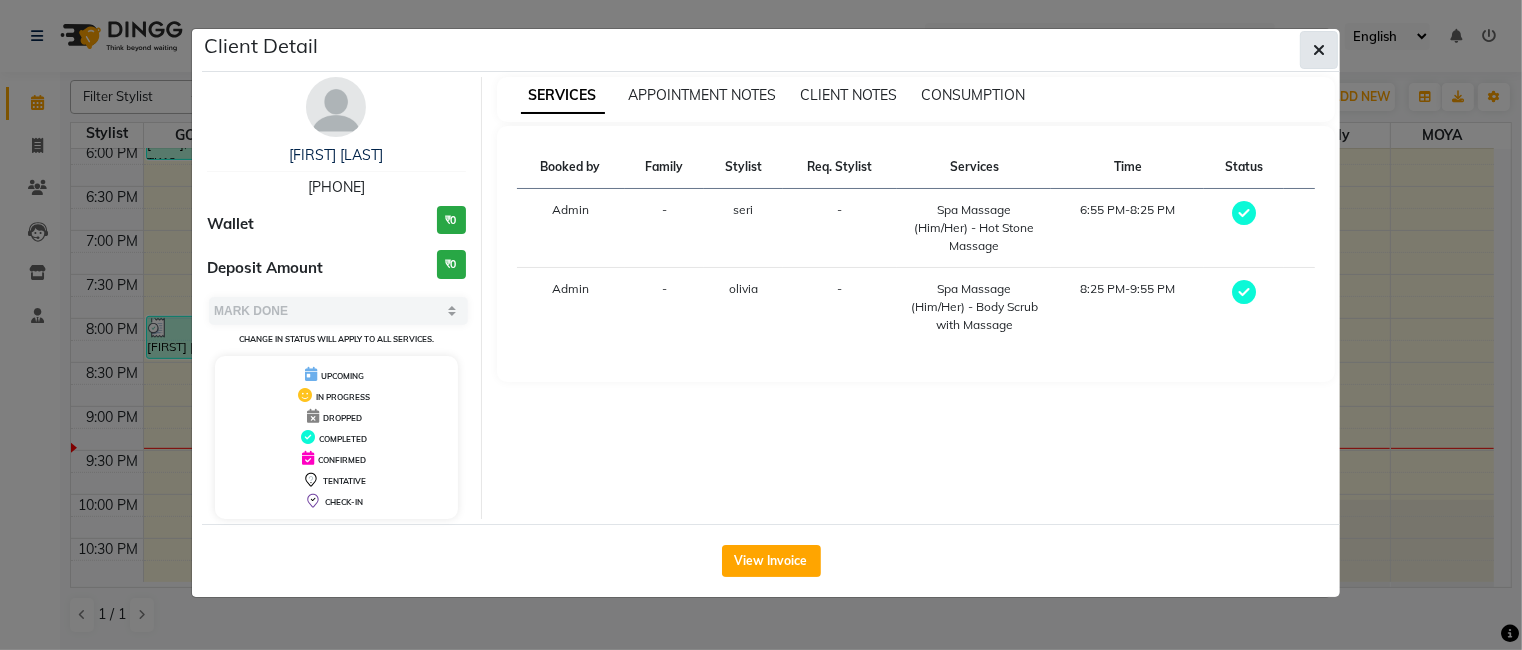 click 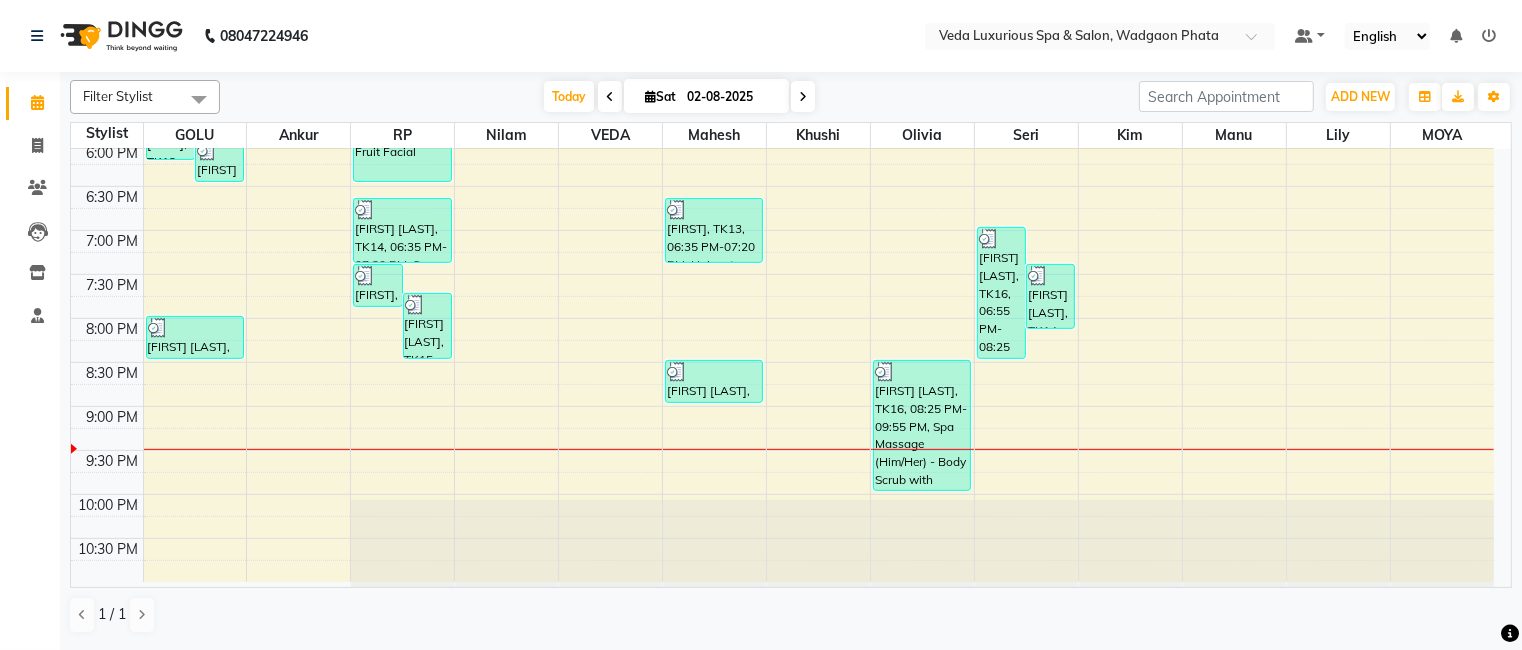 drag, startPoint x: 55, startPoint y: 336, endPoint x: 58, endPoint y: 307, distance: 29.15476 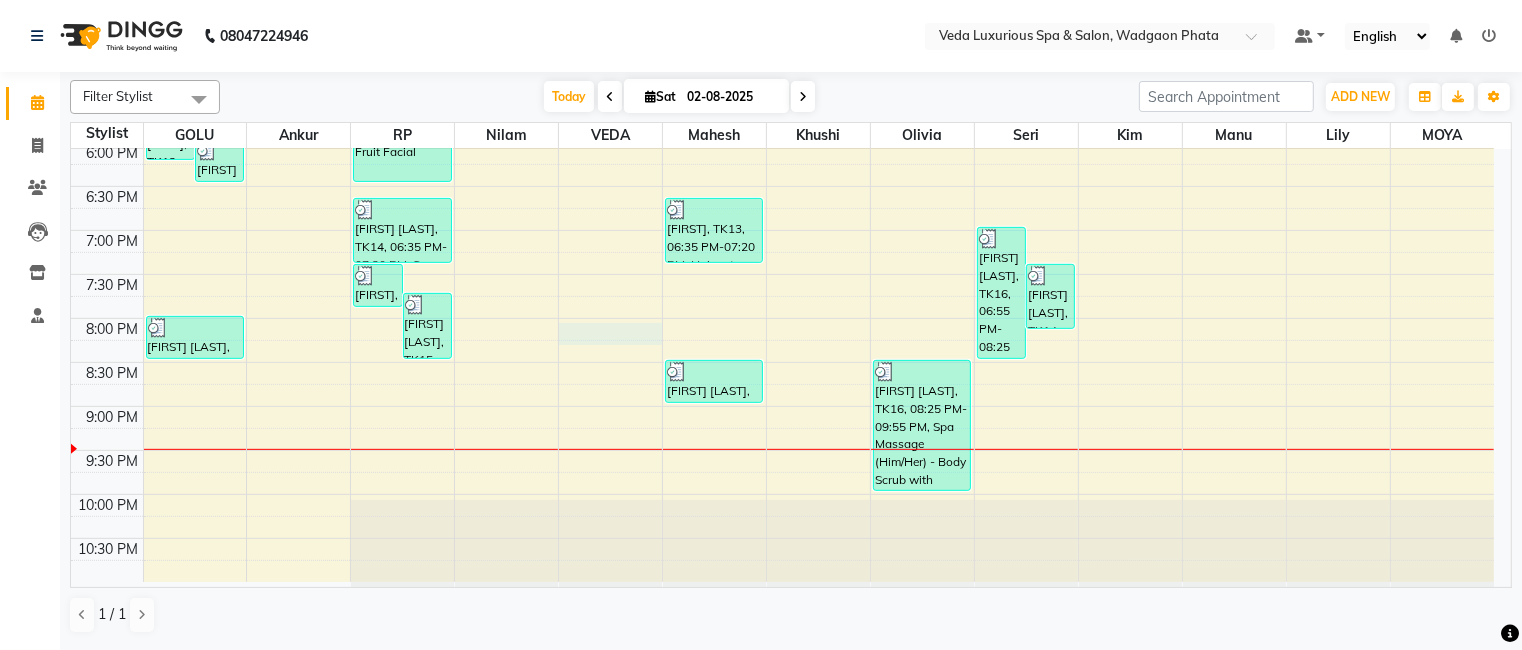 click on "9:00 AM 9:30 AM 10:00 AM 10:30 AM 11:00 AM 11:30 AM 12:00 PM 12:30 PM 1:00 PM 1:30 PM 2:00 PM 2:30 PM 3:00 PM 3:30 PM 4:00 PM 4:30 PM 5:00 PM 5:30 PM 6:00 PM 6:30 PM 7:00 PM 7:30 PM 8:00 PM 8:30 PM 9:00 PM 9:30 PM 10:00 PM 10:30 PM     [FIRST] [LAST], TK12, 05:25 PM-06:10 PM, Hair cut + Beard     [FIRST] [LAST], TK11, 05:55 PM-06:25 PM, Beard  - Beard     [FIRST] [LAST], TK01, 11:05 AM-11:35 AM, Haircut (Female) - Haircut     [FIRST] [LAST], TK06, 03:35 PM-04:05 PM, Haircut (Male) - Haircut     [FIRST] [LAST], TK17, 07:55 PM-08:25 PM, Haircut (Male) - Haircut     [FIRST], TK13, 07:20 PM-07:50 PM, Head Massage     [FIRST] [LAST], TK15, 07:40 PM-08:25 PM, Spa Massage (Him/Her) - Deep Tissue Massage      [FIRST], TK03, 01:45 PM-02:15 PM, O3 PEDICURE     [FIRST] [LAST], TK09, 04:55 PM-06:25 PM, O3 Facial ,Facial - Fruit Facial     [FIRST] [LAST], TK14, 06:35 PM-07:20 PM, Spa Massage (Him/Her) - Deep Tissue Massage      [FIRST] [LAST], TK02, 10:00 AM-12:30 PM, Hair Treatment - Hair Spa,Haircut (Male) - Haircut" at bounding box center [782, -34] 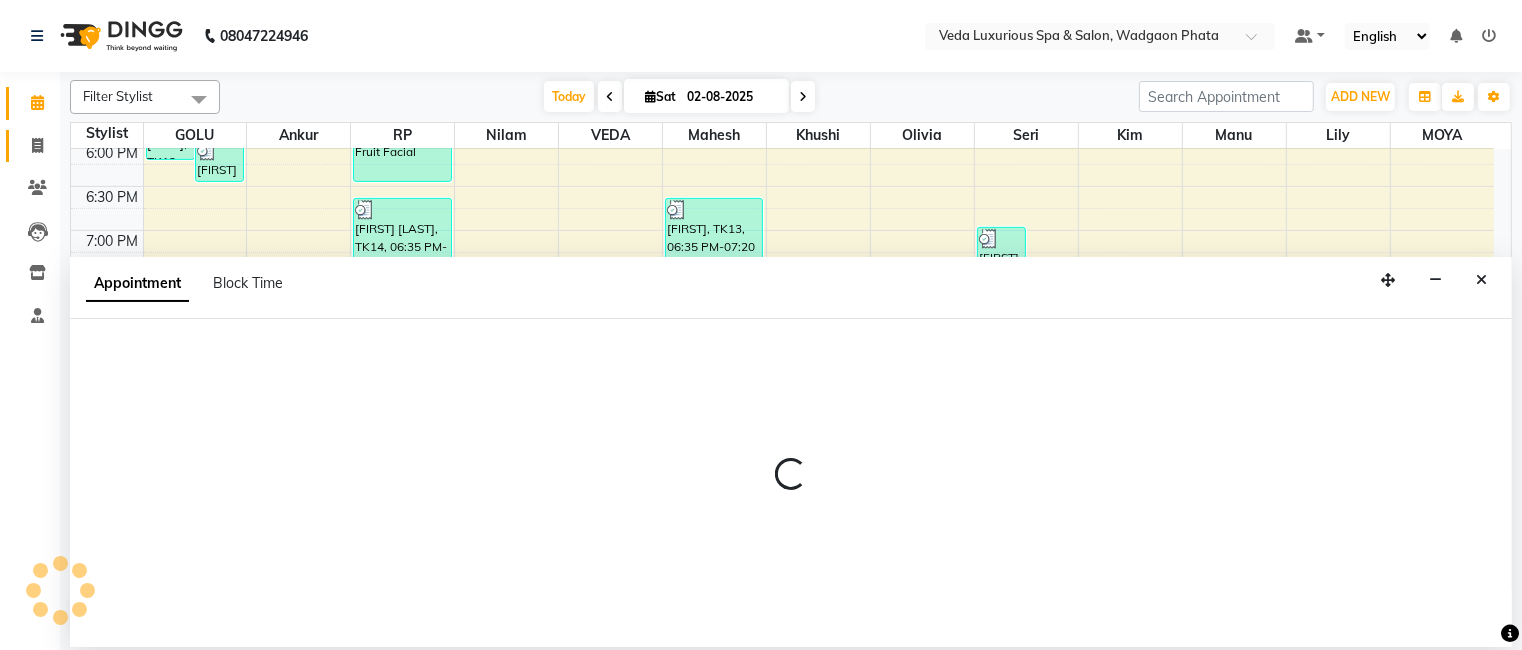 select on "57367" 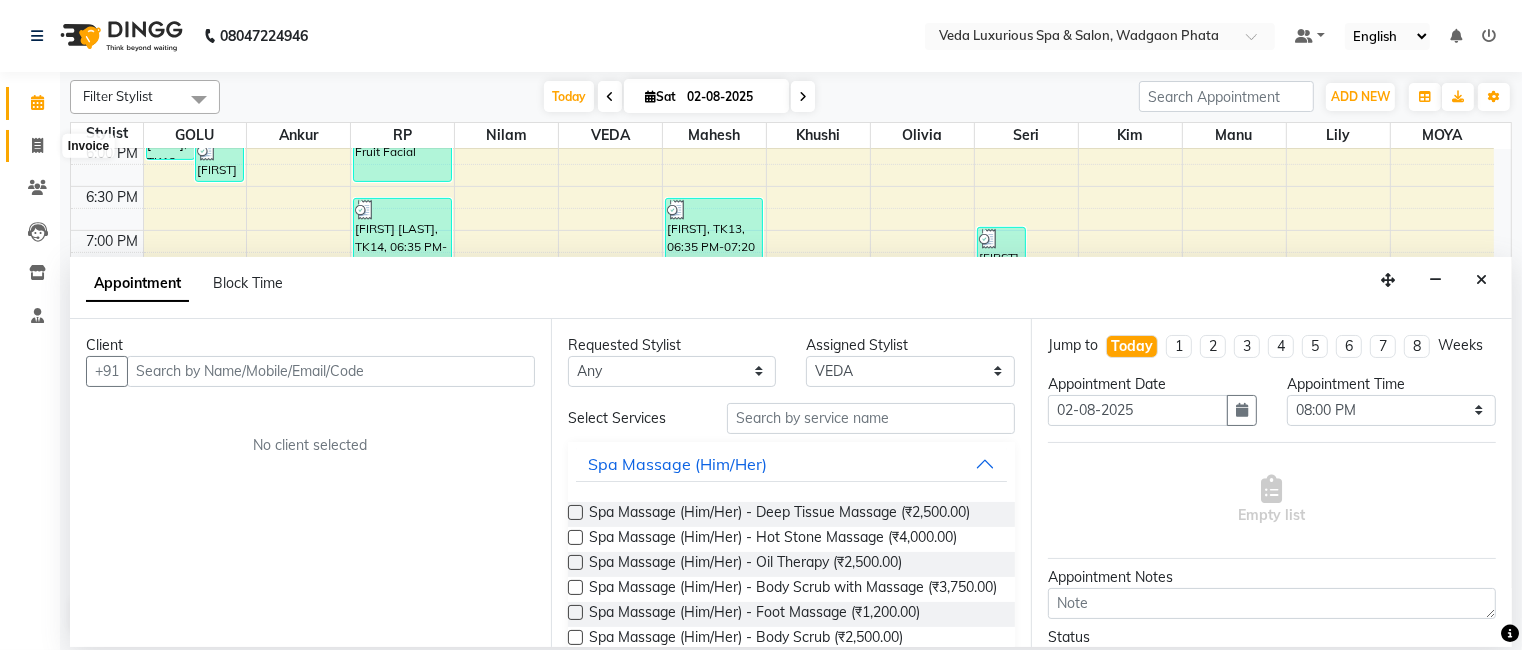 click 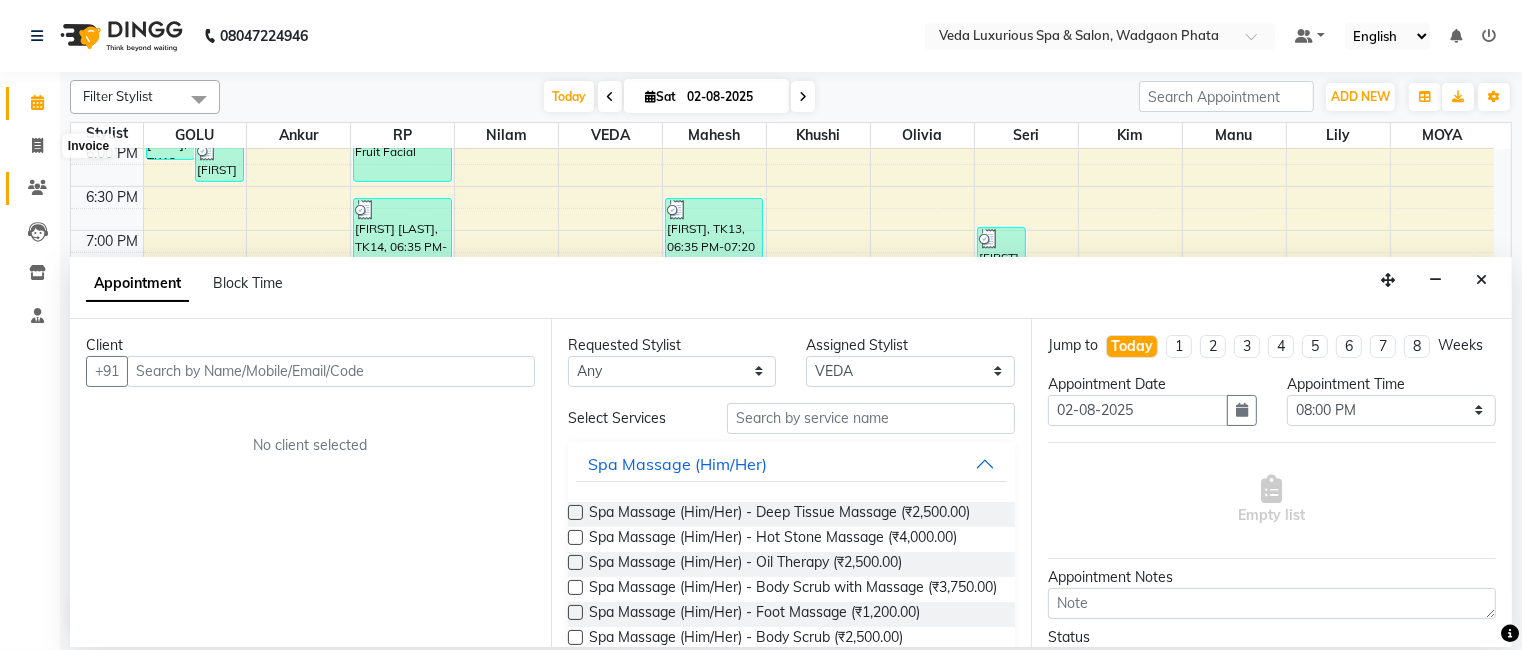 select on "service" 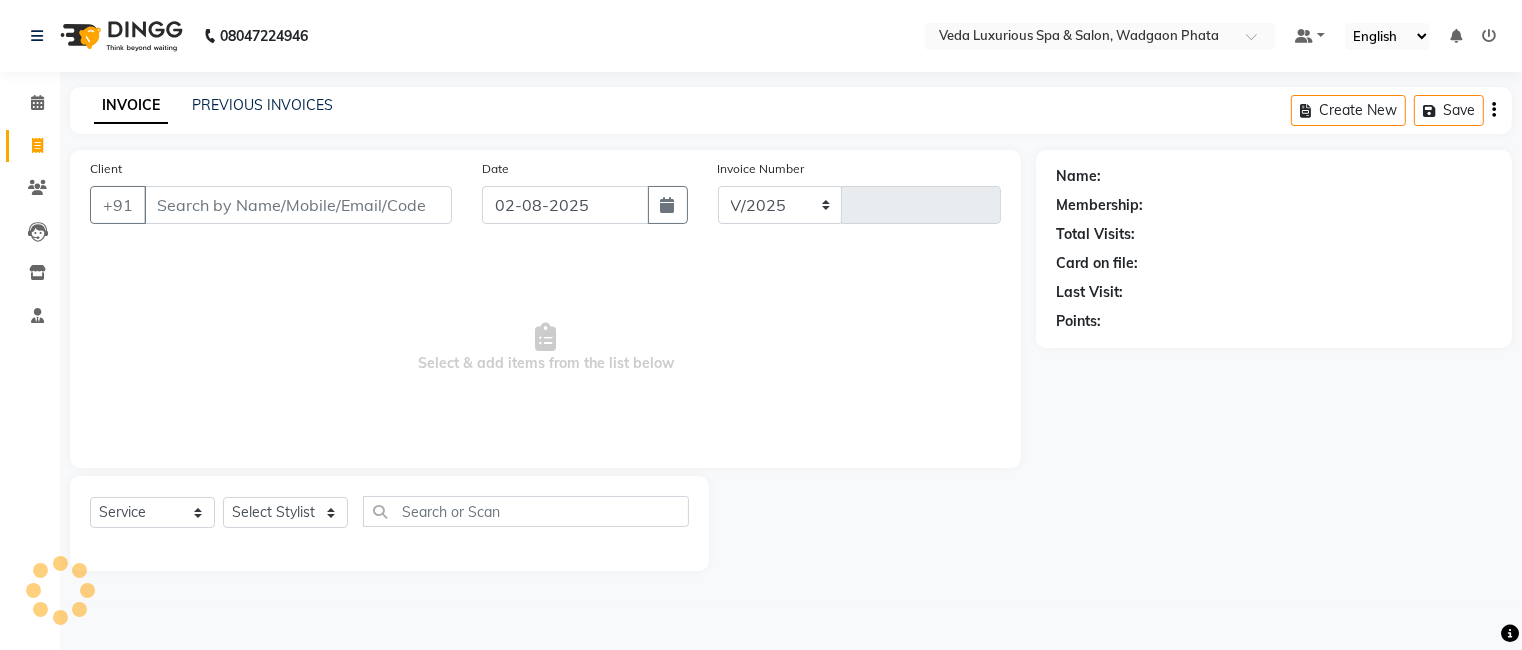 select on "4666" 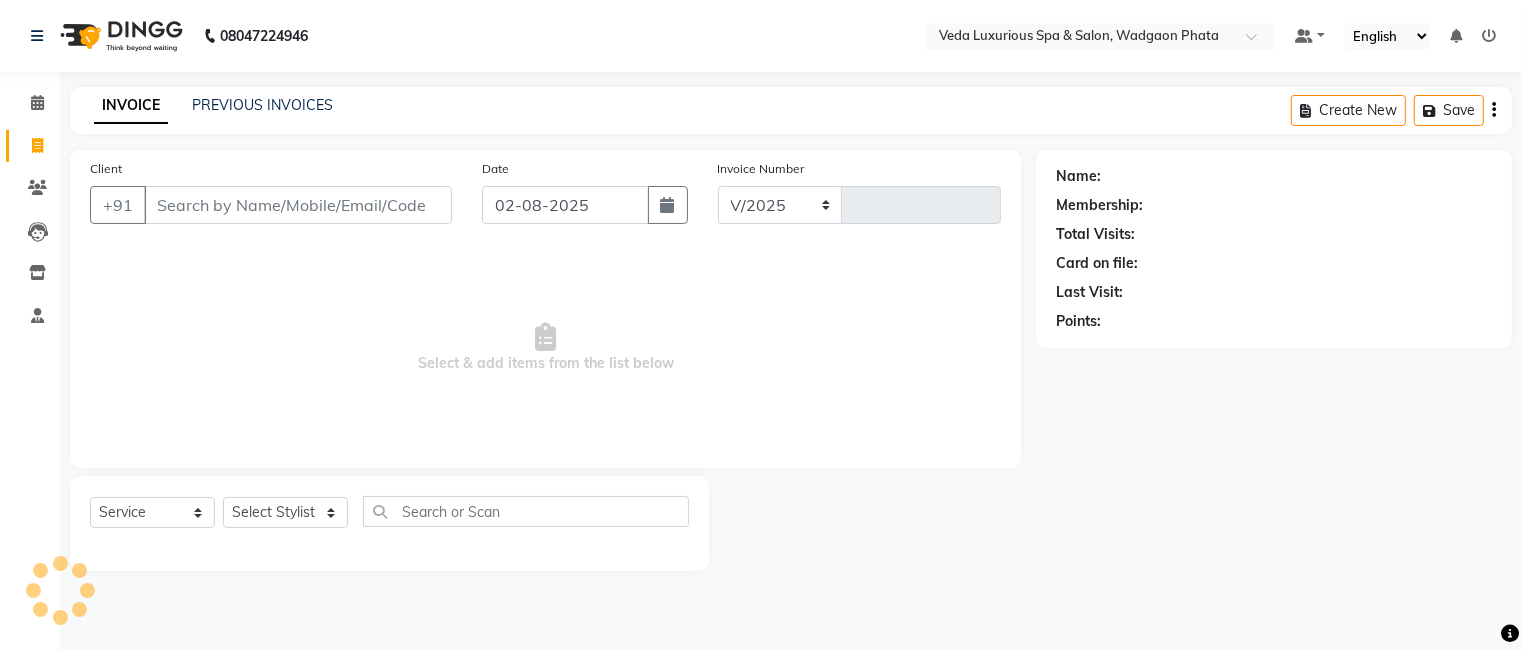 type on "1855" 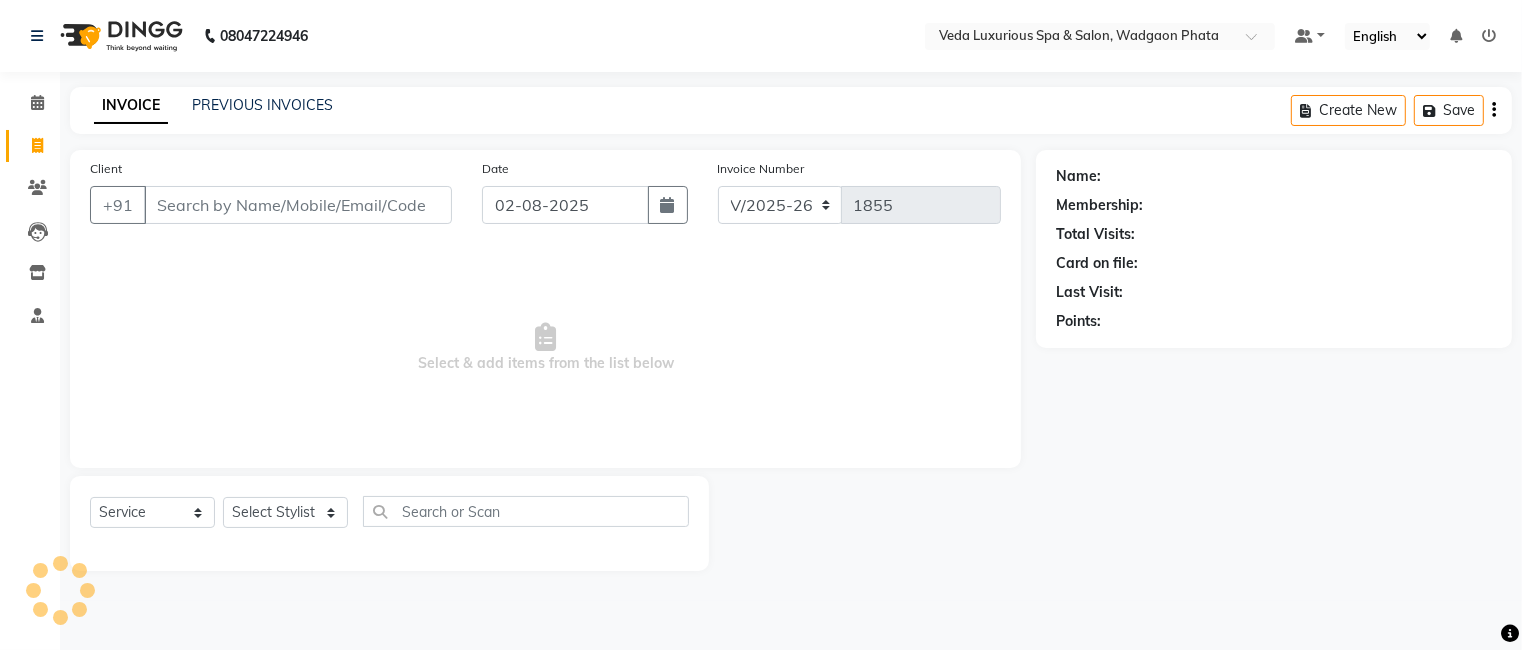 click on "Client" at bounding box center (298, 205) 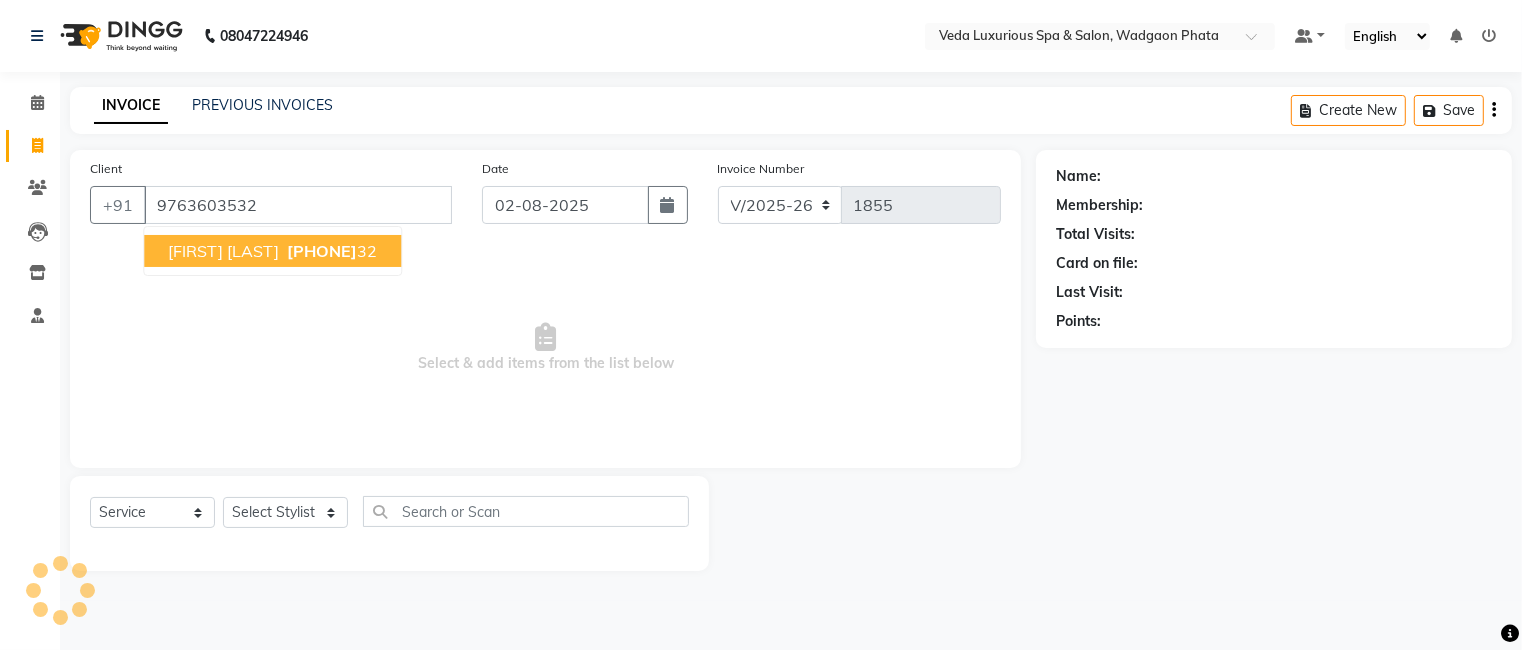 type on "9763603532" 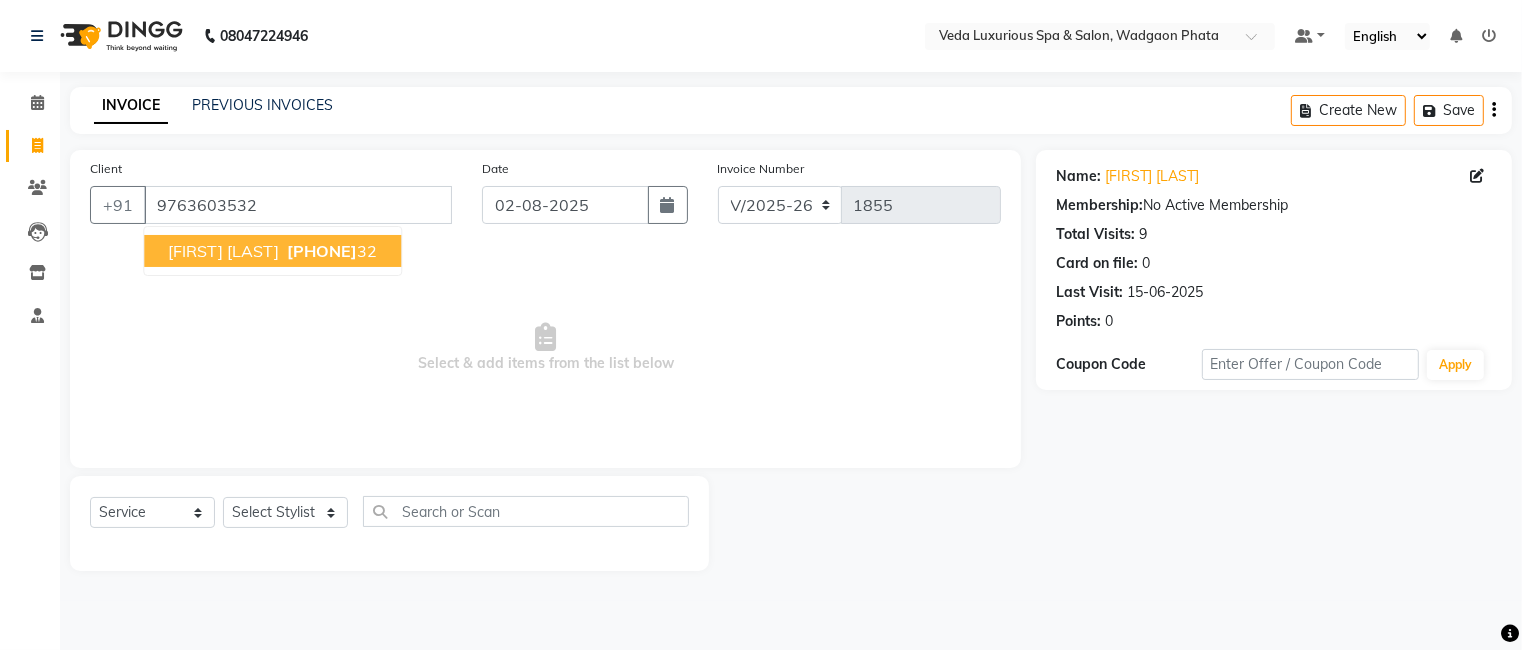 click on "[FIRST] [LAST]" at bounding box center [223, 251] 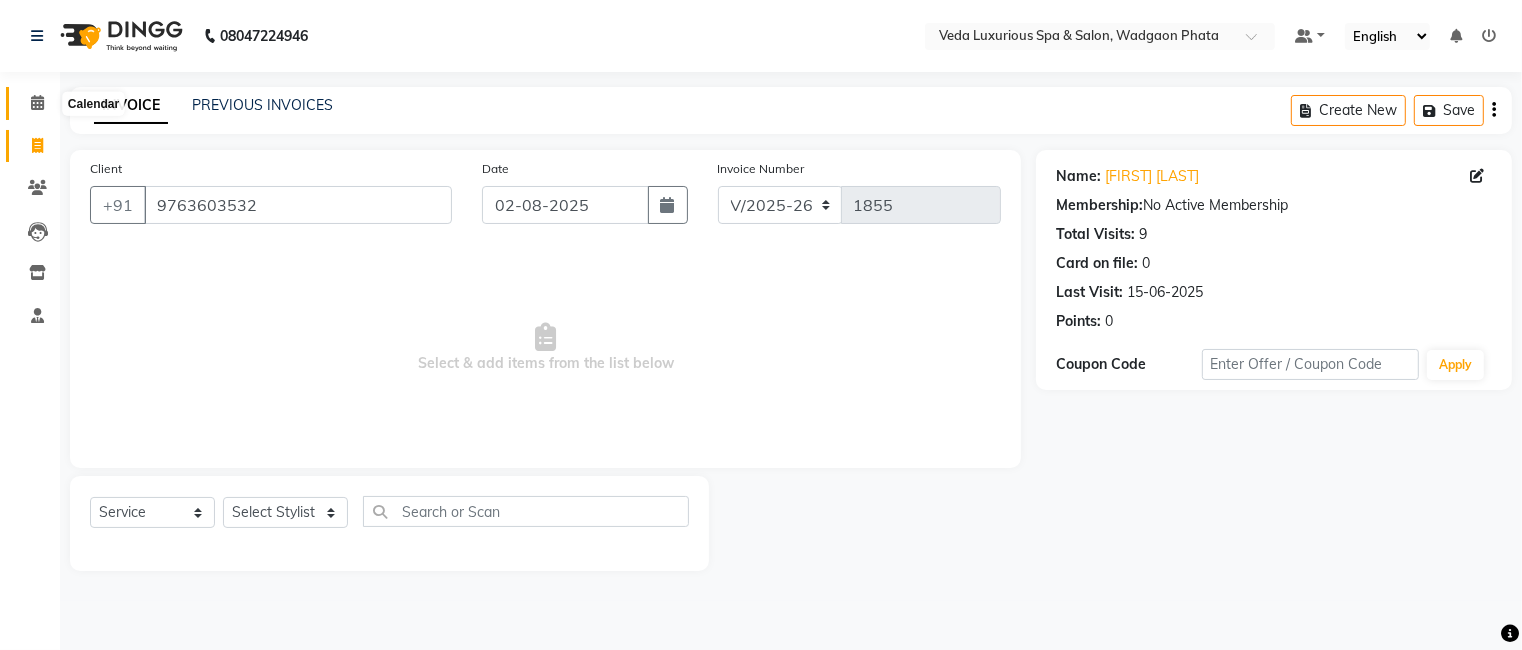 click 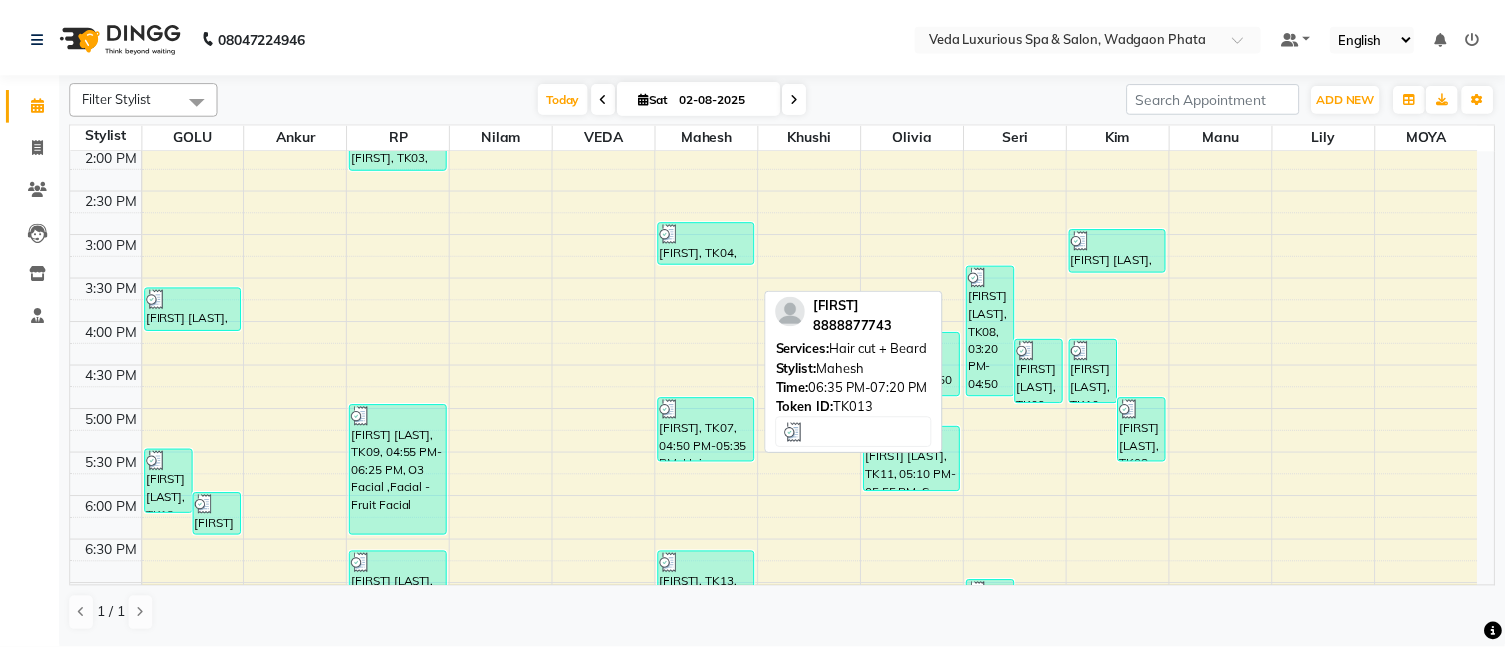 scroll, scrollTop: 427, scrollLeft: 0, axis: vertical 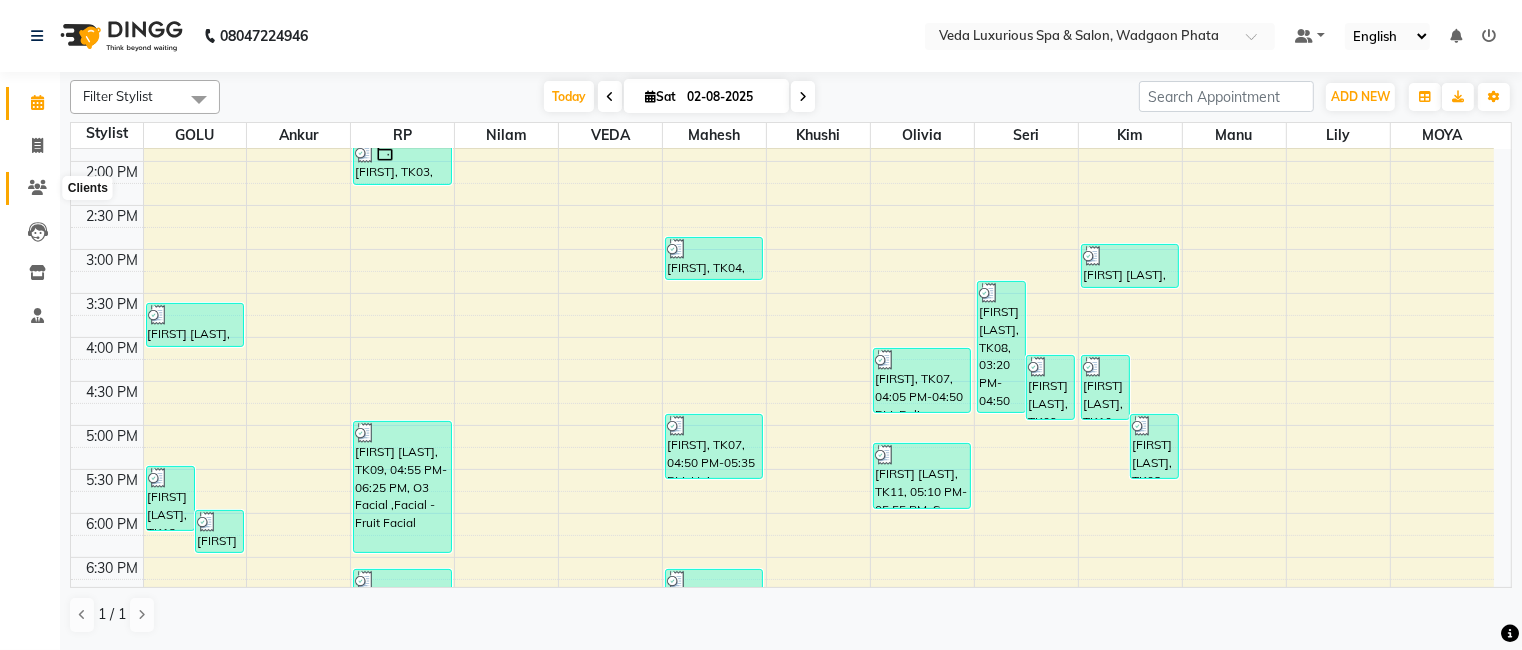 click 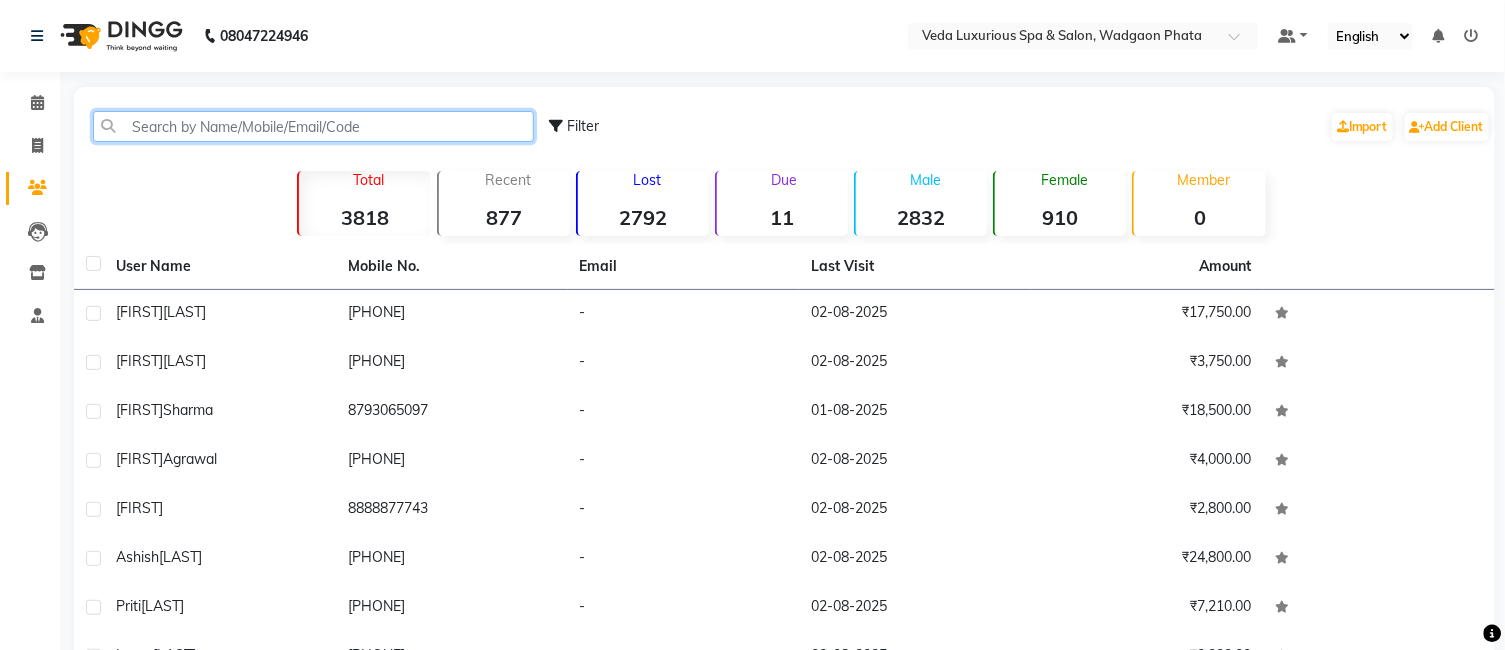 click 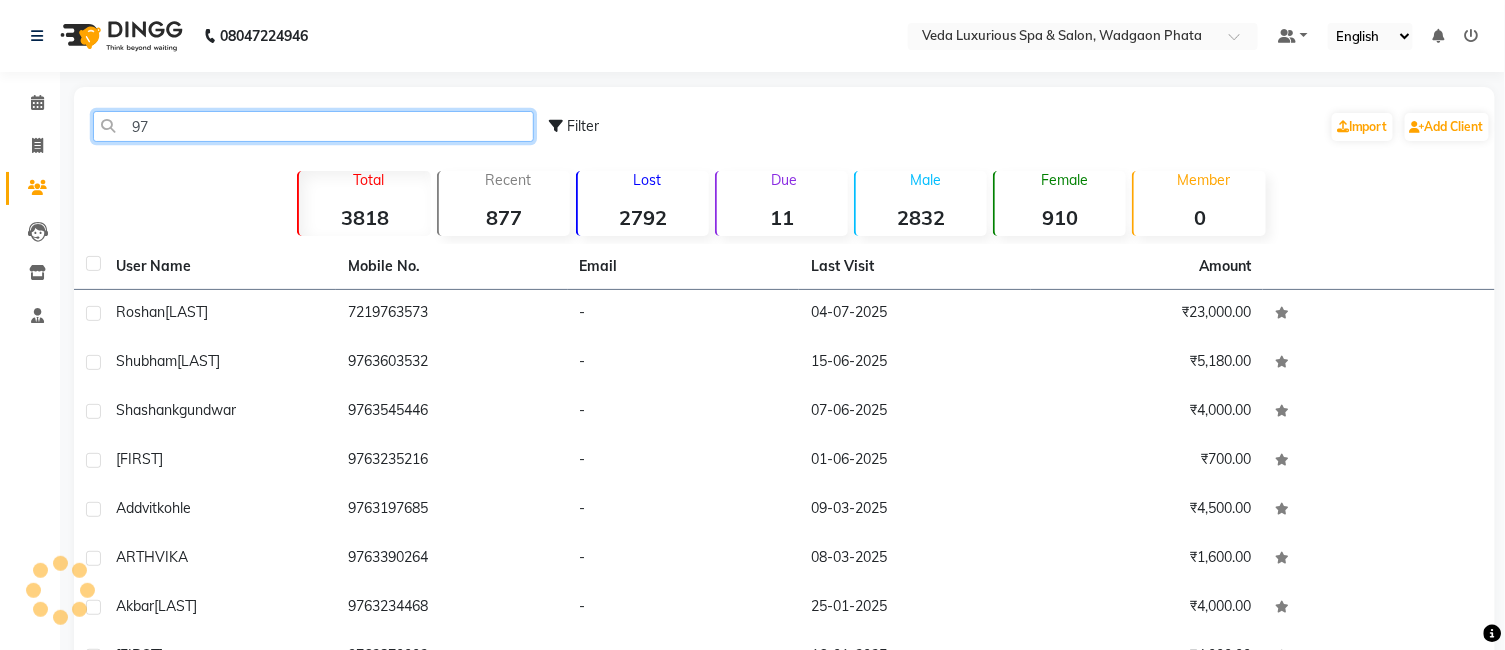 type on "9" 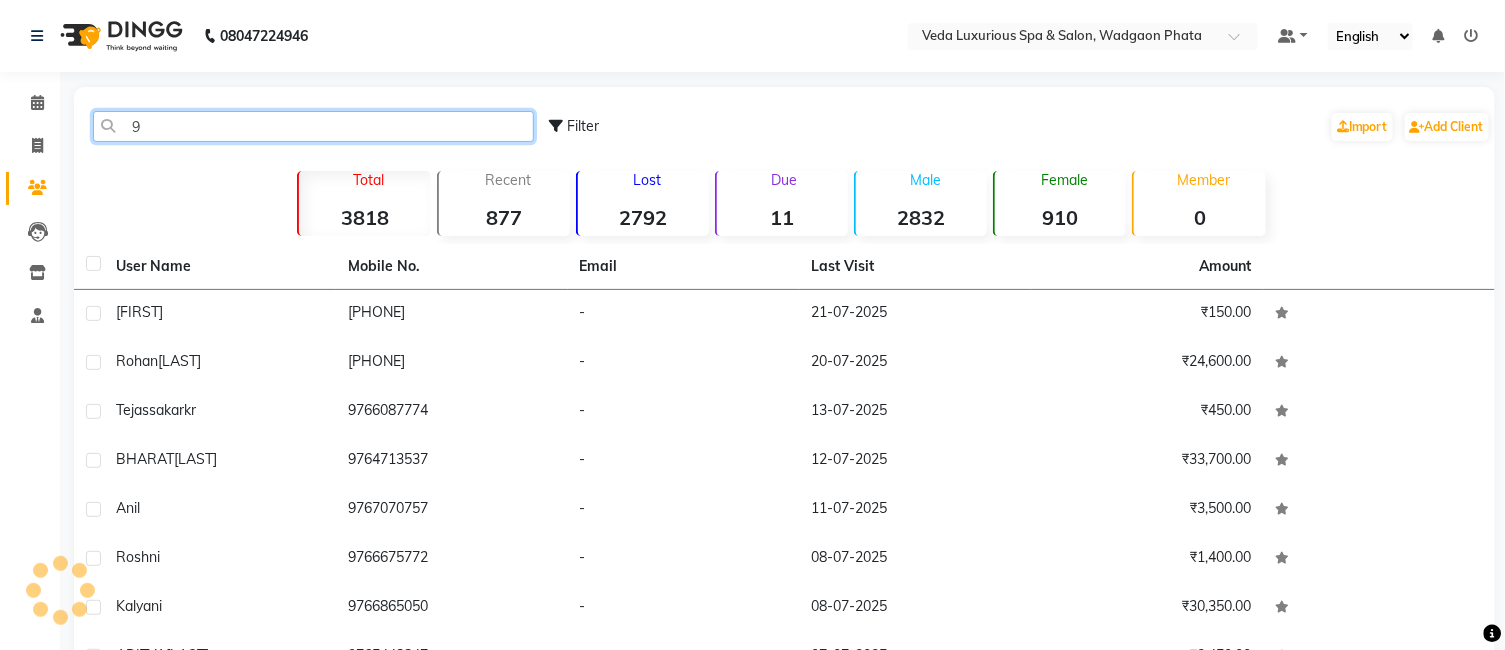 type 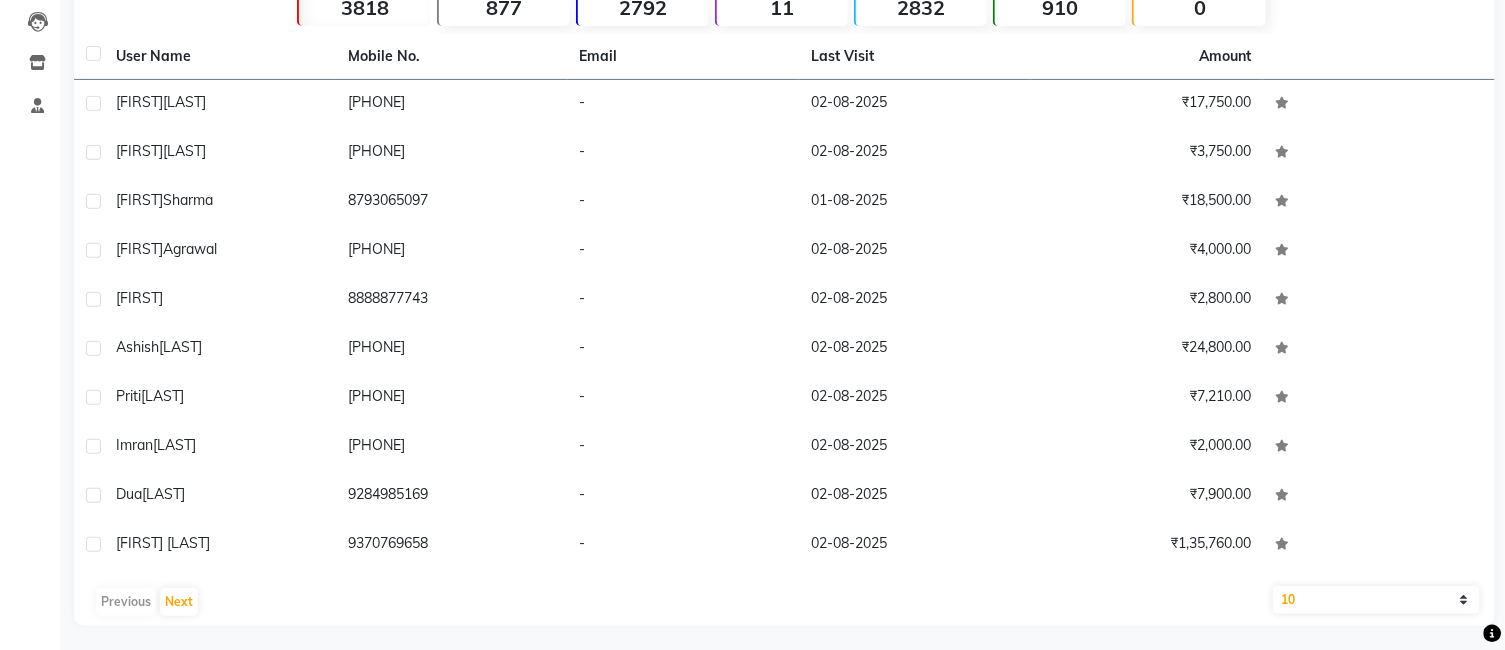 scroll, scrollTop: 215, scrollLeft: 0, axis: vertical 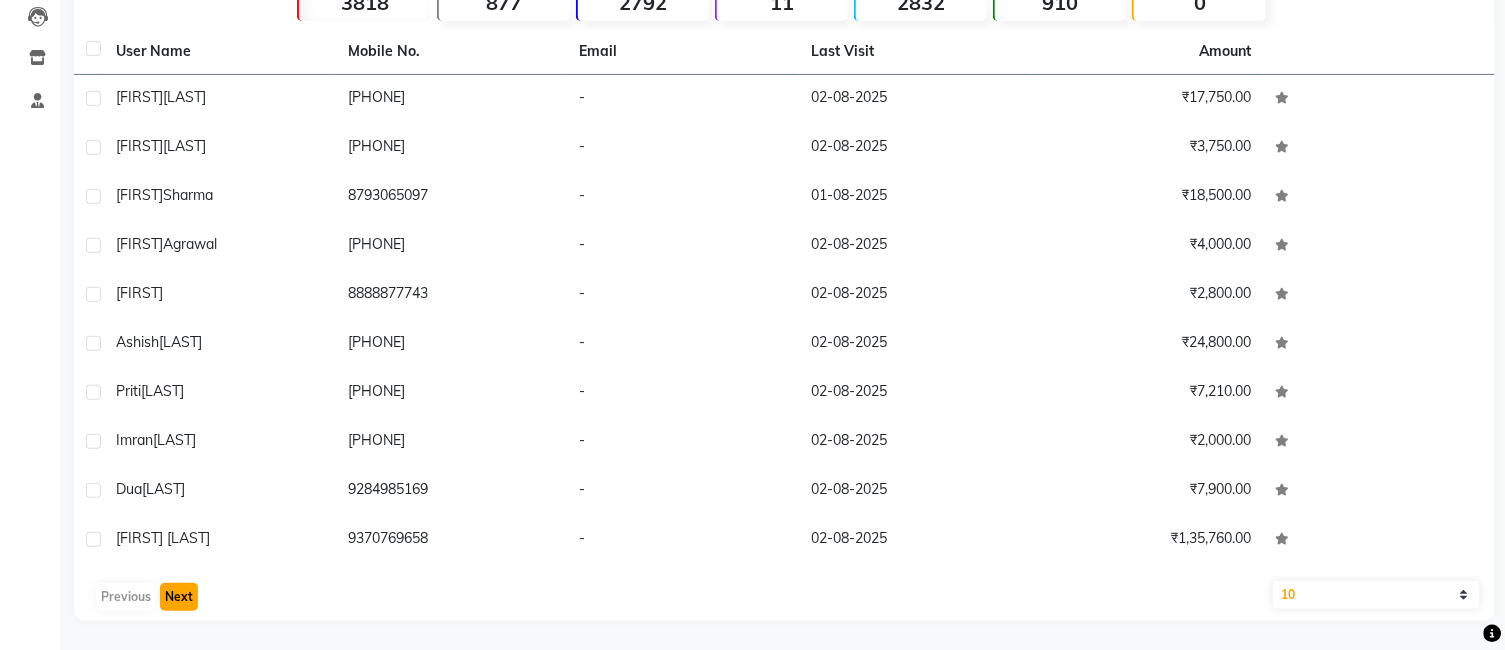 click on "Next" 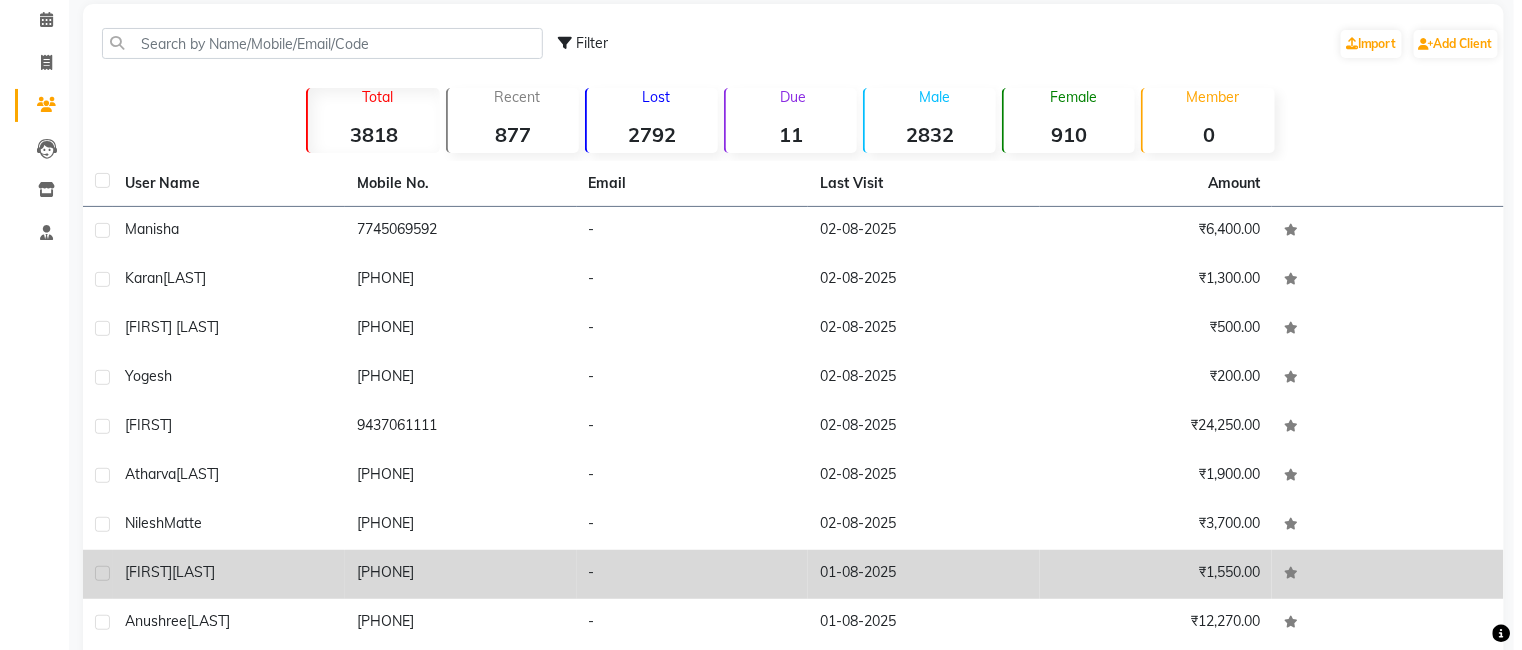 scroll, scrollTop: 0, scrollLeft: 0, axis: both 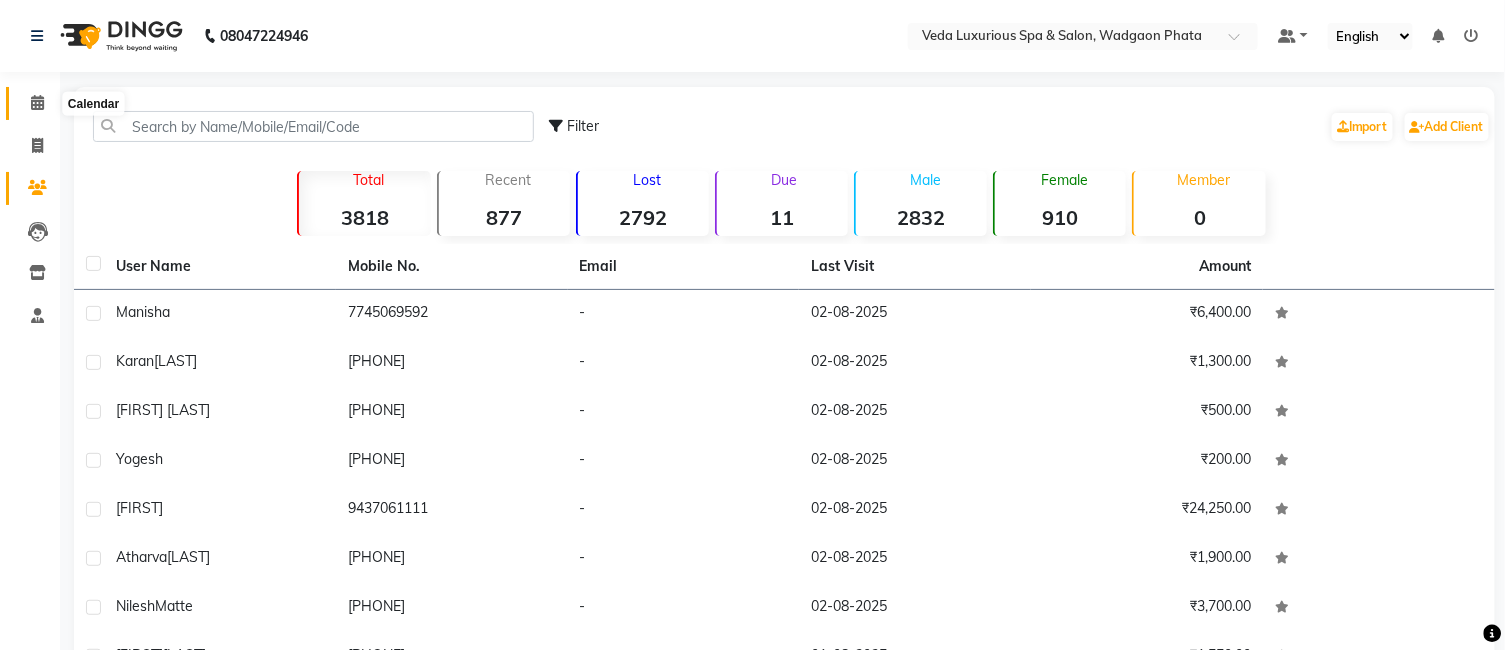 click 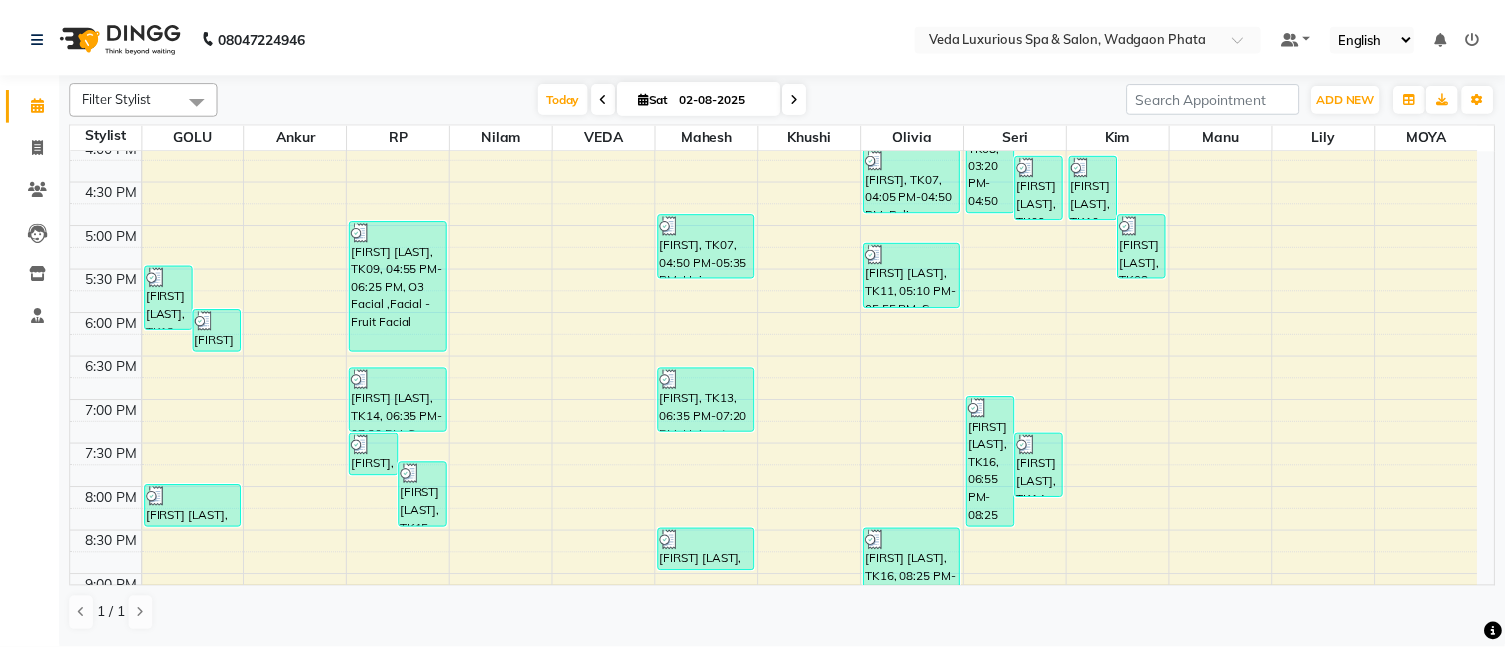 scroll, scrollTop: 666, scrollLeft: 0, axis: vertical 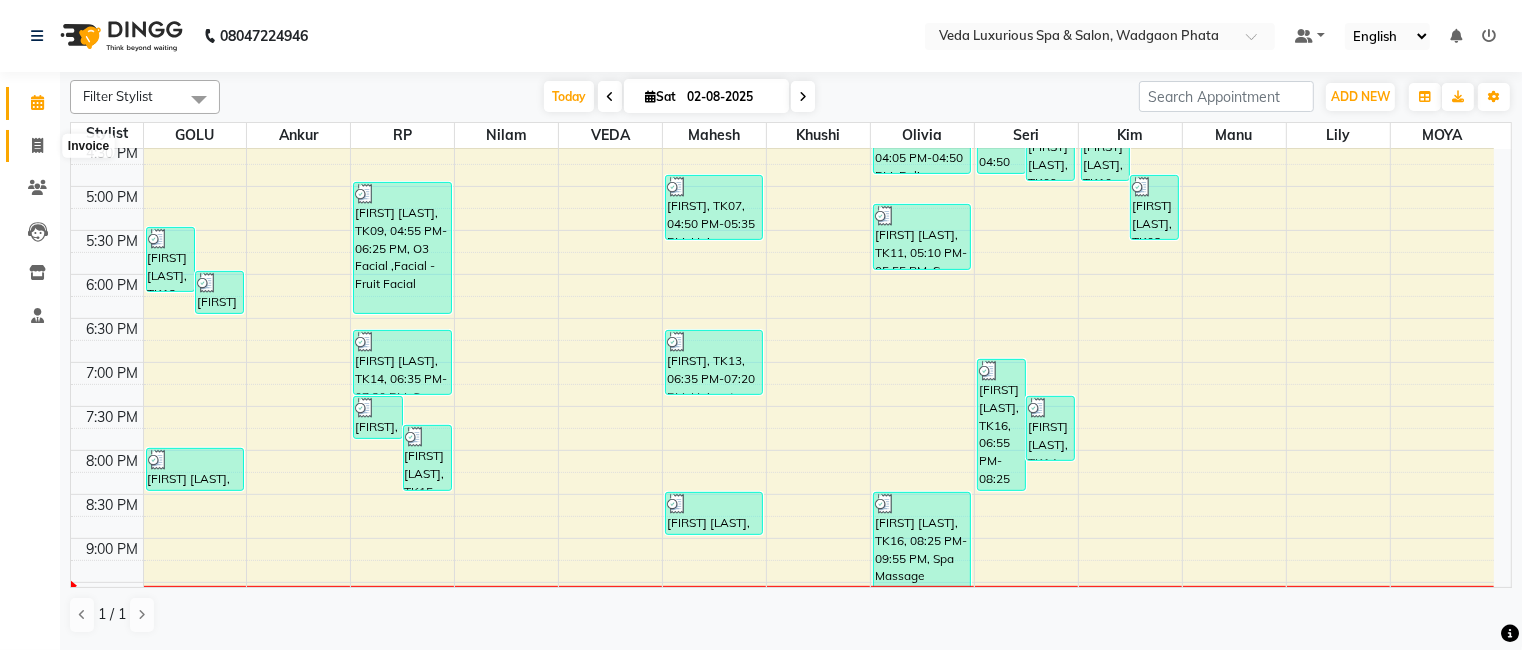 click 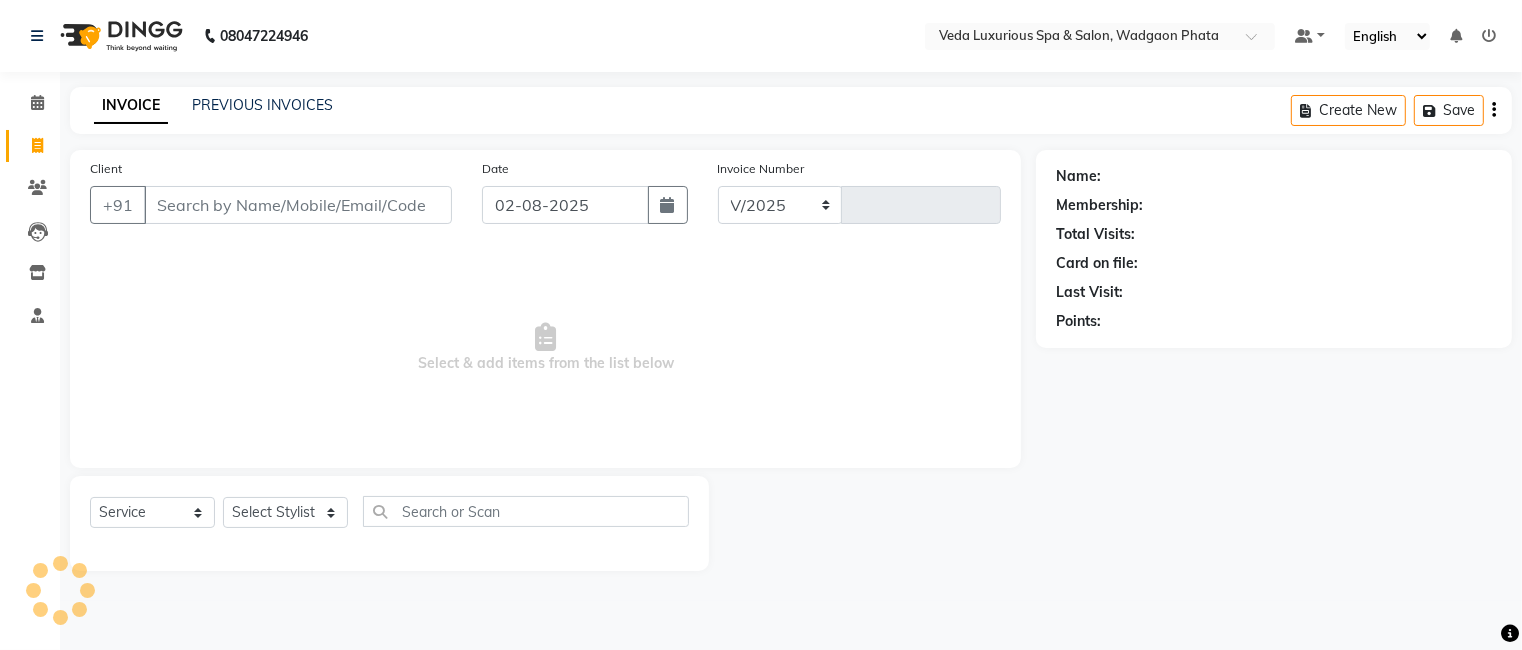 select on "4666" 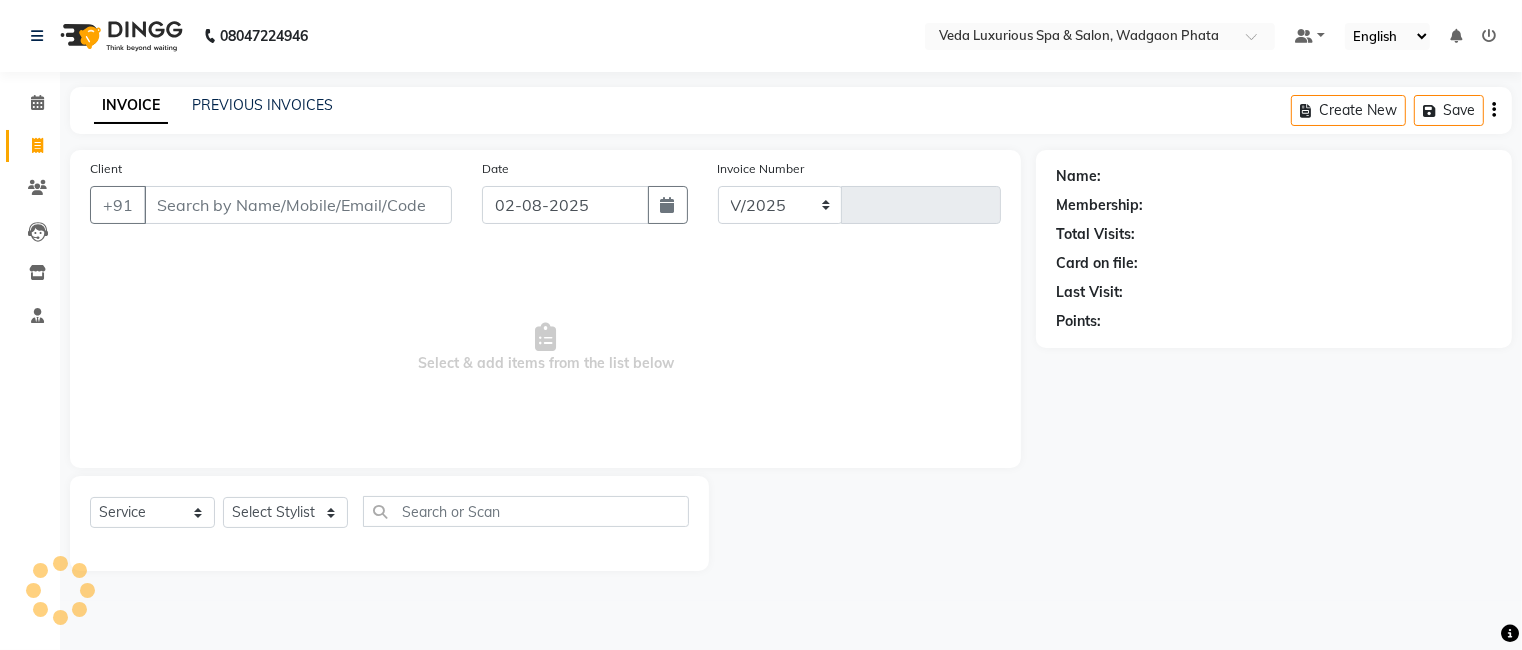 type on "1855" 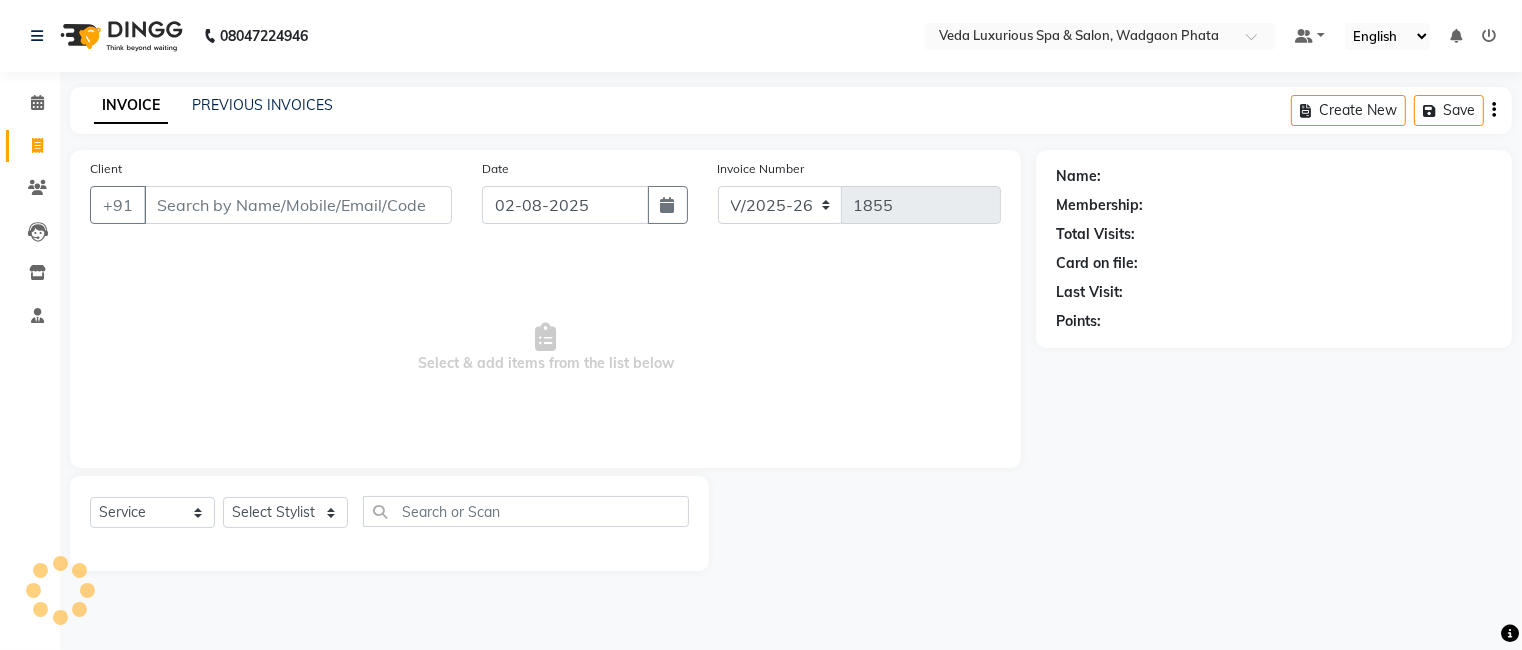 click on "Client" at bounding box center [298, 205] 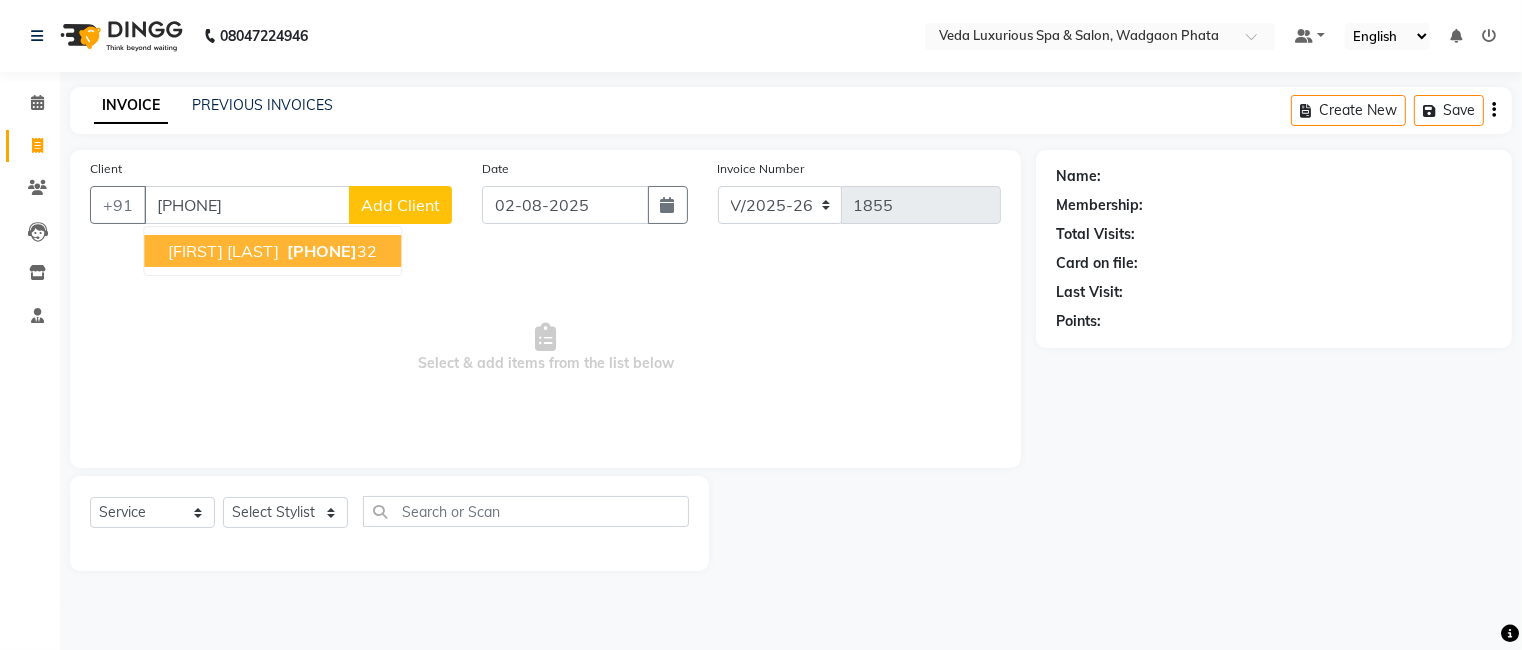 click on "[FIRST] [LAST]" at bounding box center (223, 251) 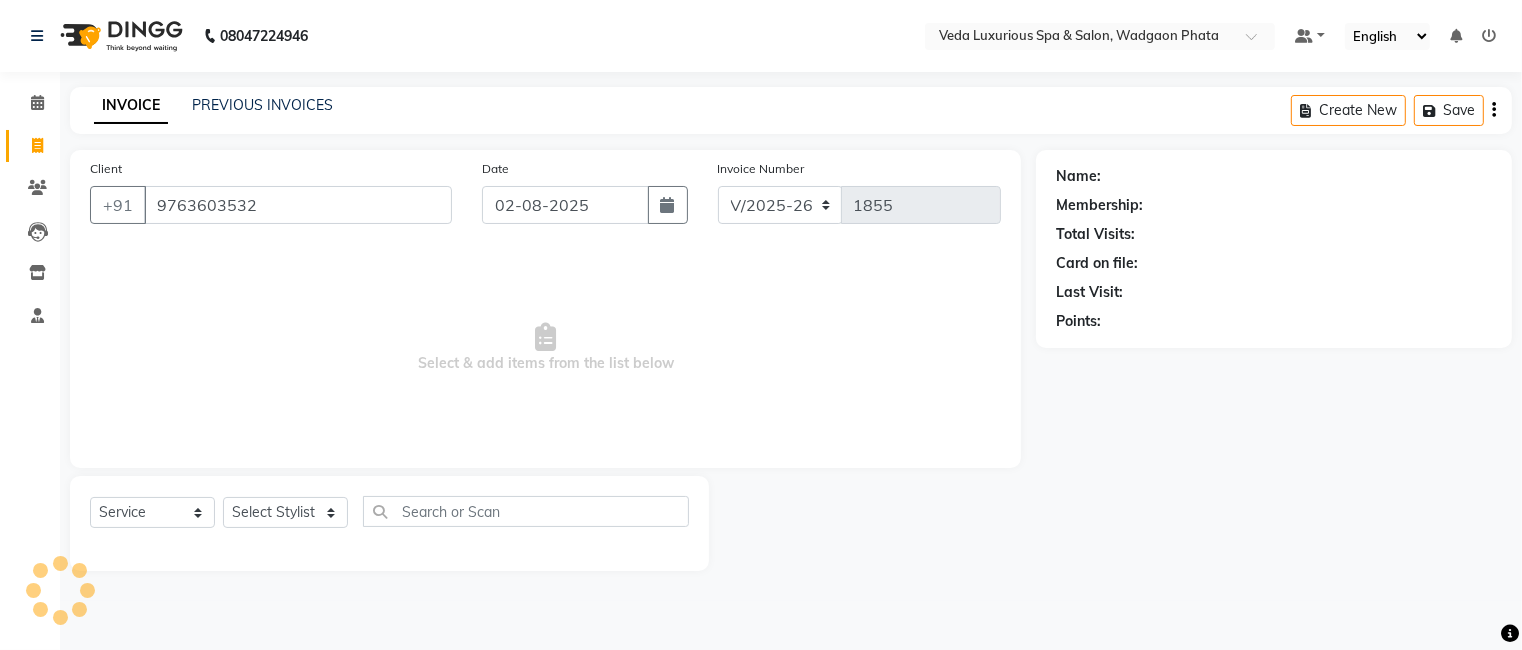 type on "9763603532" 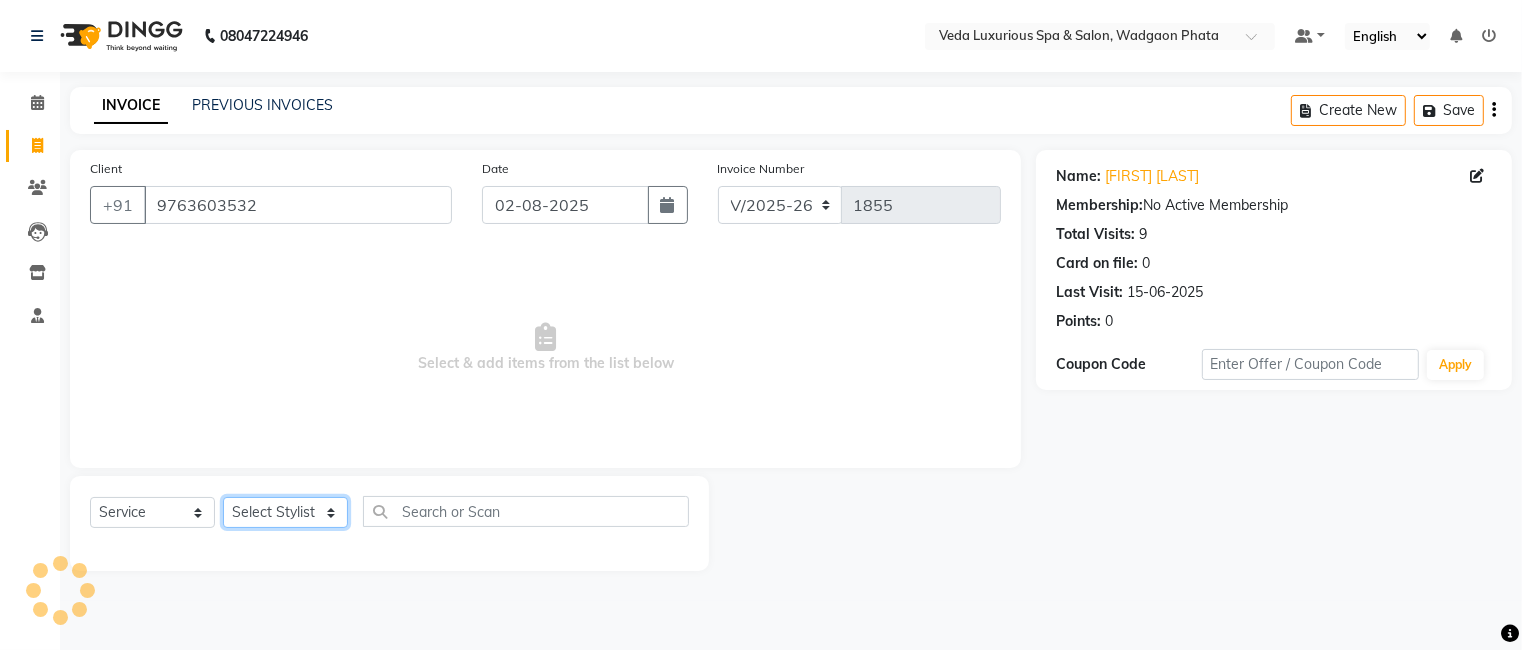 click on "Select Stylist [FIRST] [LAST] [LAST] [LAST] [LAST] [LAST] [LAST] [LAST] [LAST] [LAST] [LAST] [LAST] [LAST] [LAST] [LAST] [LAST] [LAST] [LAST] [LAST] [LAST] [LAST] [LAST]" 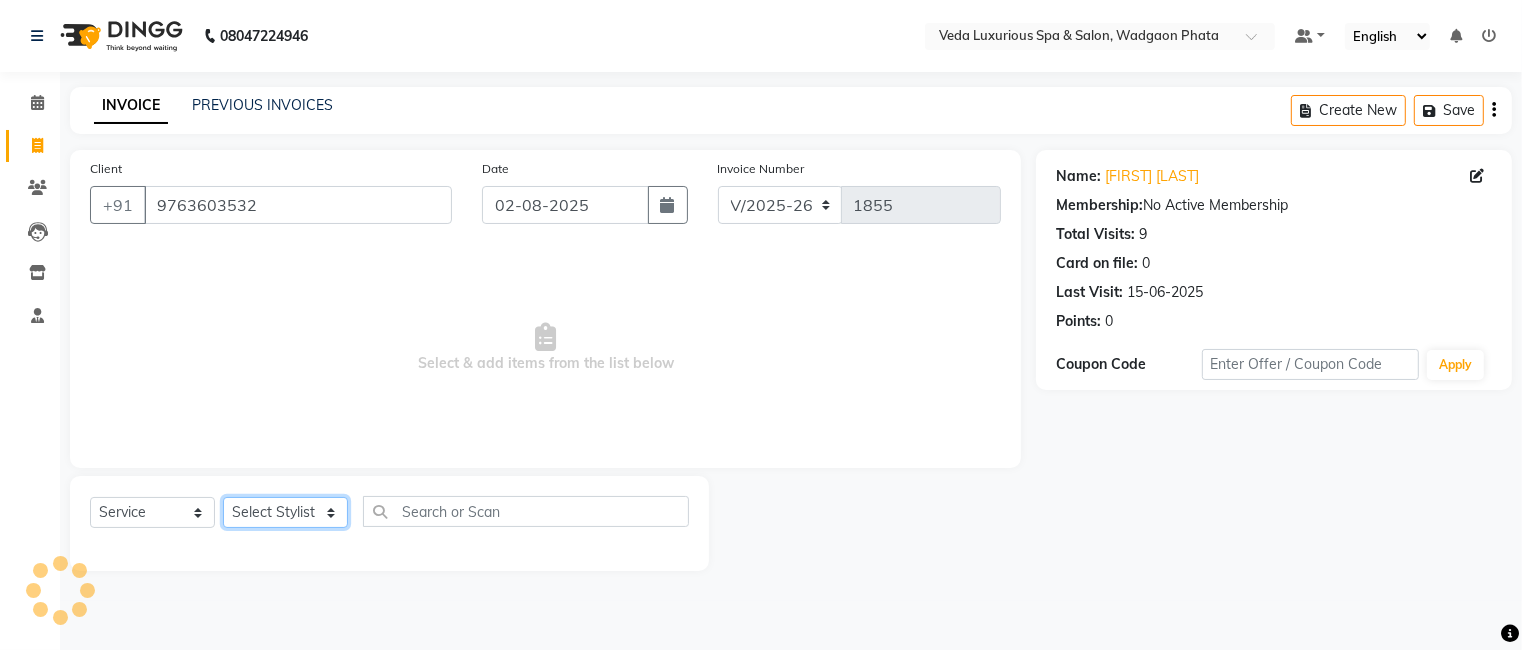 select on "58145" 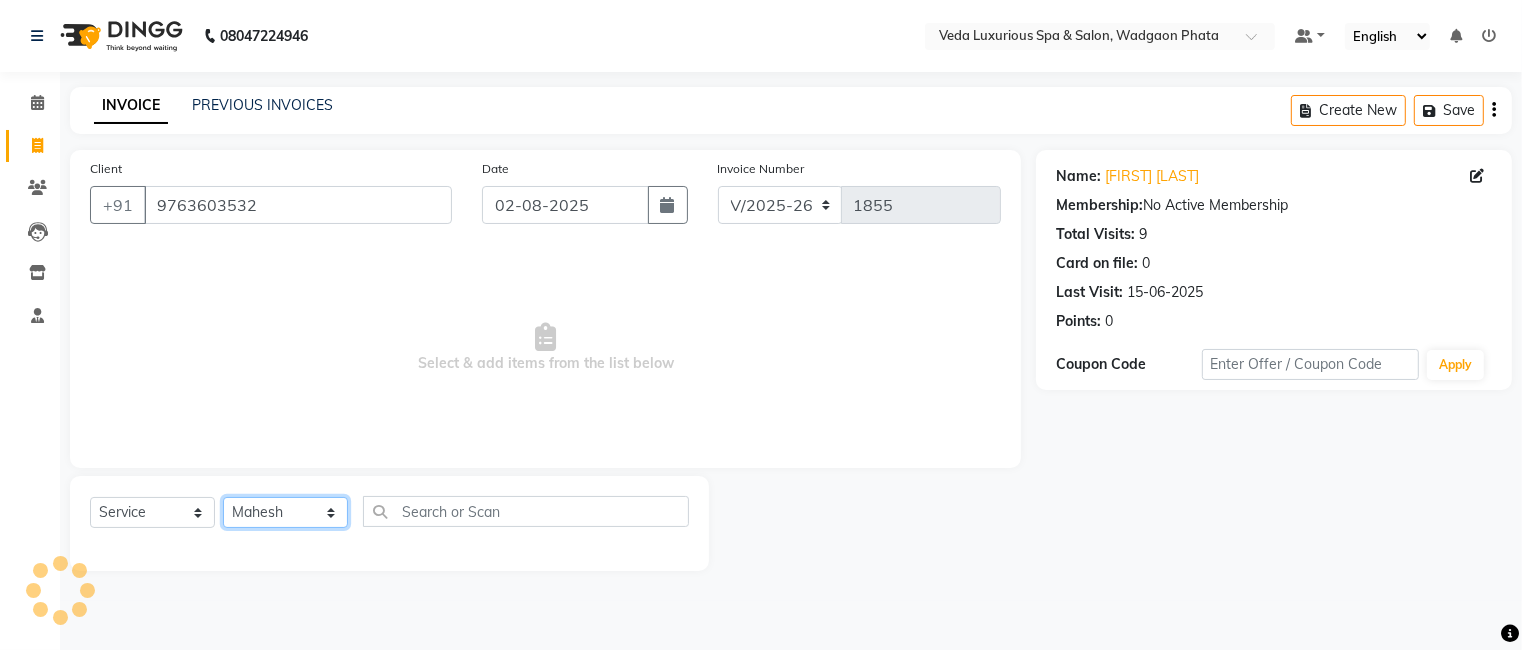 click on "Select Stylist [FIRST] [LAST] [LAST] [LAST] [LAST] [LAST] [LAST] [LAST] [LAST] [LAST] [LAST] [LAST] [LAST] [LAST] [LAST] [LAST] [LAST] [LAST] [LAST] [LAST] [LAST] [LAST]" 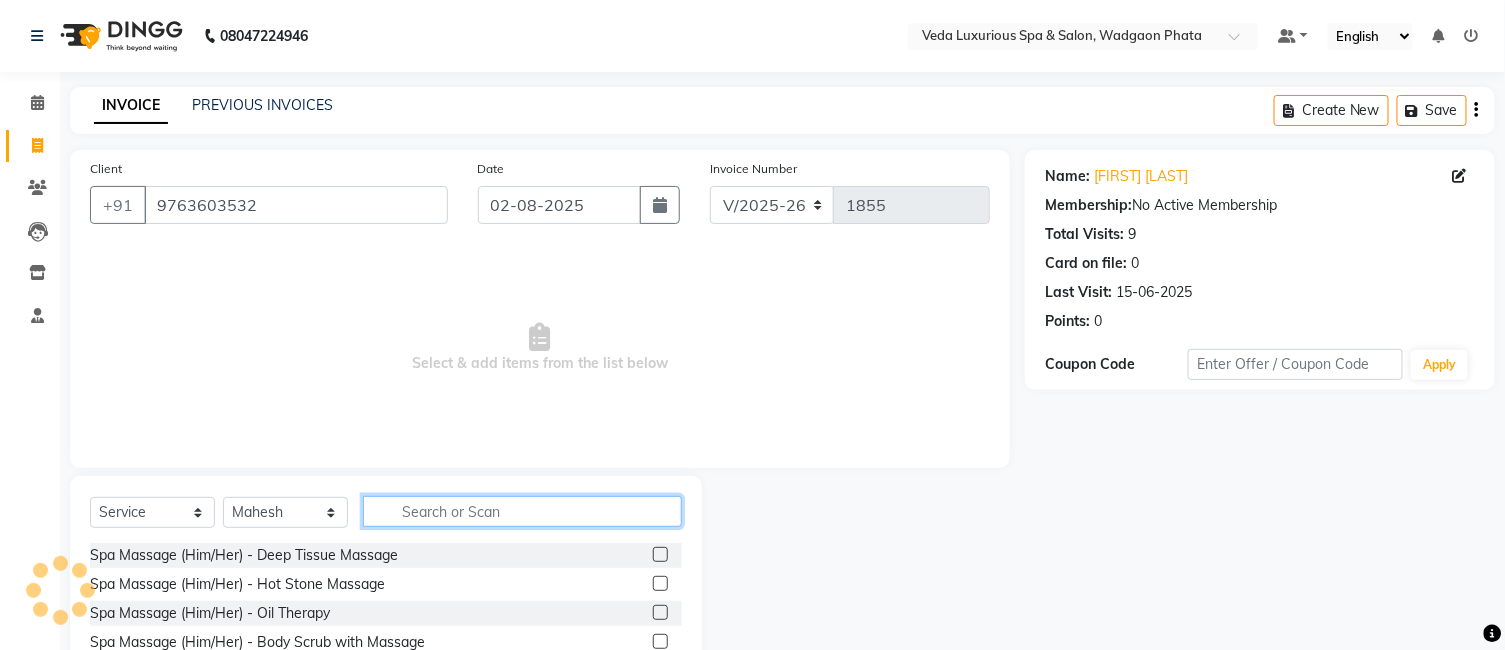 click 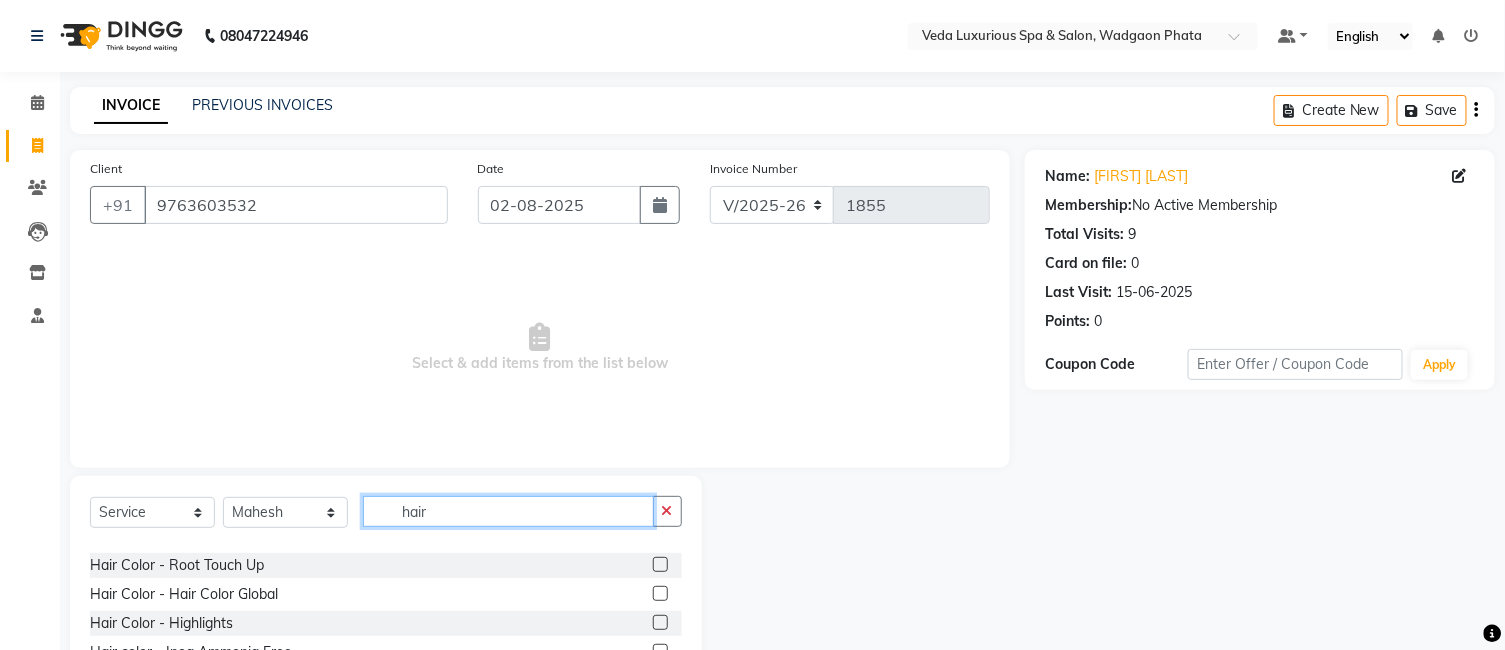 scroll, scrollTop: 333, scrollLeft: 0, axis: vertical 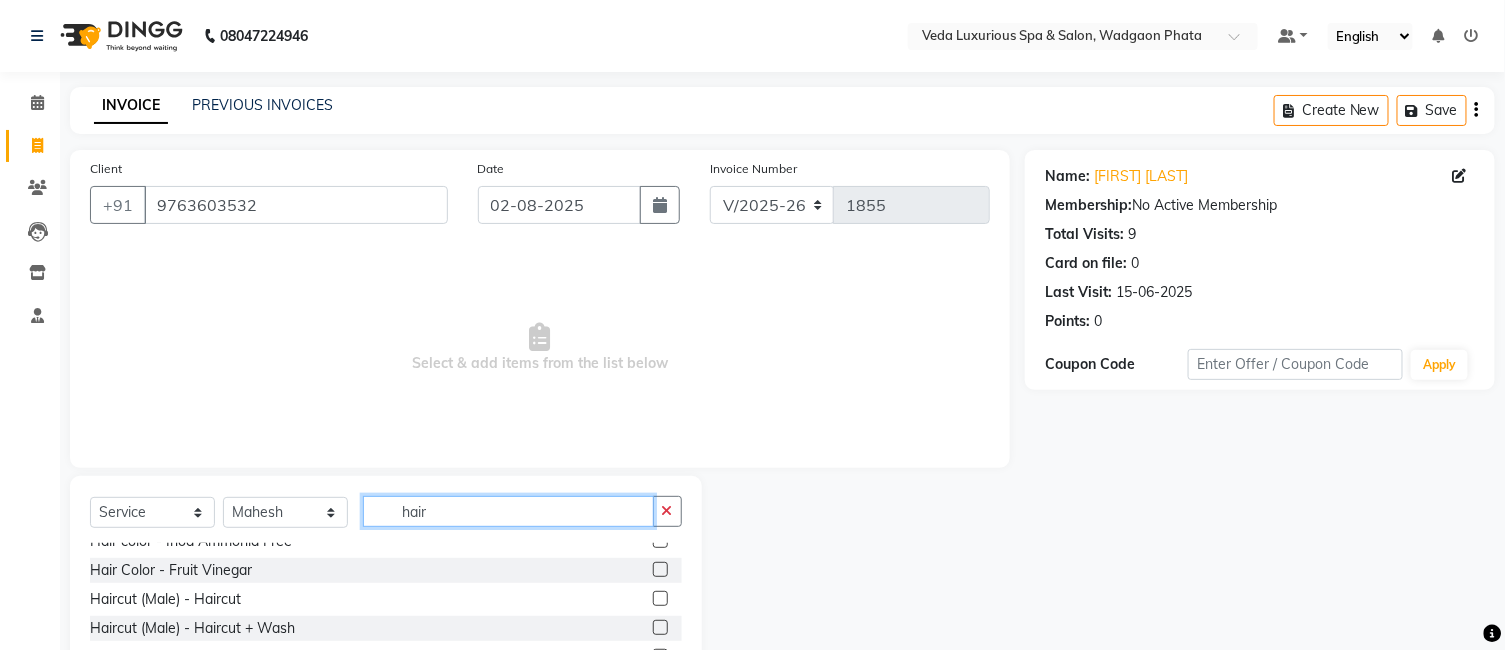 type on "hair" 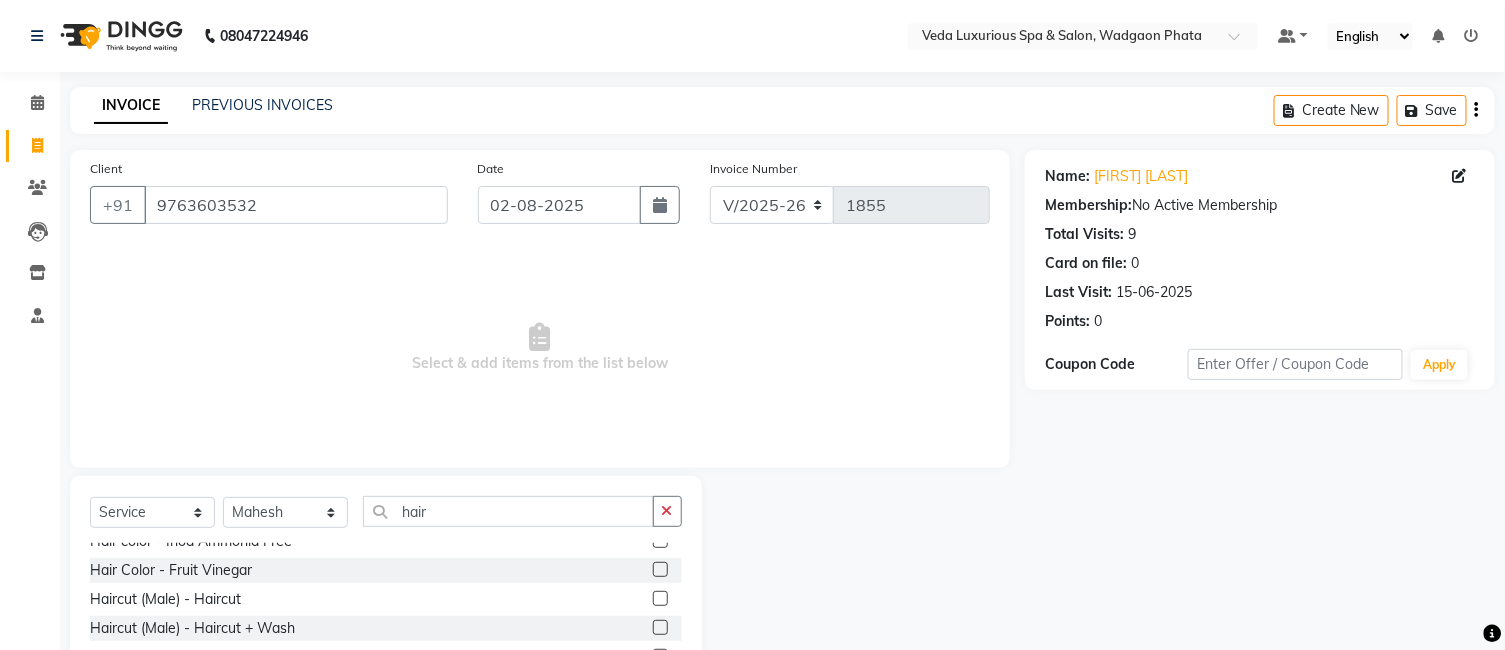 click on "Haircut (Male) - Haircut" 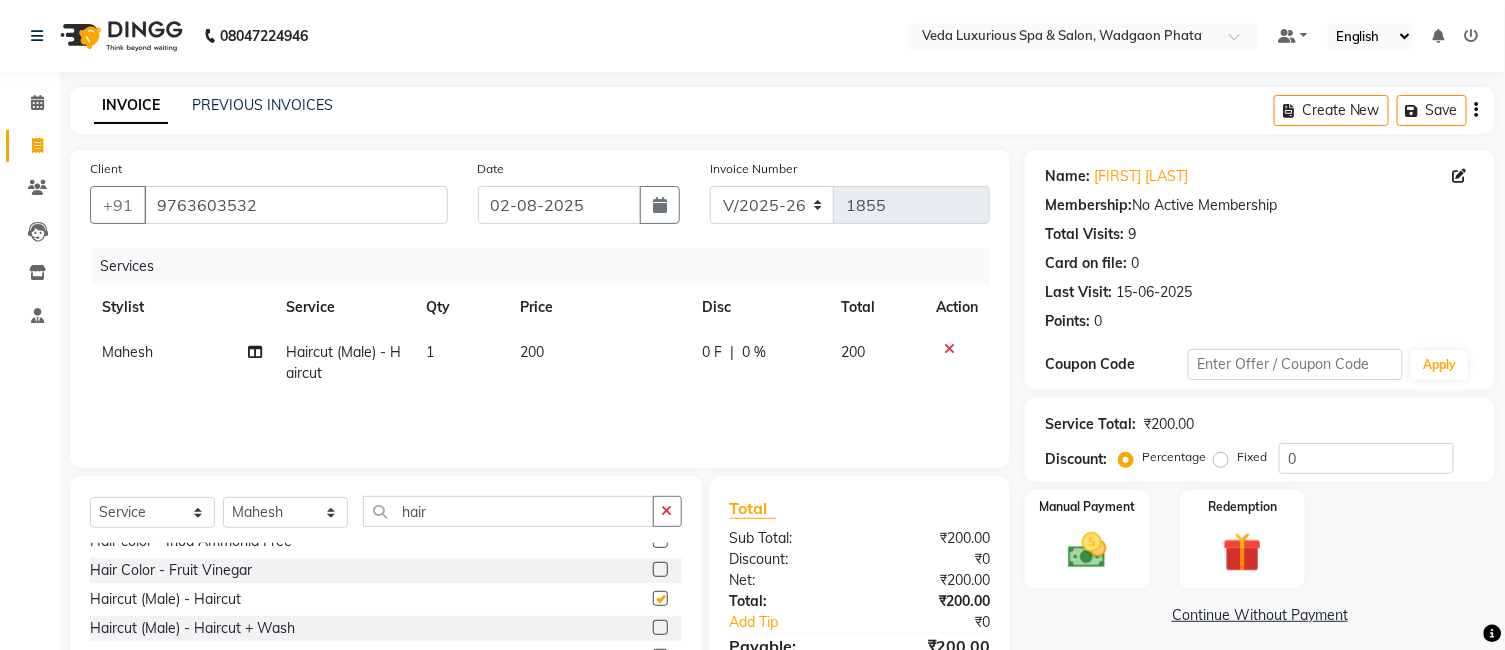 checkbox on "false" 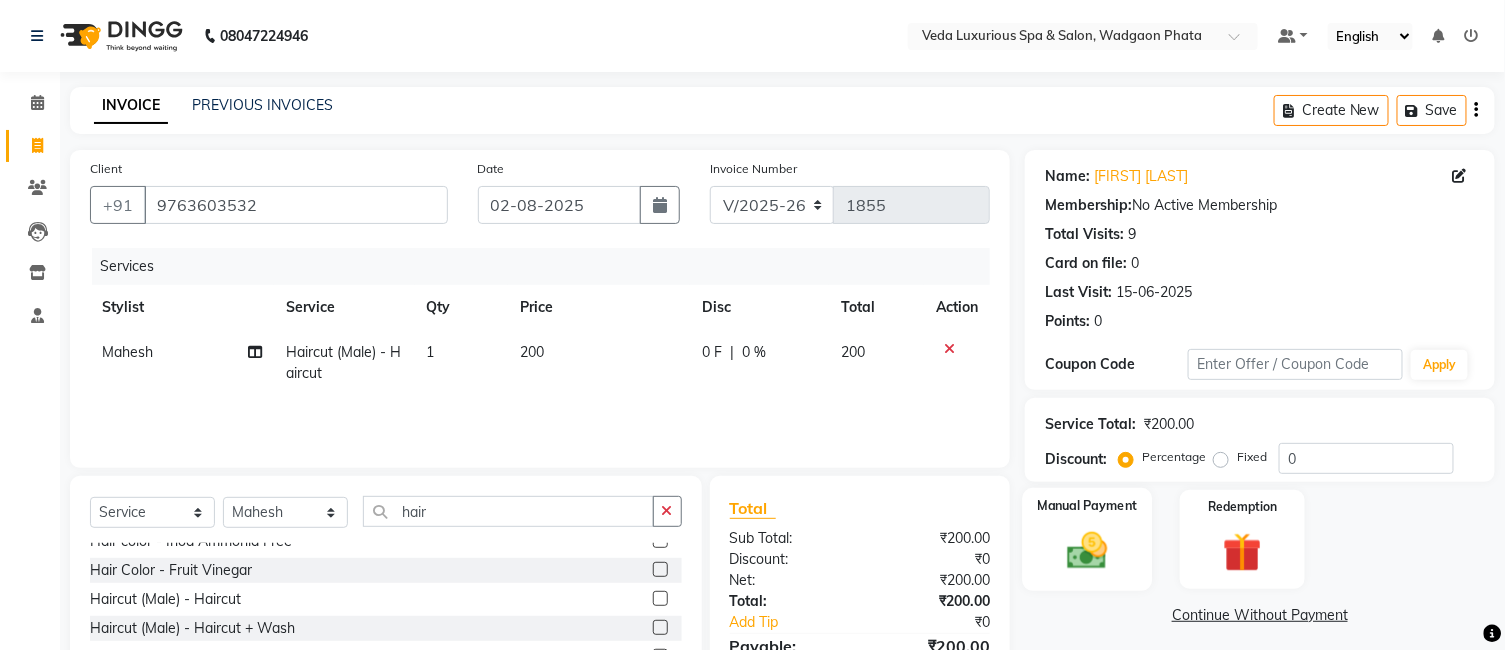 click on "Manual Payment" 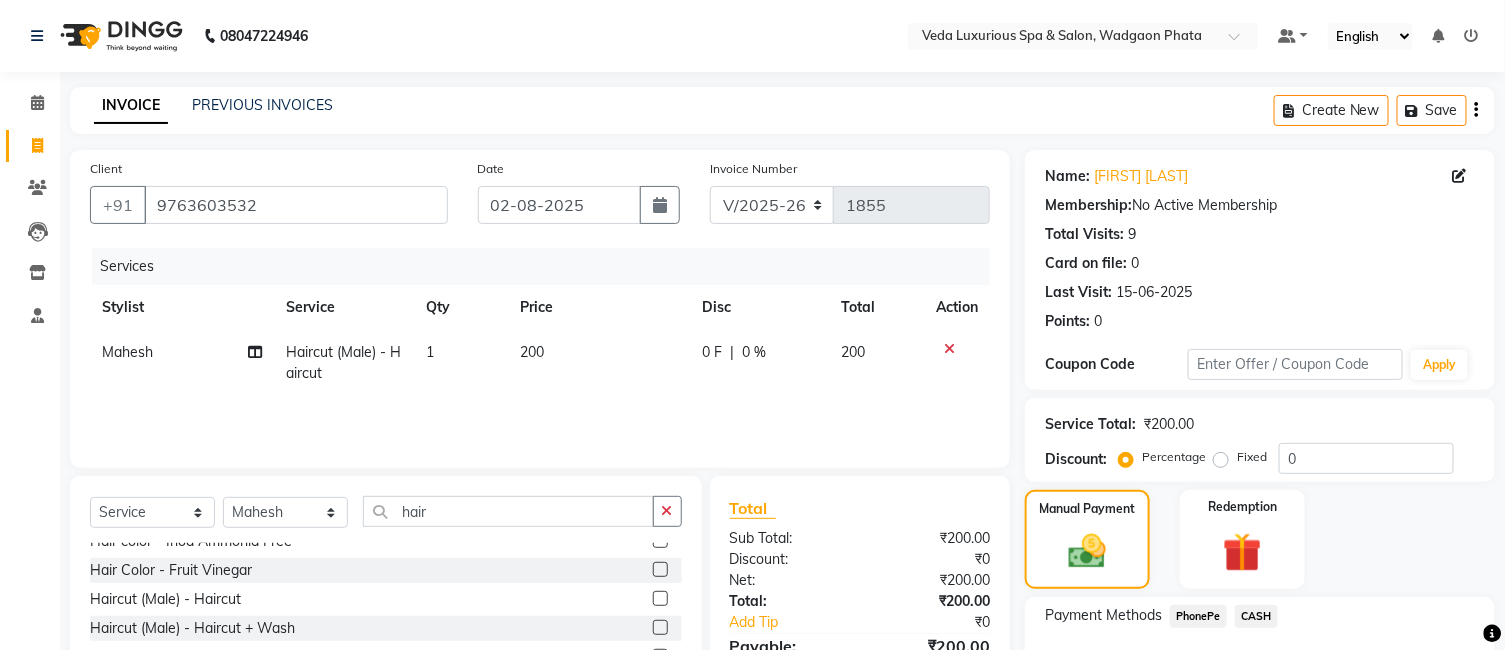 scroll, scrollTop: 151, scrollLeft: 0, axis: vertical 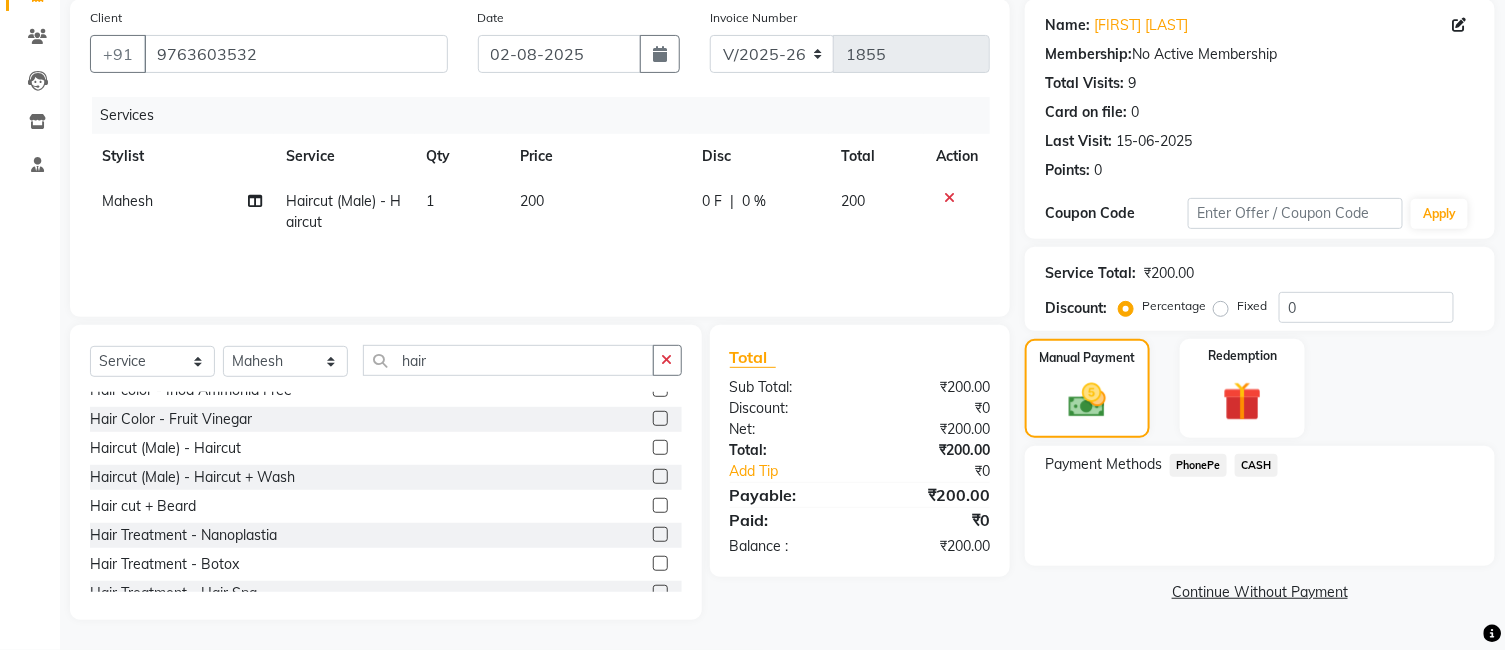 click on "PhonePe" 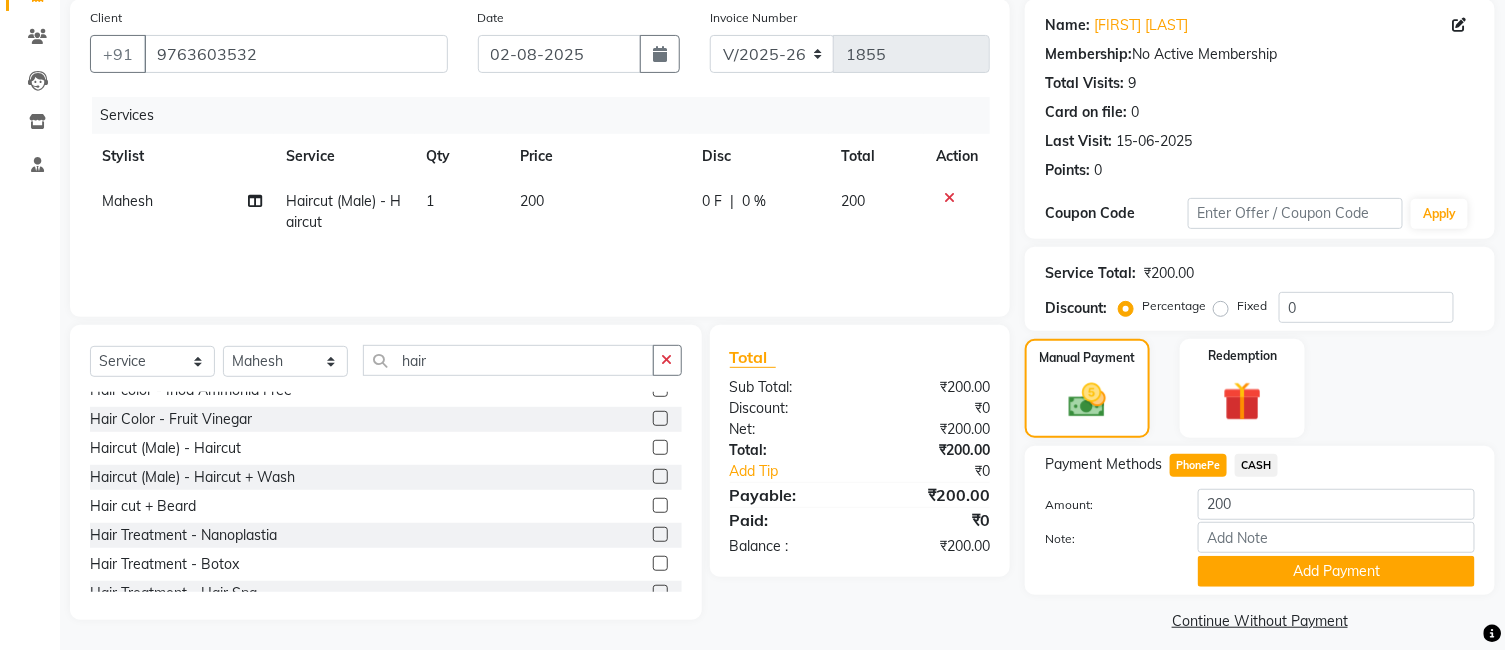 scroll, scrollTop: 166, scrollLeft: 0, axis: vertical 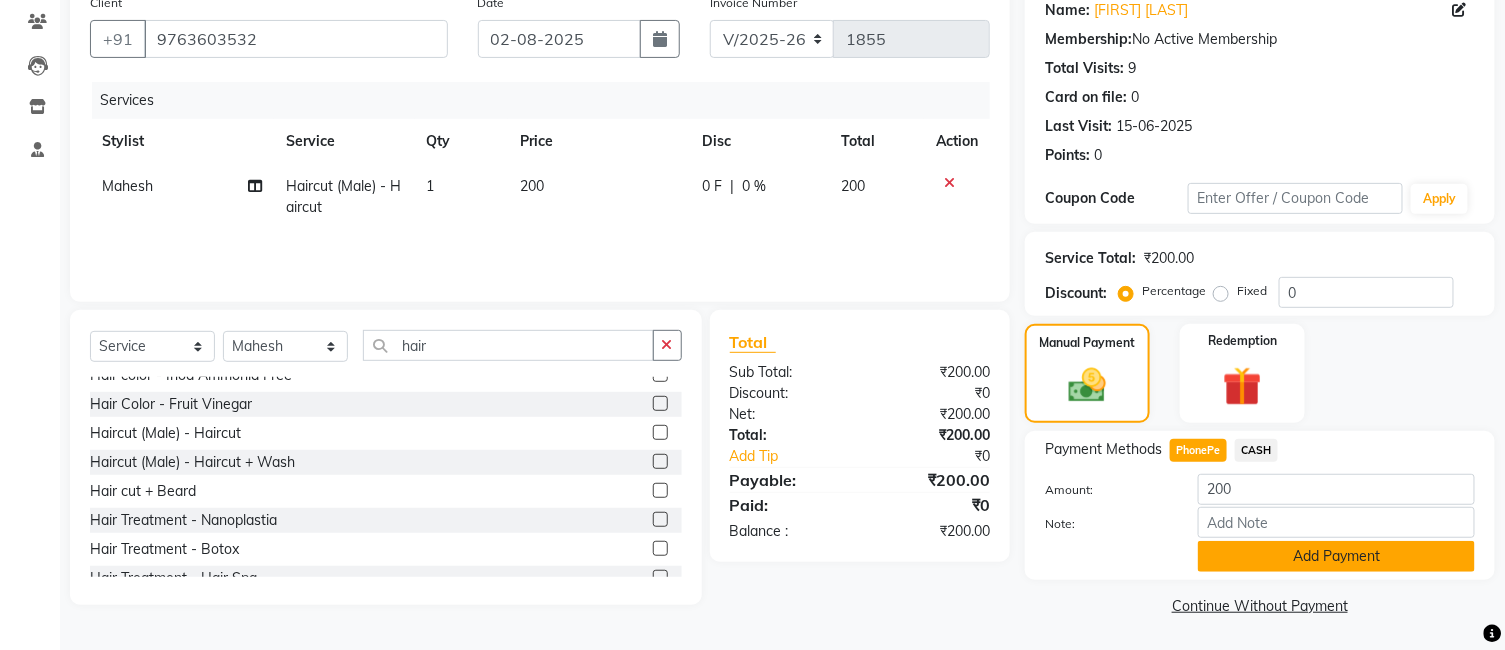 click on "Add Payment" 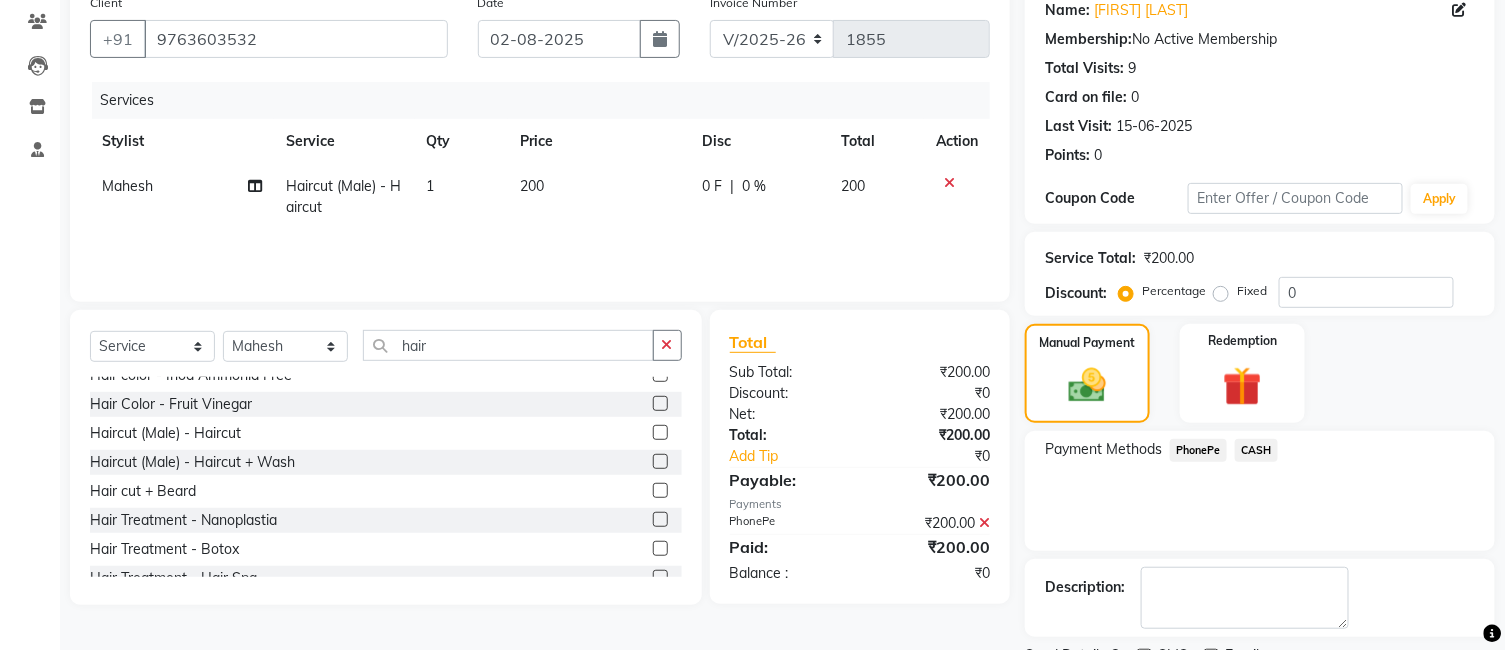 scroll, scrollTop: 251, scrollLeft: 0, axis: vertical 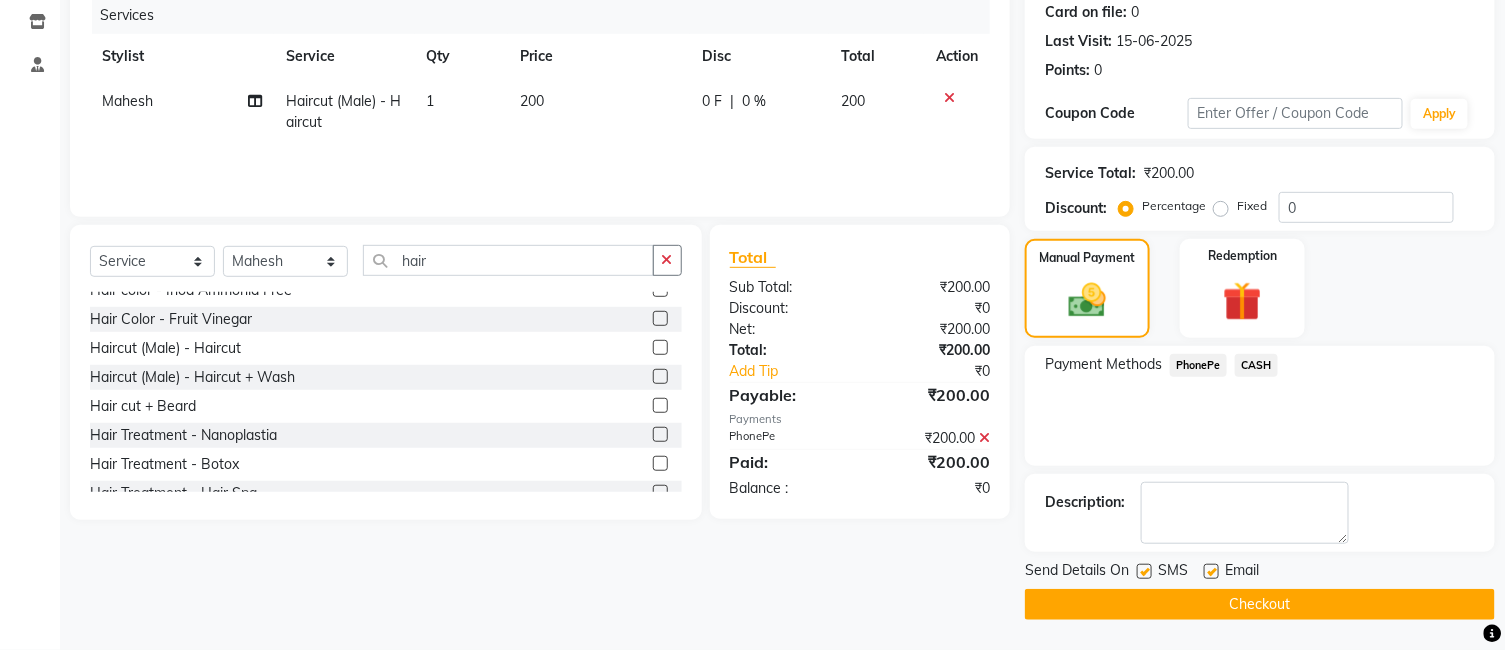 click on "Checkout" 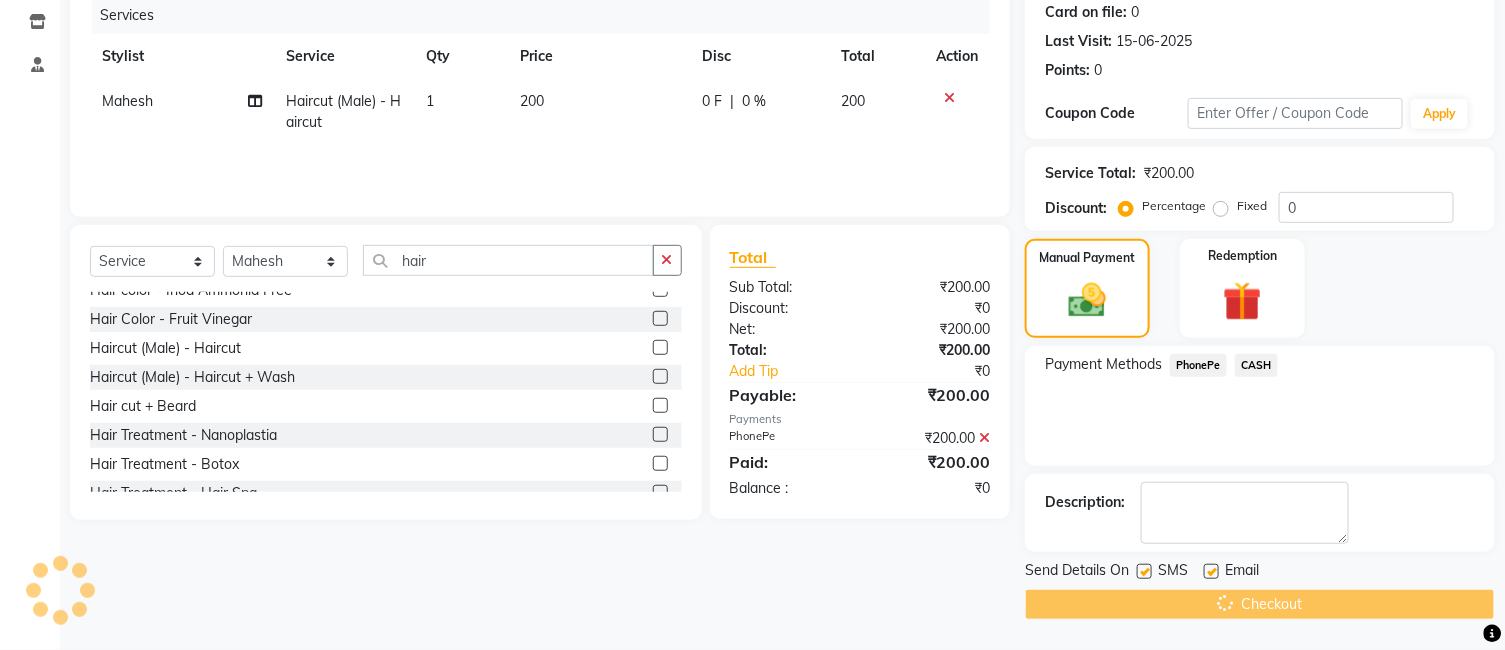 scroll, scrollTop: 142, scrollLeft: 0, axis: vertical 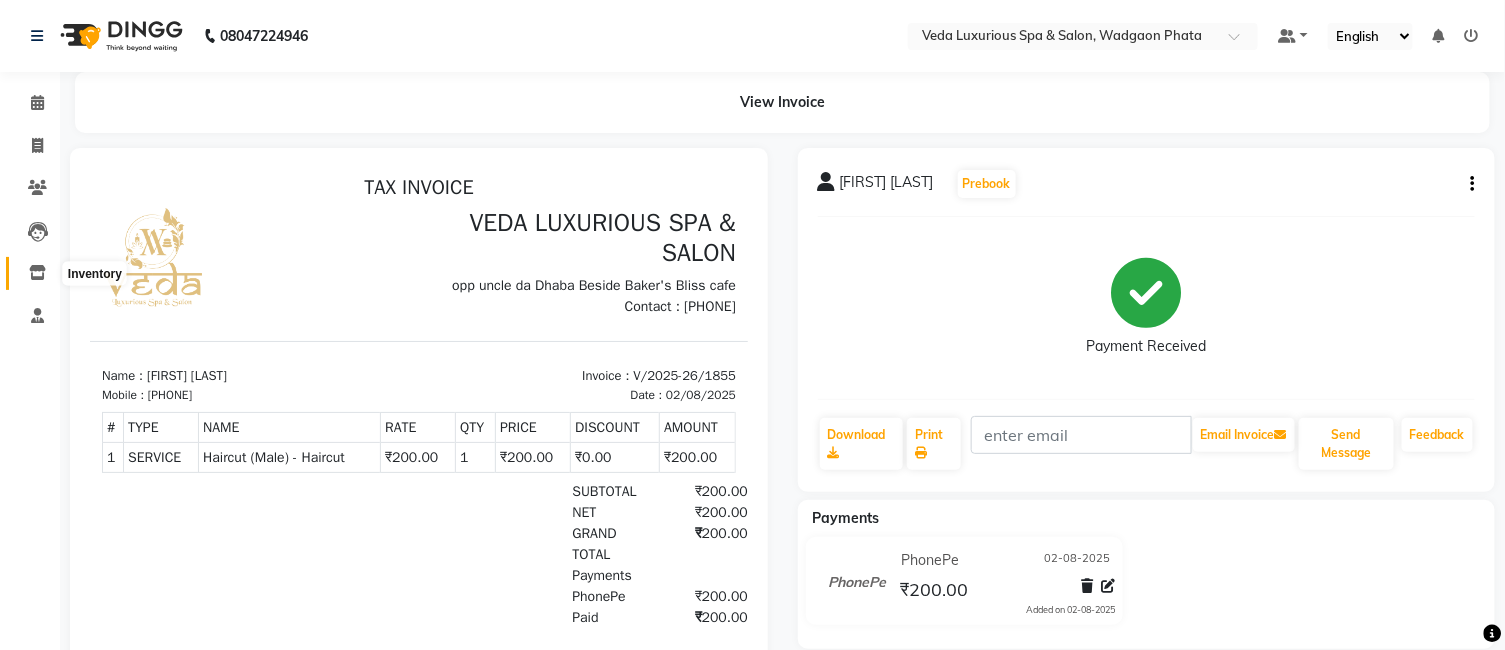click 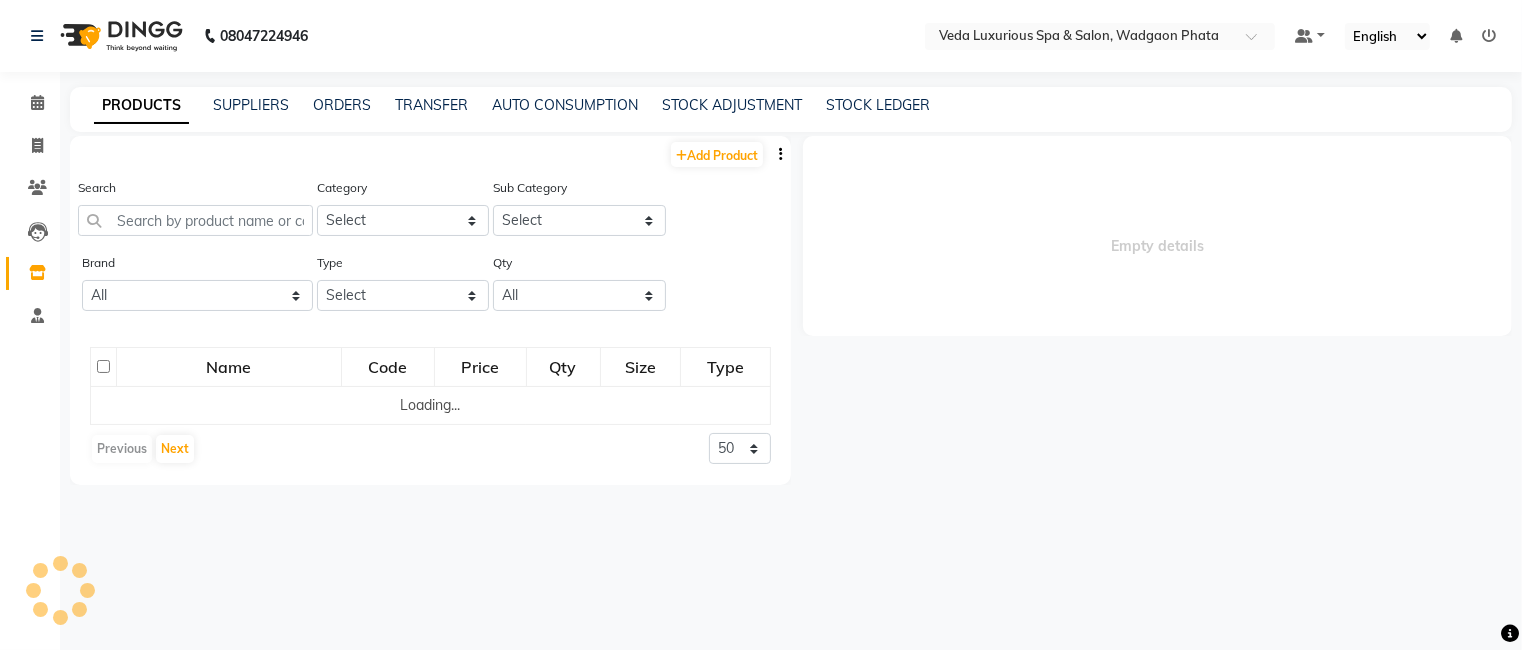 select 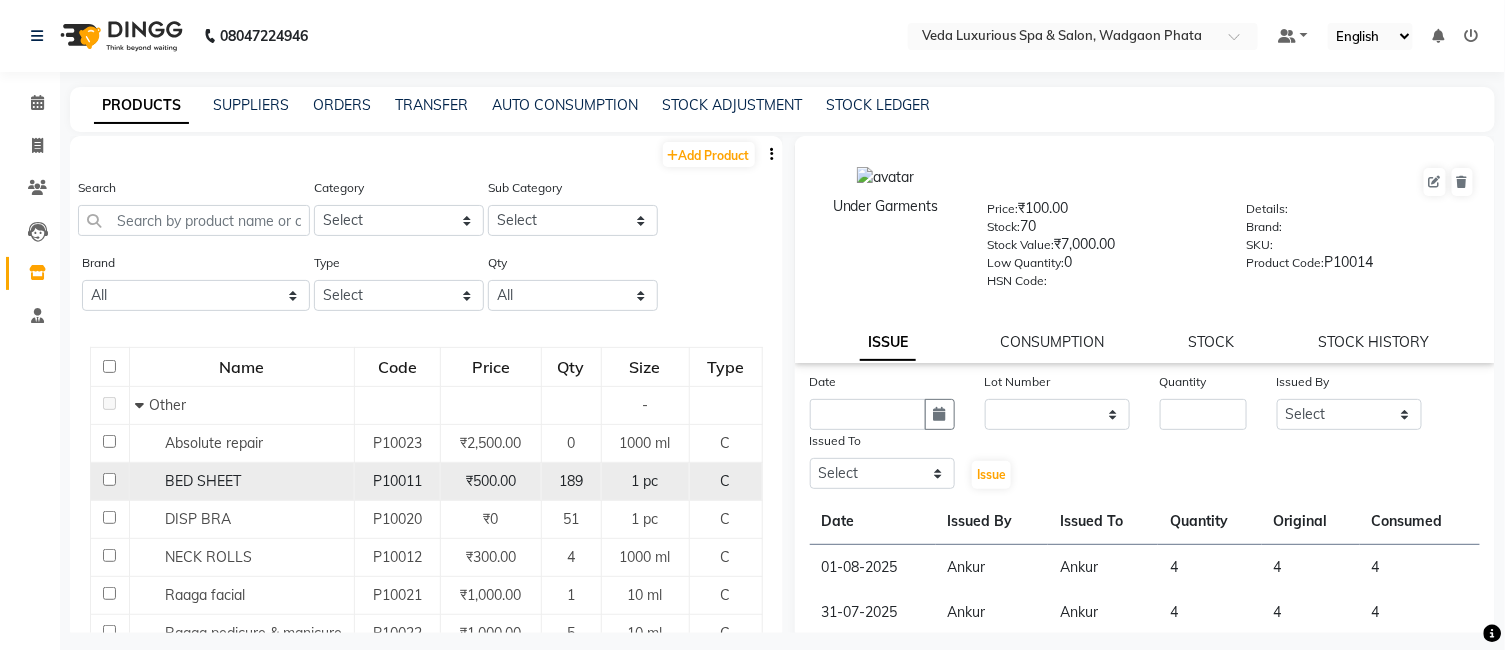 click 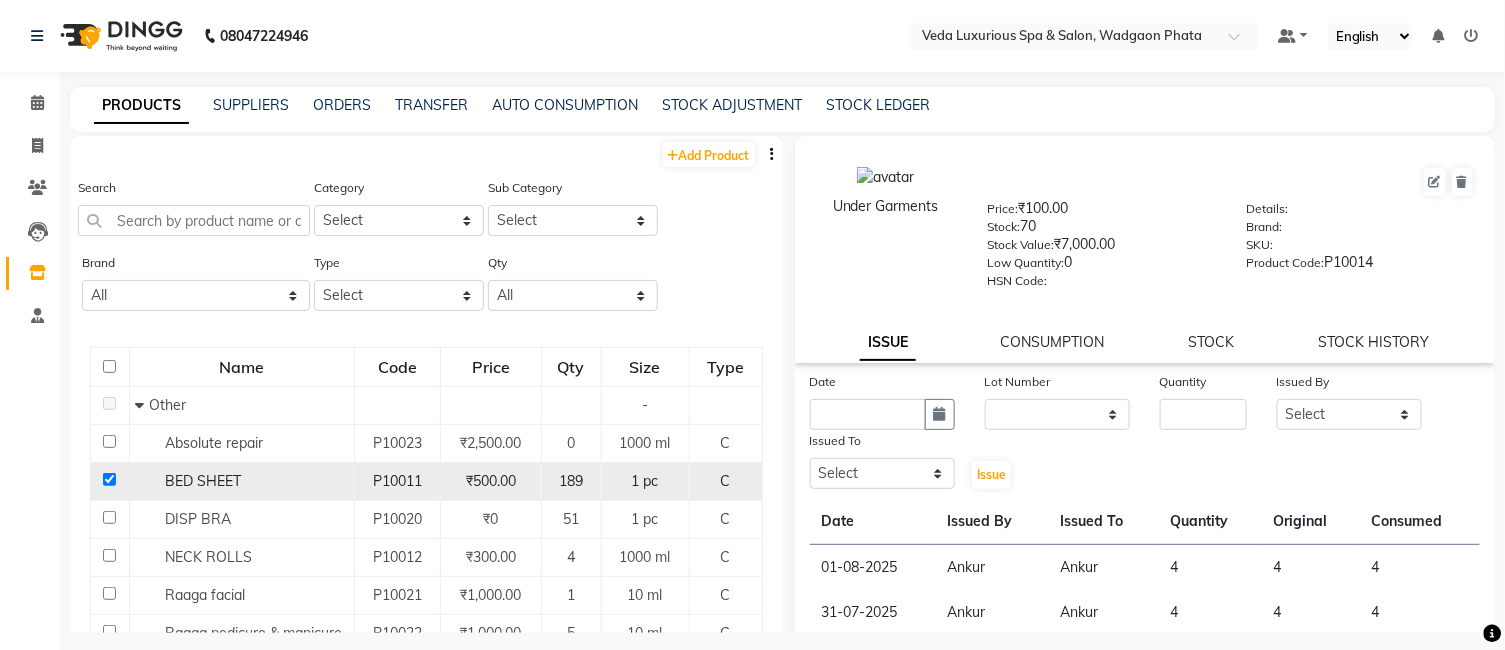 checkbox on "true" 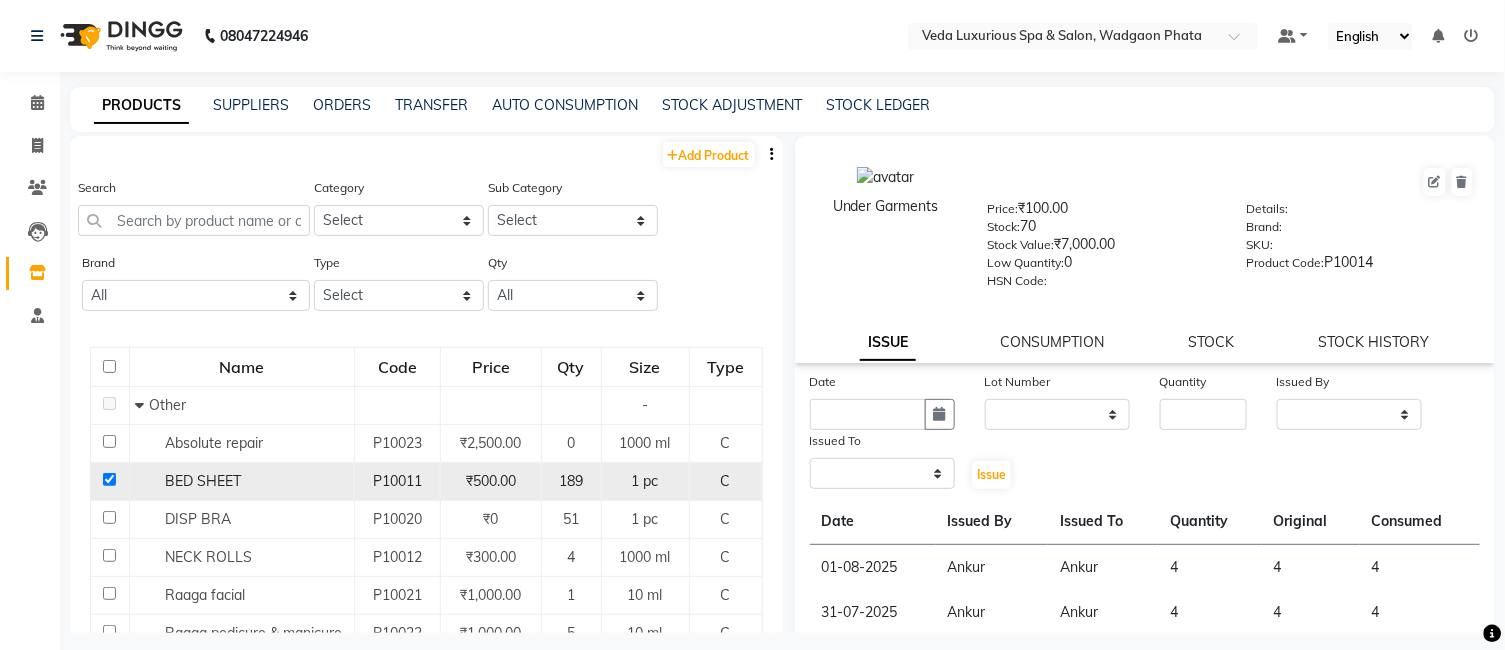 select 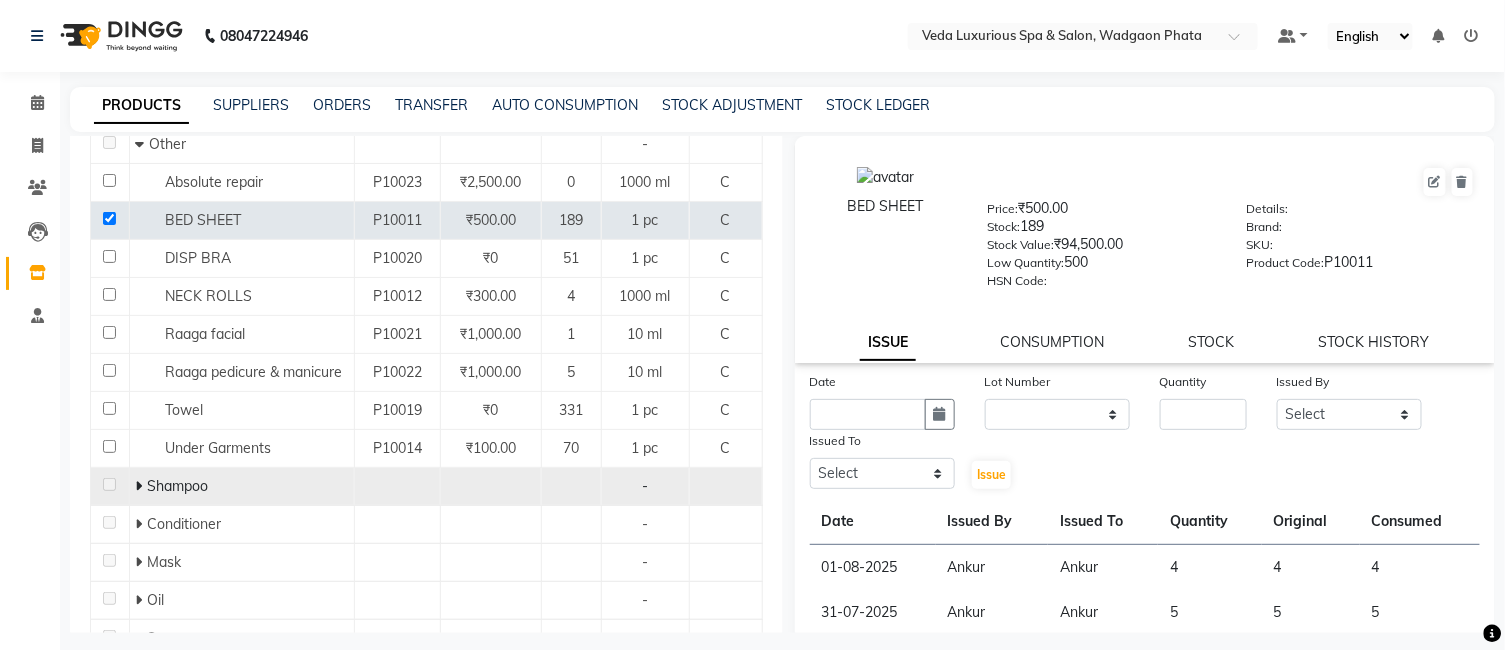 scroll, scrollTop: 222, scrollLeft: 0, axis: vertical 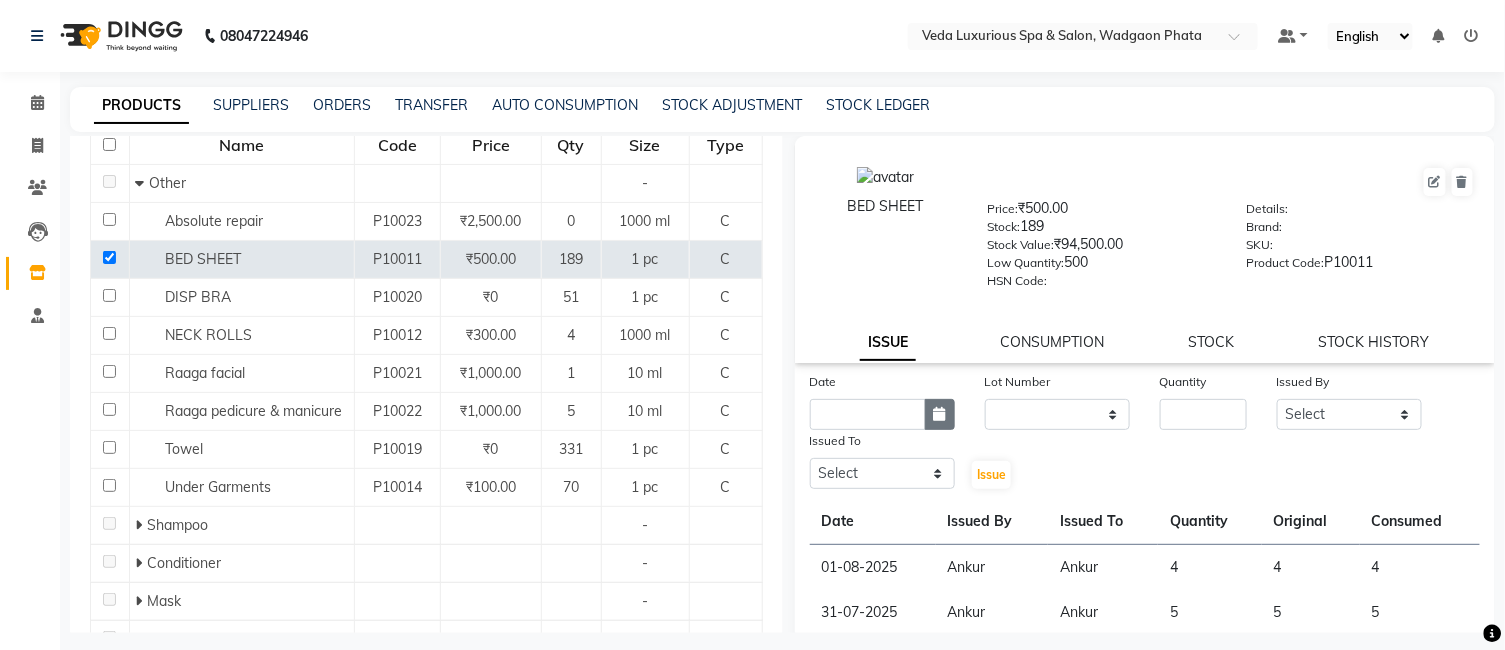 click 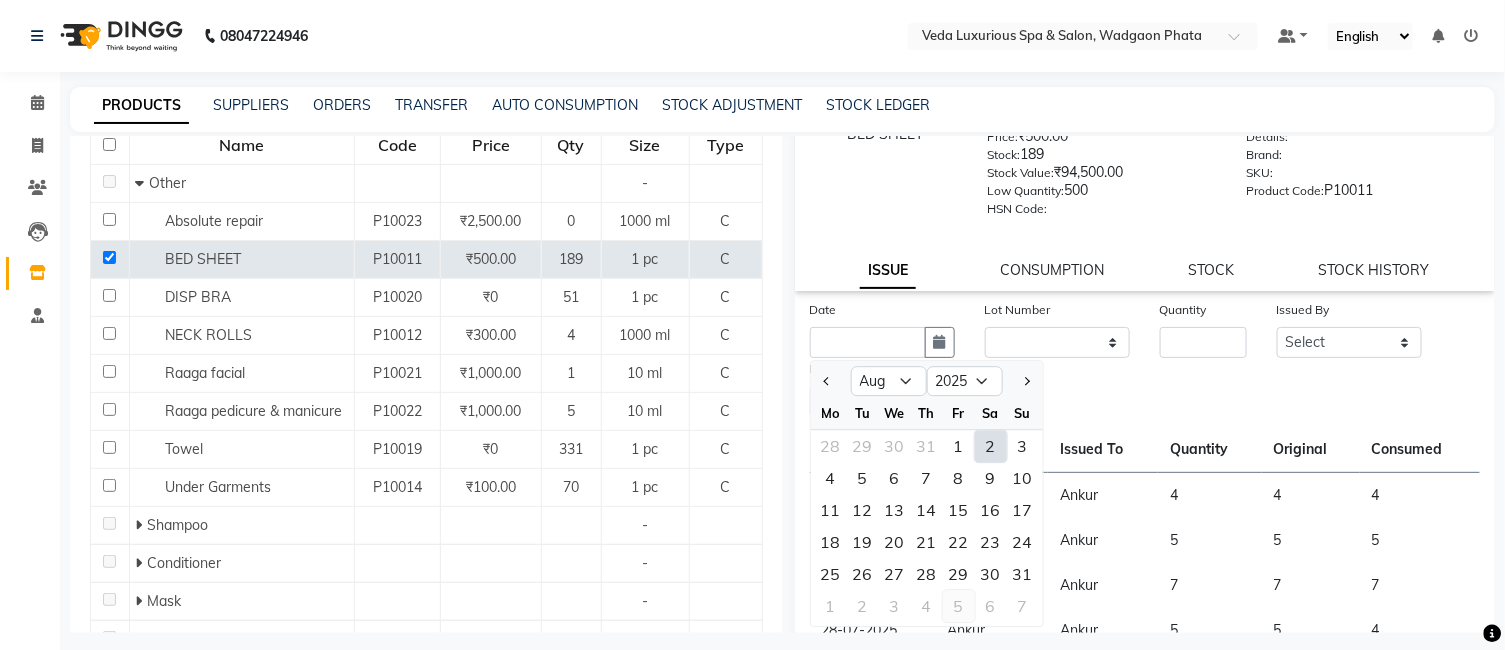 scroll, scrollTop: 111, scrollLeft: 0, axis: vertical 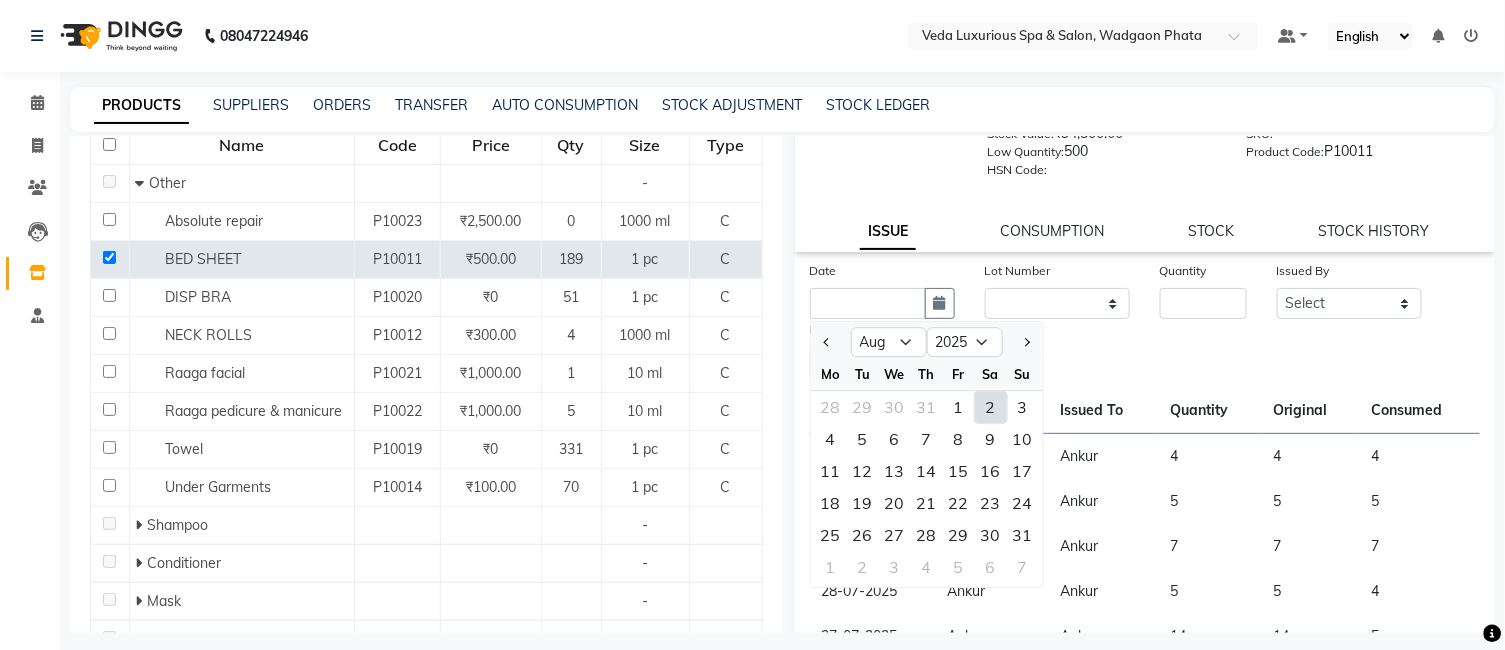 click on "2" 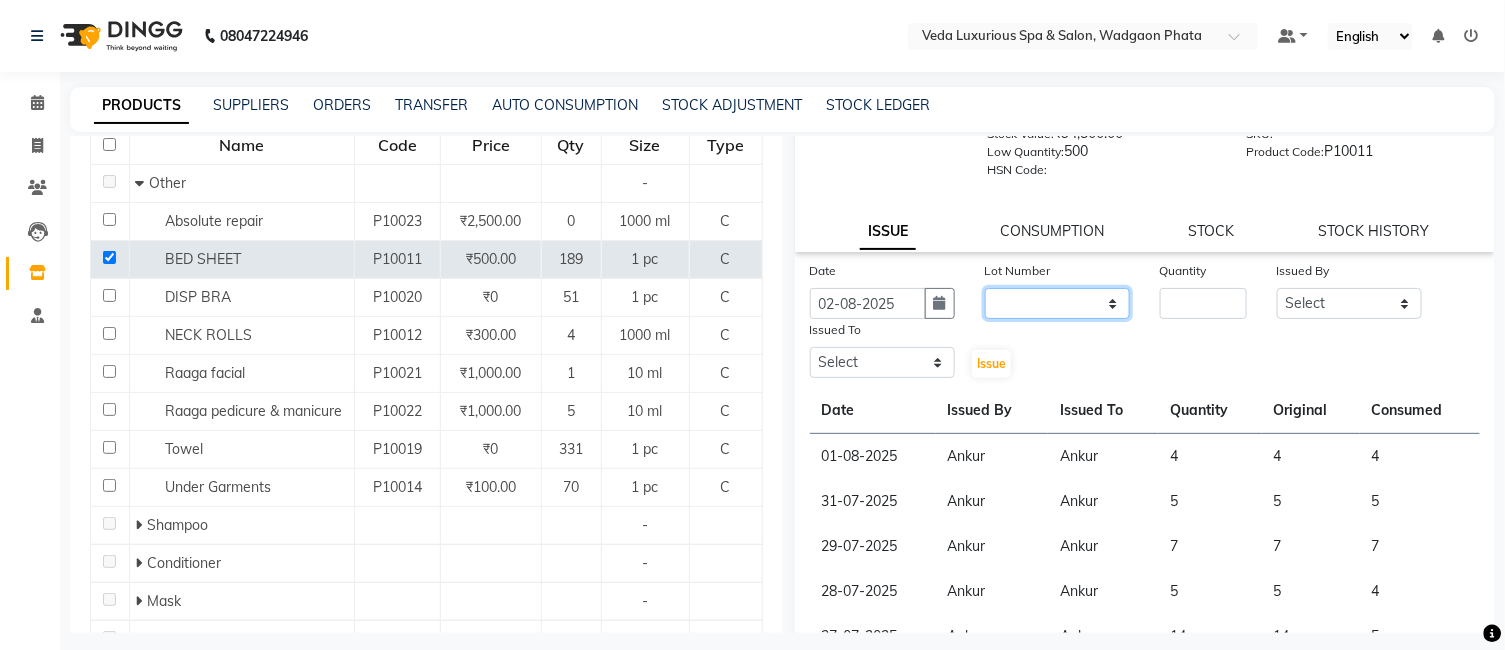 click on "None" 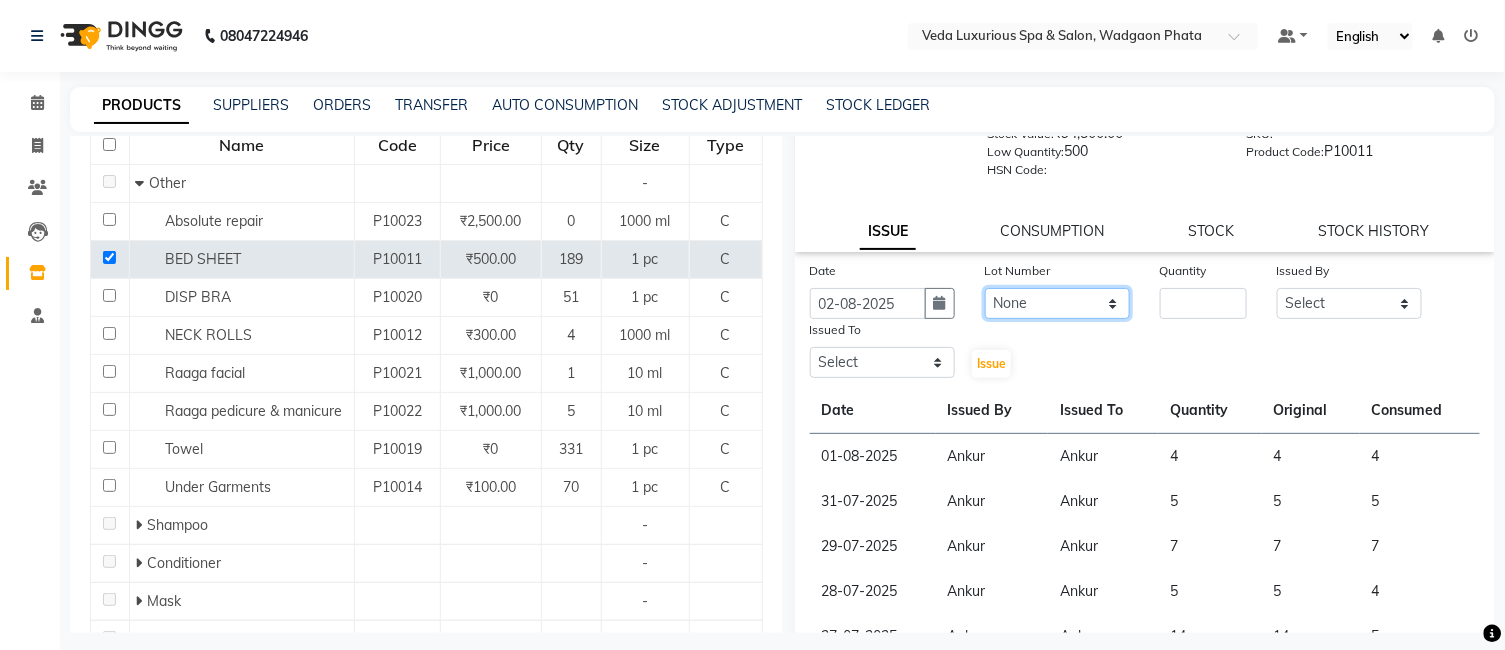 click on "None" 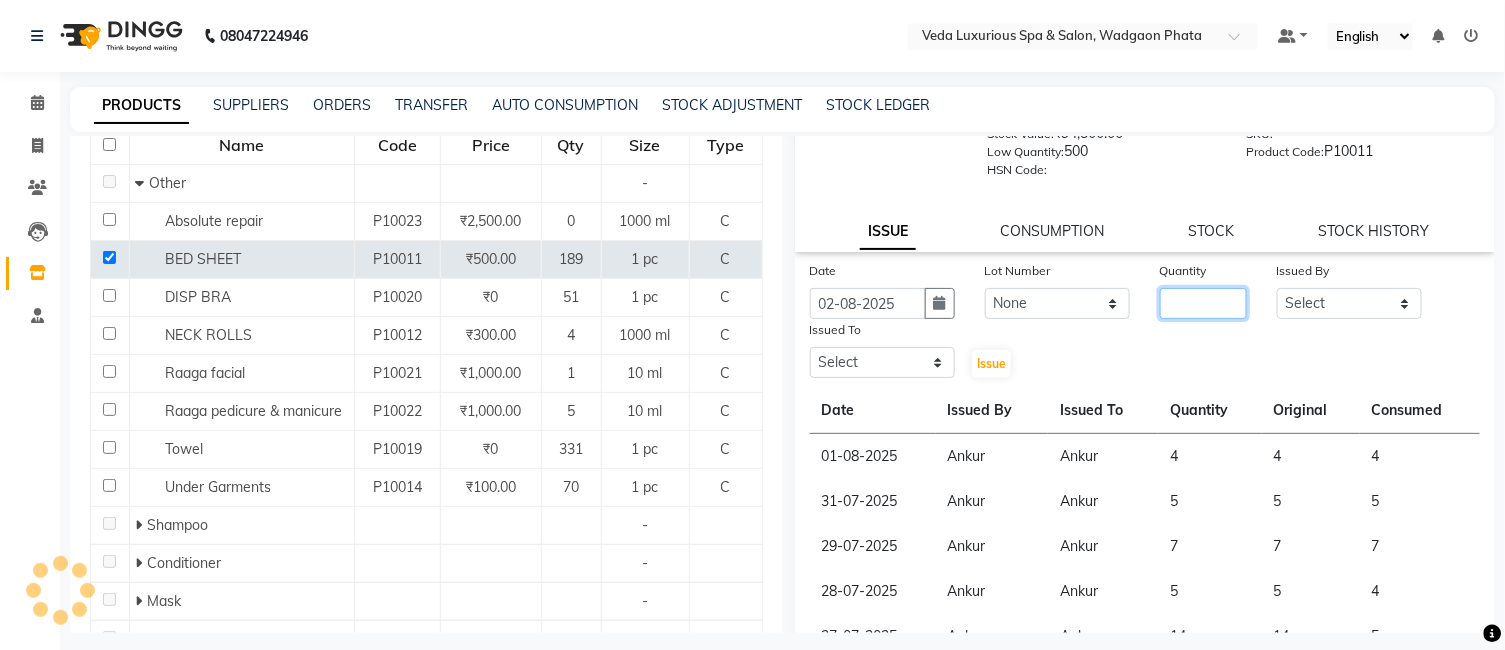 click 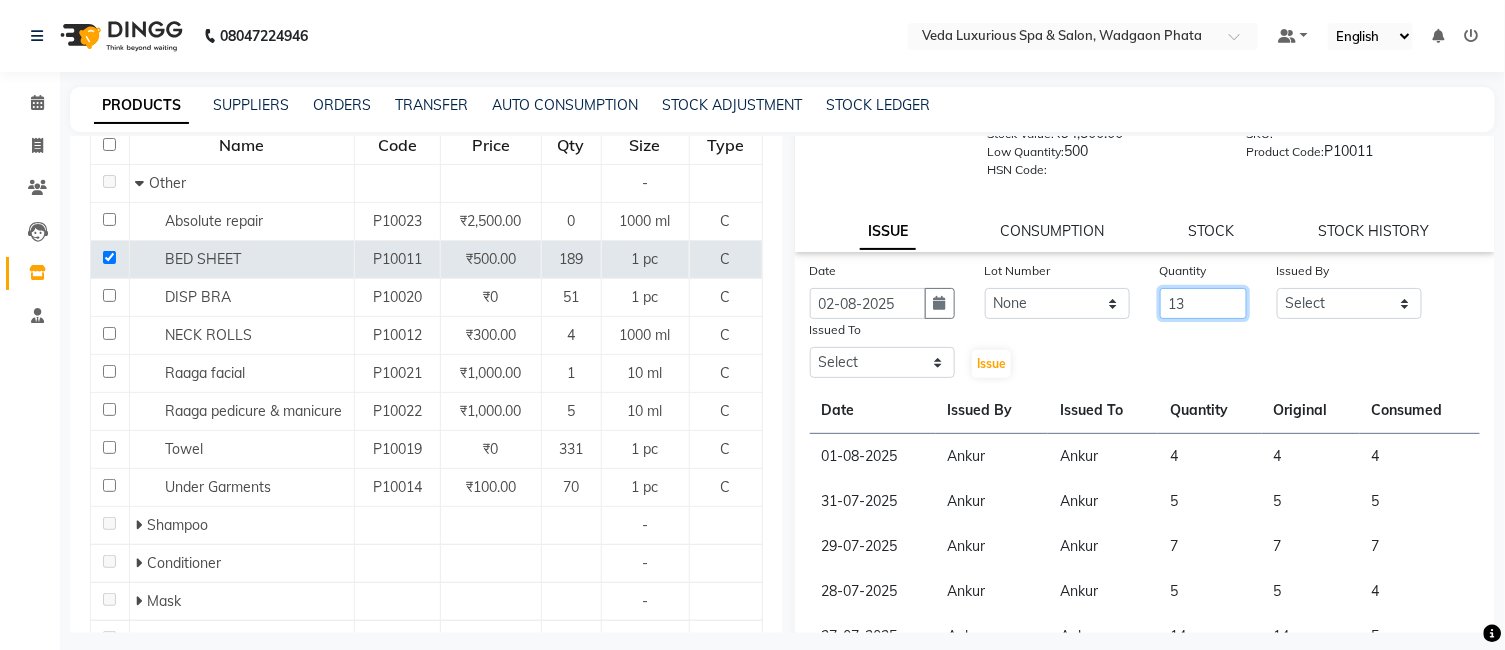 type on "13" 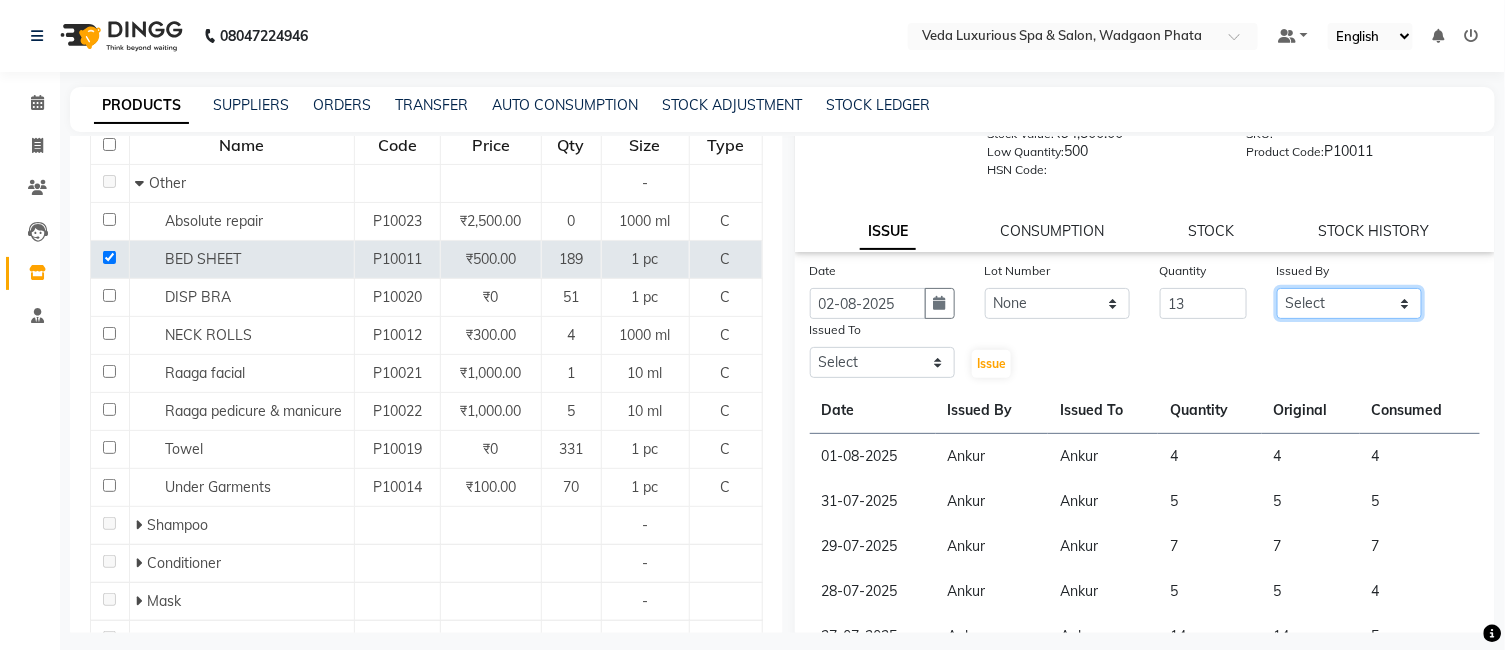 drag, startPoint x: 1322, startPoint y: 296, endPoint x: 1314, endPoint y: 265, distance: 32.01562 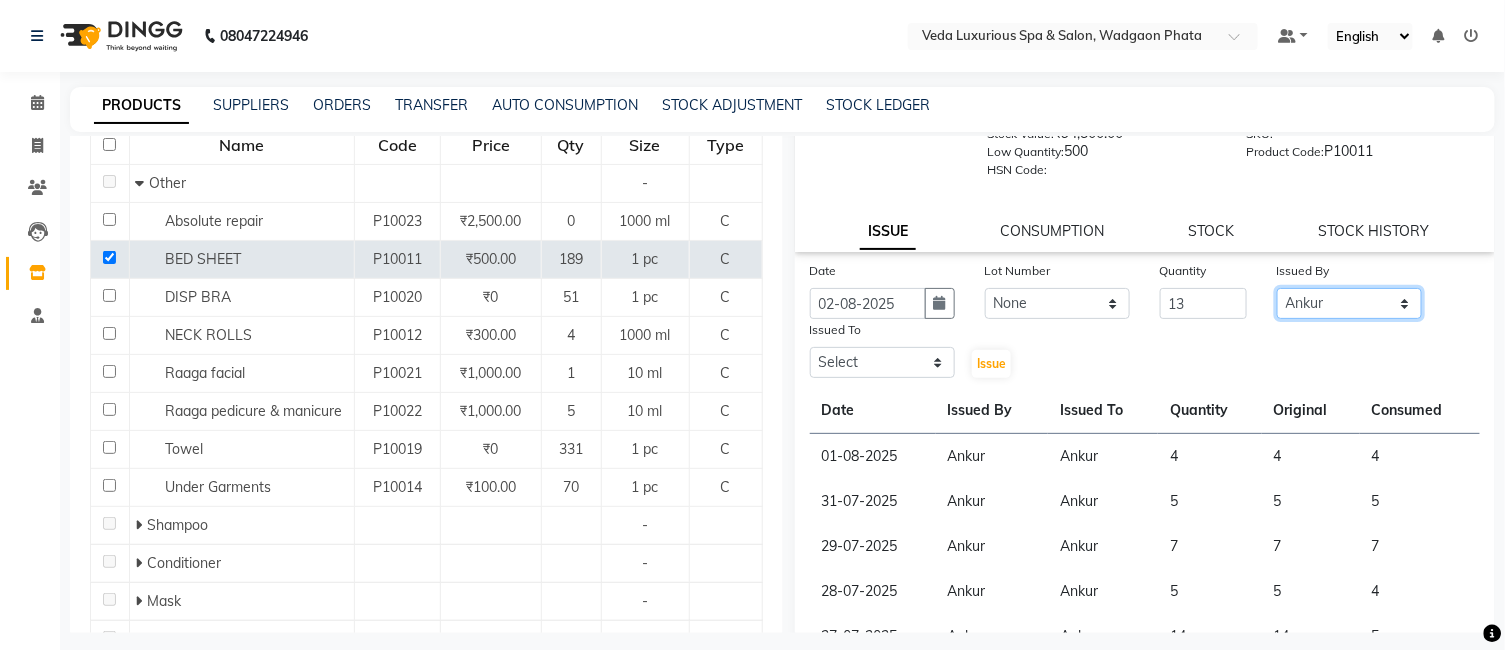 click on "Select [FIRST] [LAST] [LAST] [LAST] [LAST] [LAST] [LAST] [LAST] [LAST] [LAST] [LAST] [LAST] [LAST] [LAST] [LAST] [LAST] [LAST] [LAST] [LAST] [LAST] [LAST] [LAST]" 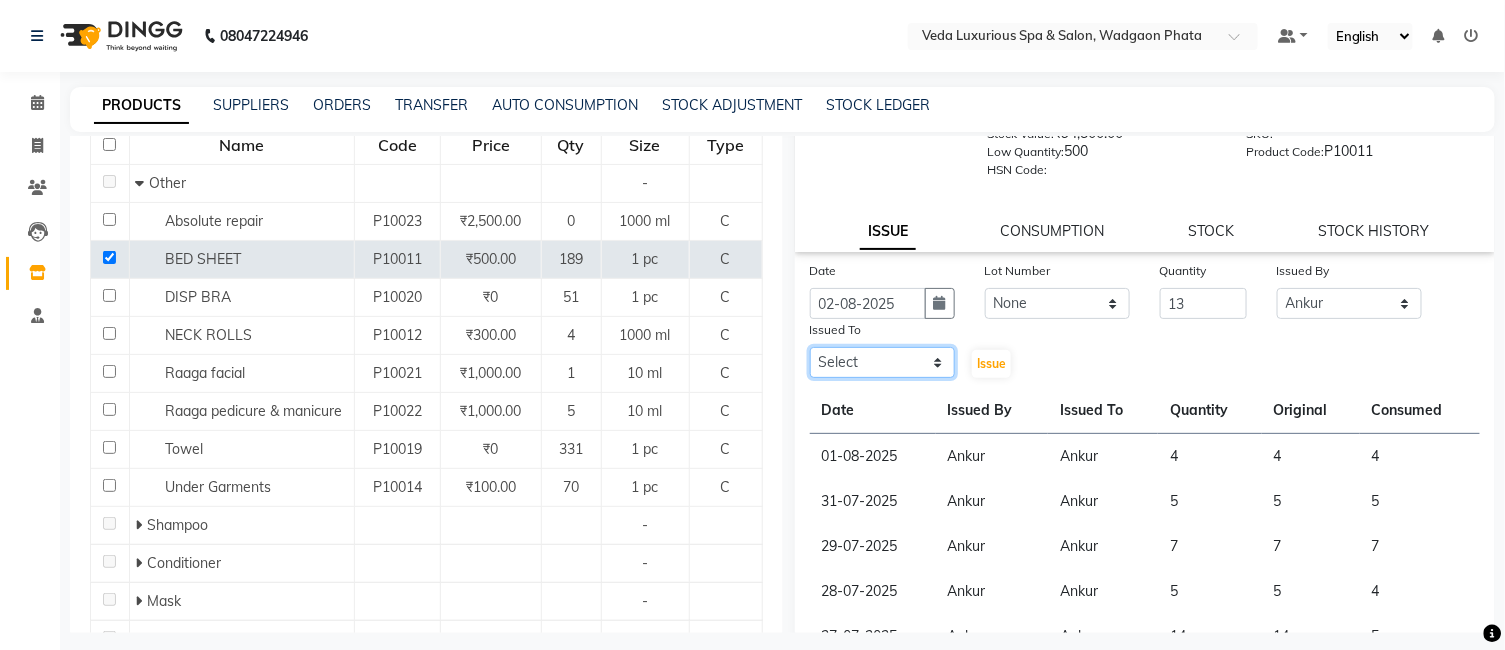 drag, startPoint x: 907, startPoint y: 364, endPoint x: 911, endPoint y: 354, distance: 10.770329 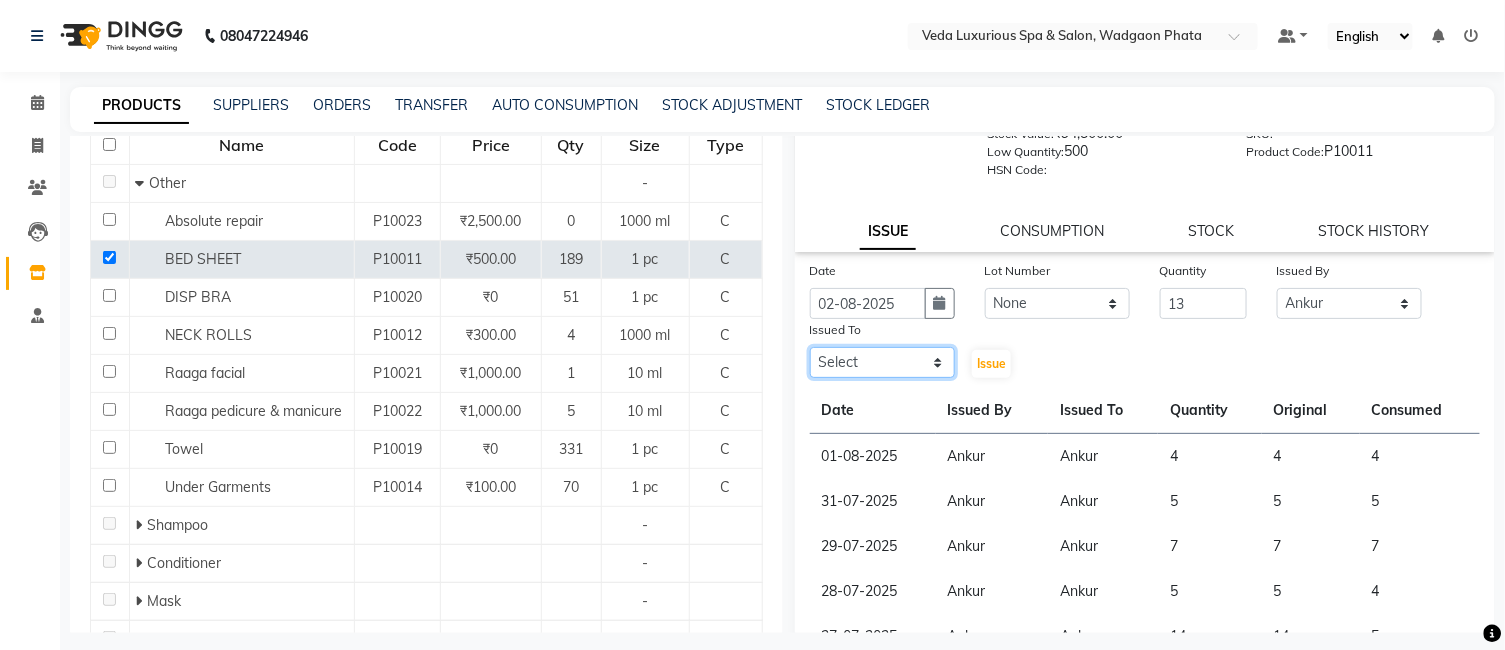 select on "28495" 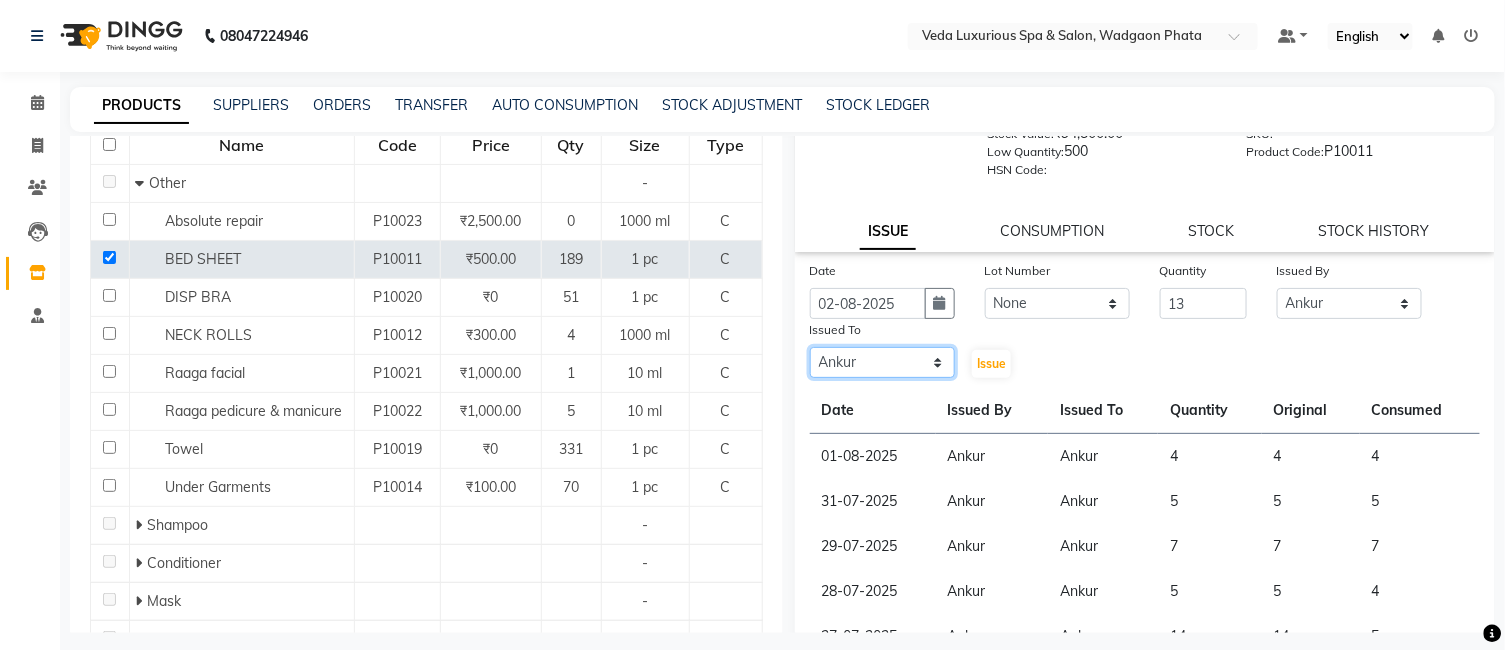 click on "Select [FIRST] [LAST] [LAST] [LAST] [LAST] [LAST] [LAST] [LAST] [LAST] [LAST] [LAST] [LAST] [LAST] [LAST] [LAST] [LAST] [LAST] [LAST] [LAST] [LAST] [LAST] [LAST]" 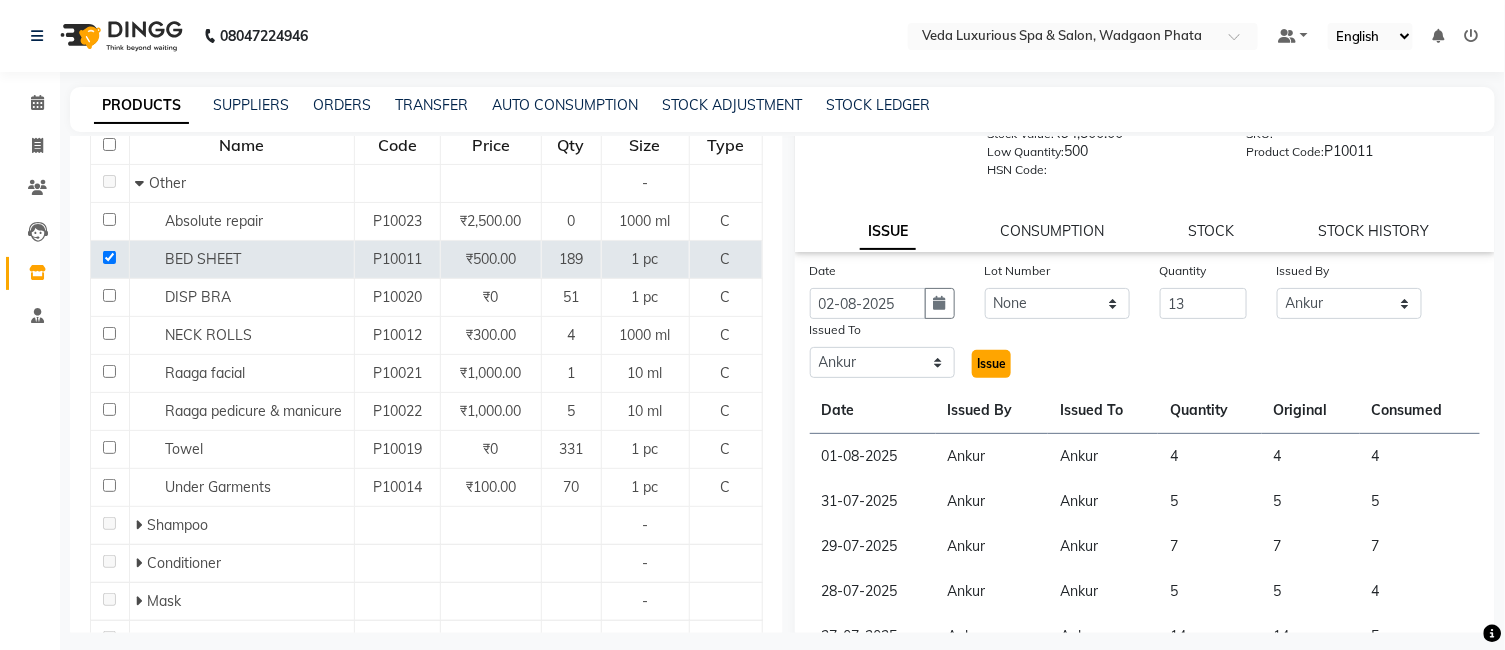 click on "Issue" 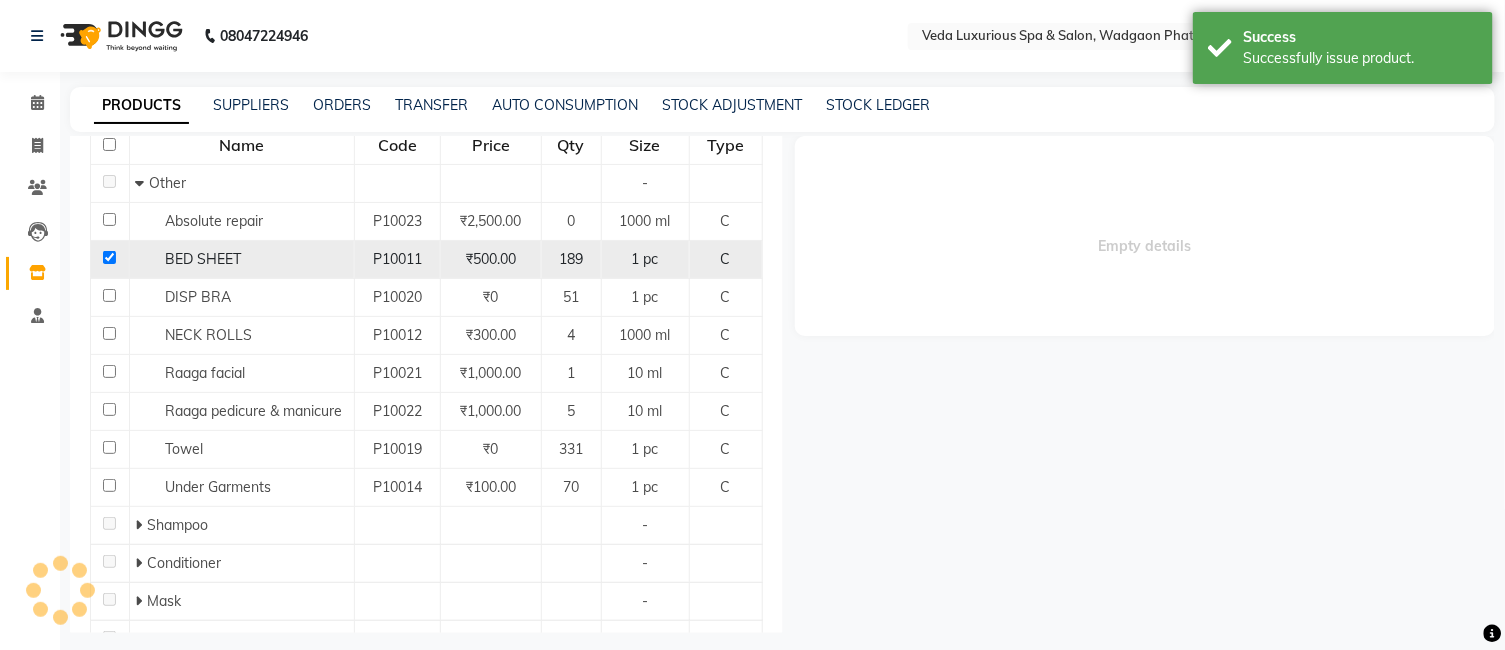 scroll, scrollTop: 0, scrollLeft: 0, axis: both 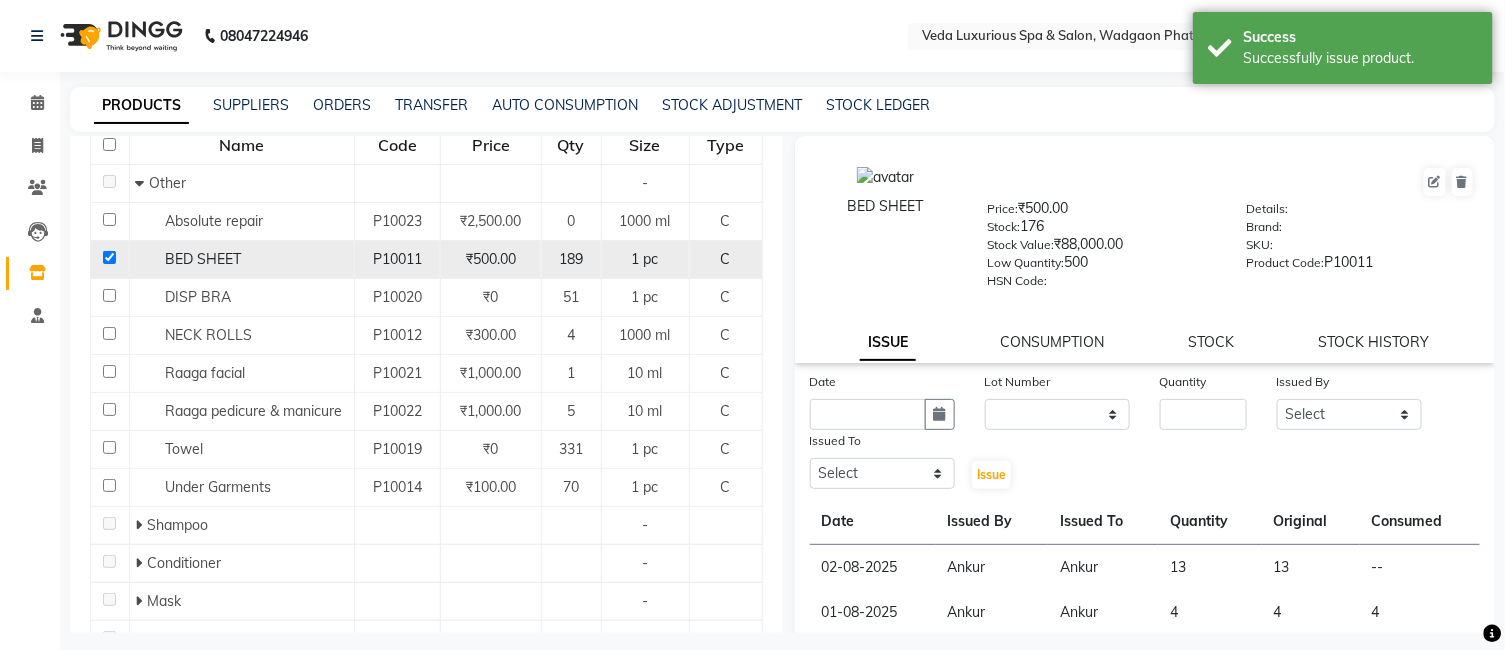 click 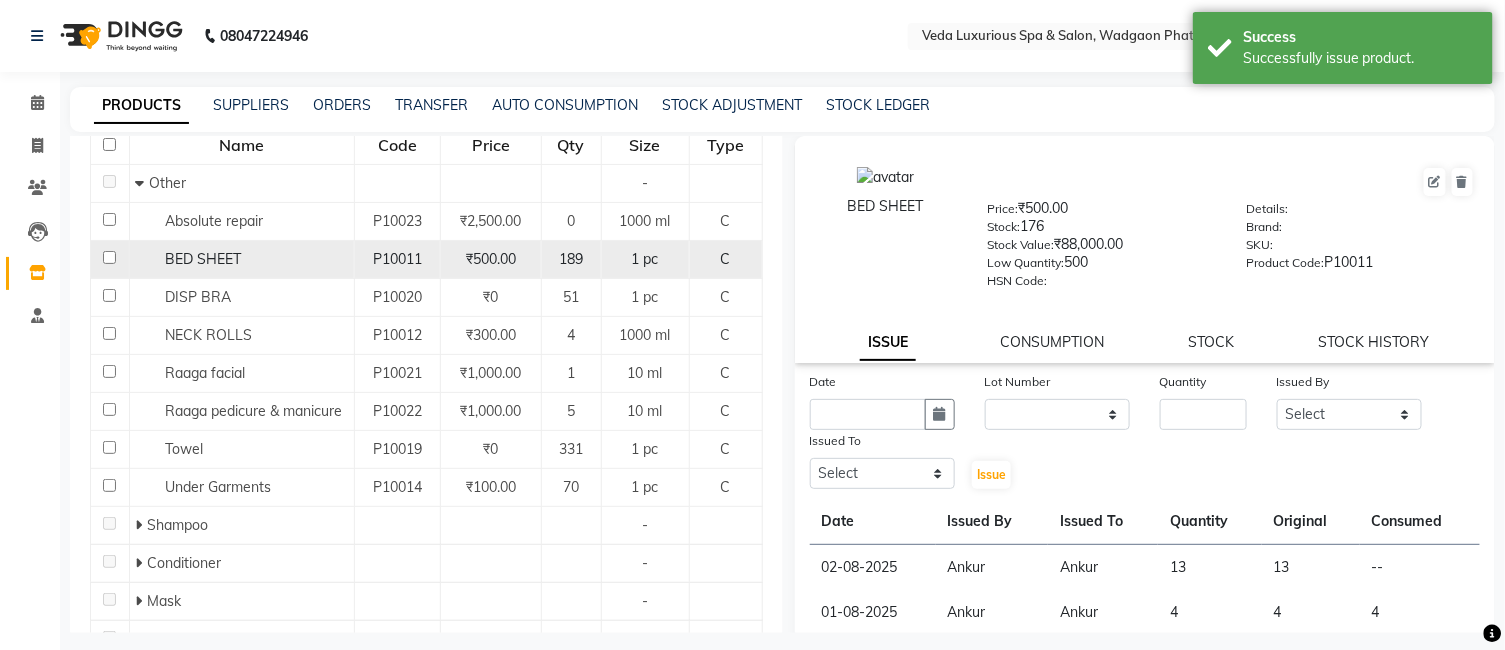 checkbox on "false" 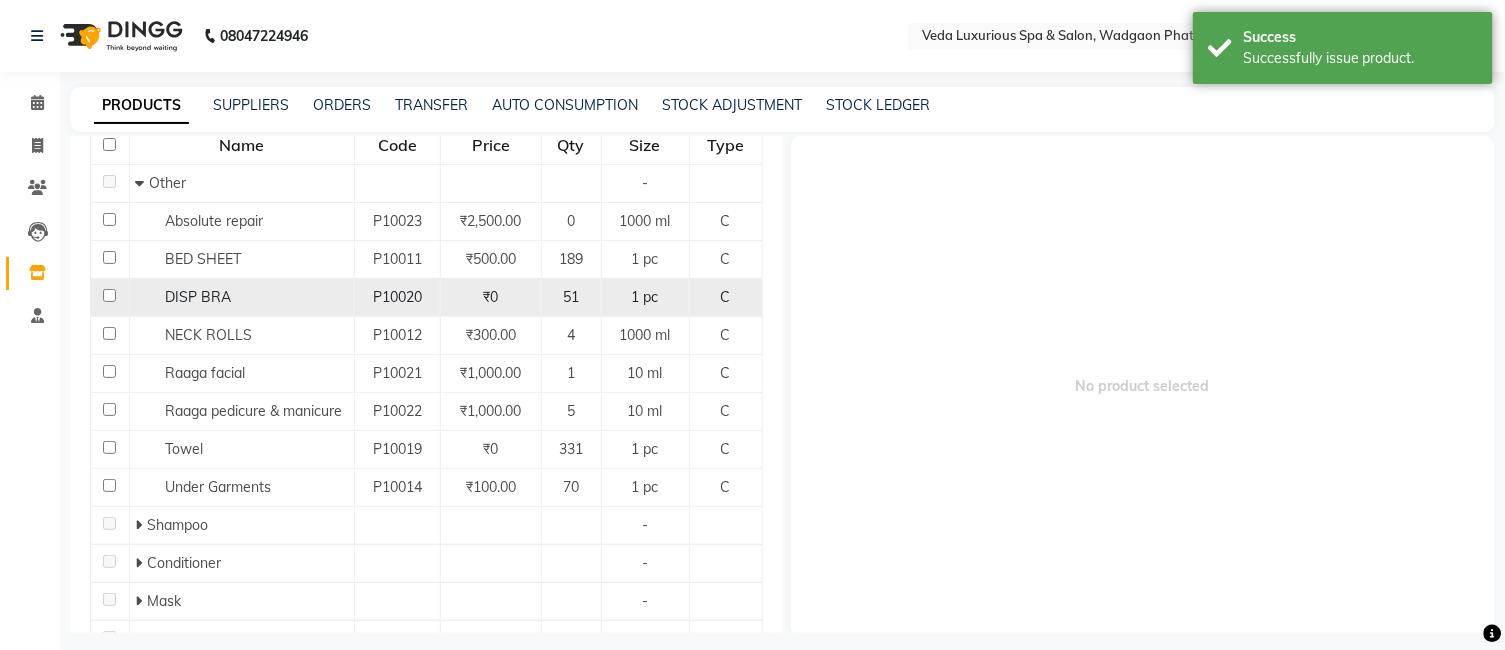 click 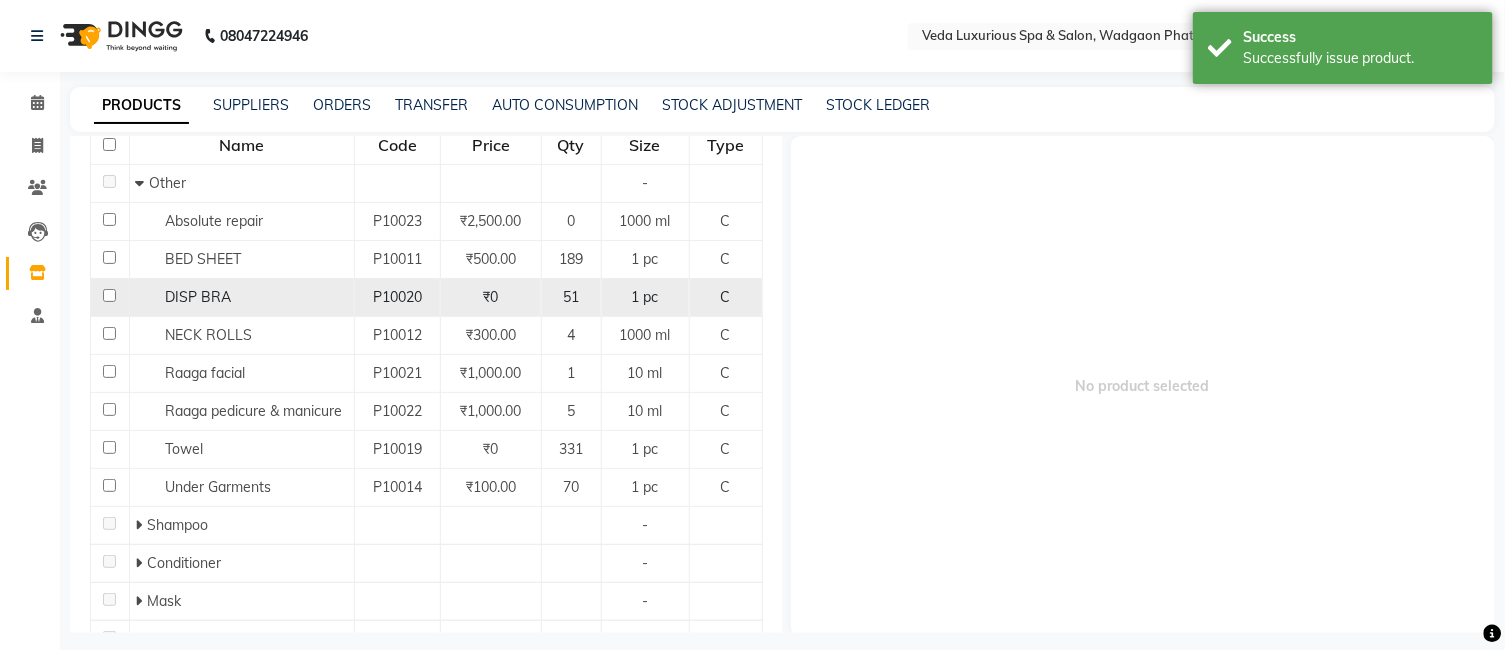 click 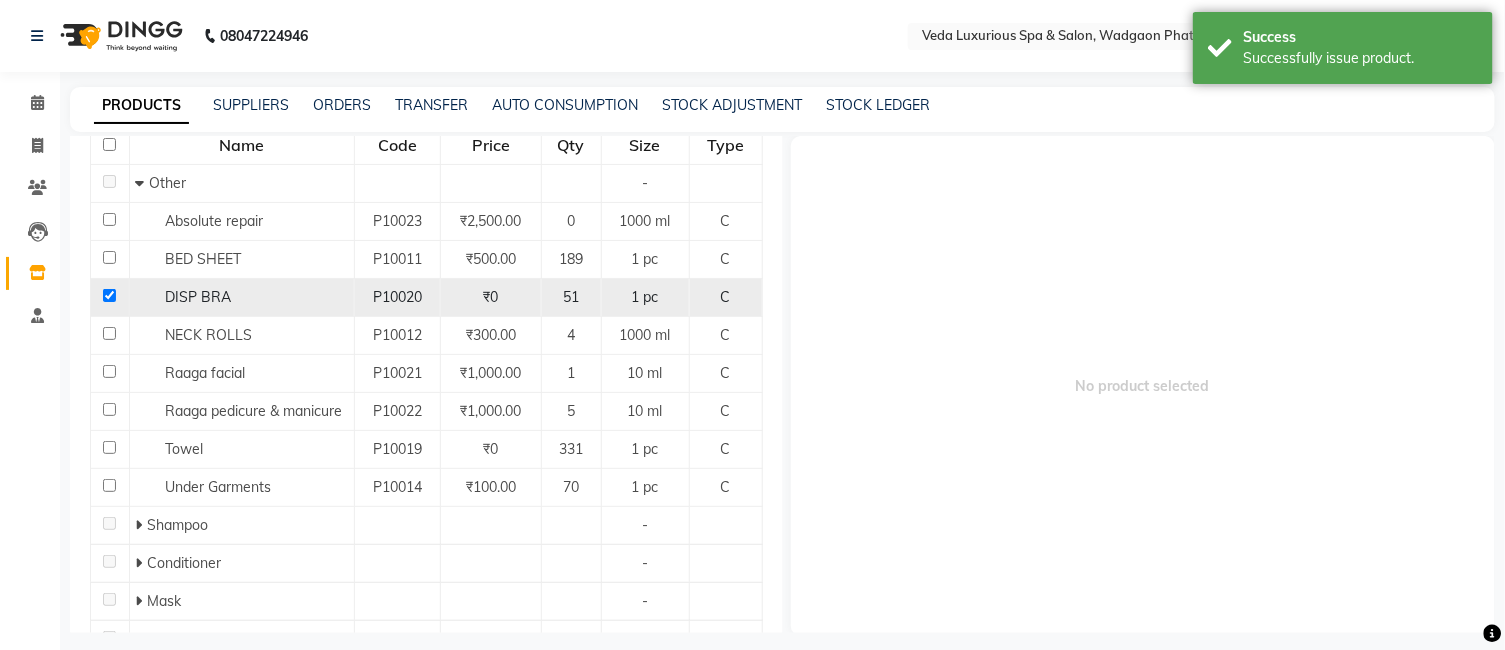 checkbox on "true" 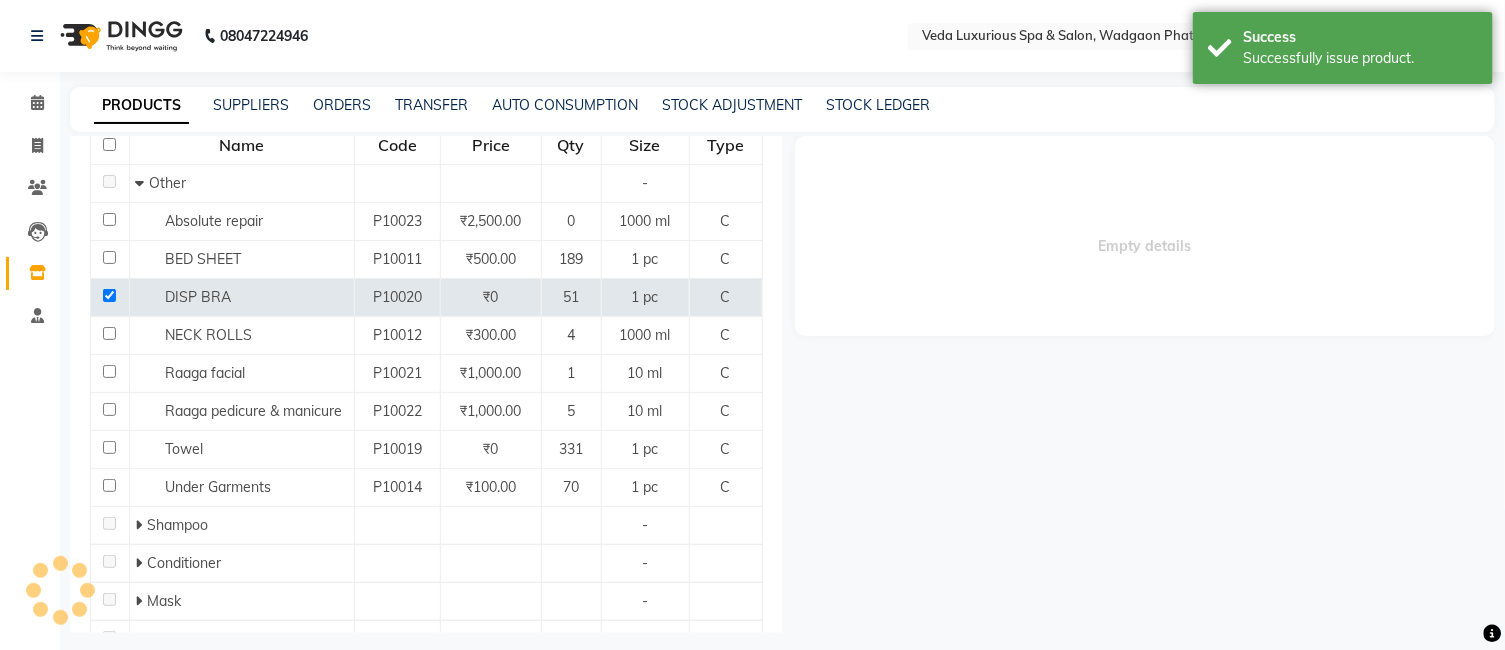 select 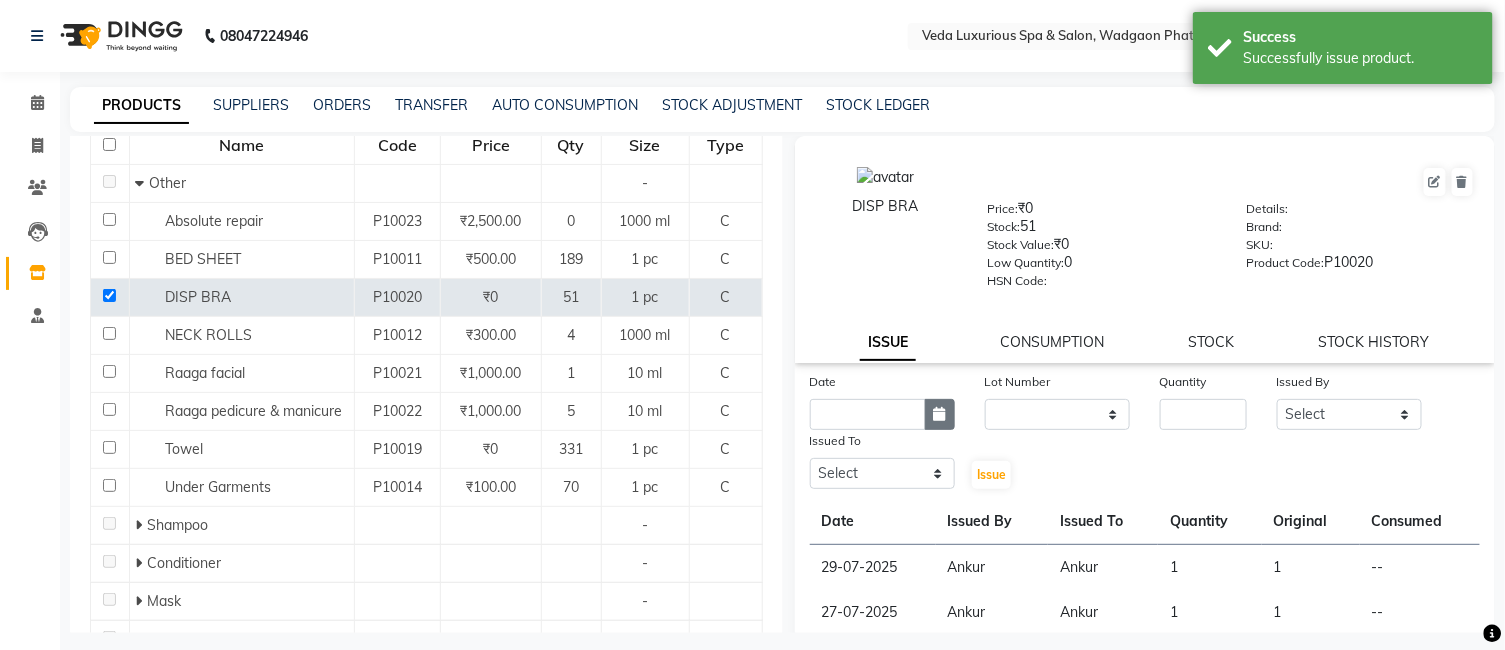 click 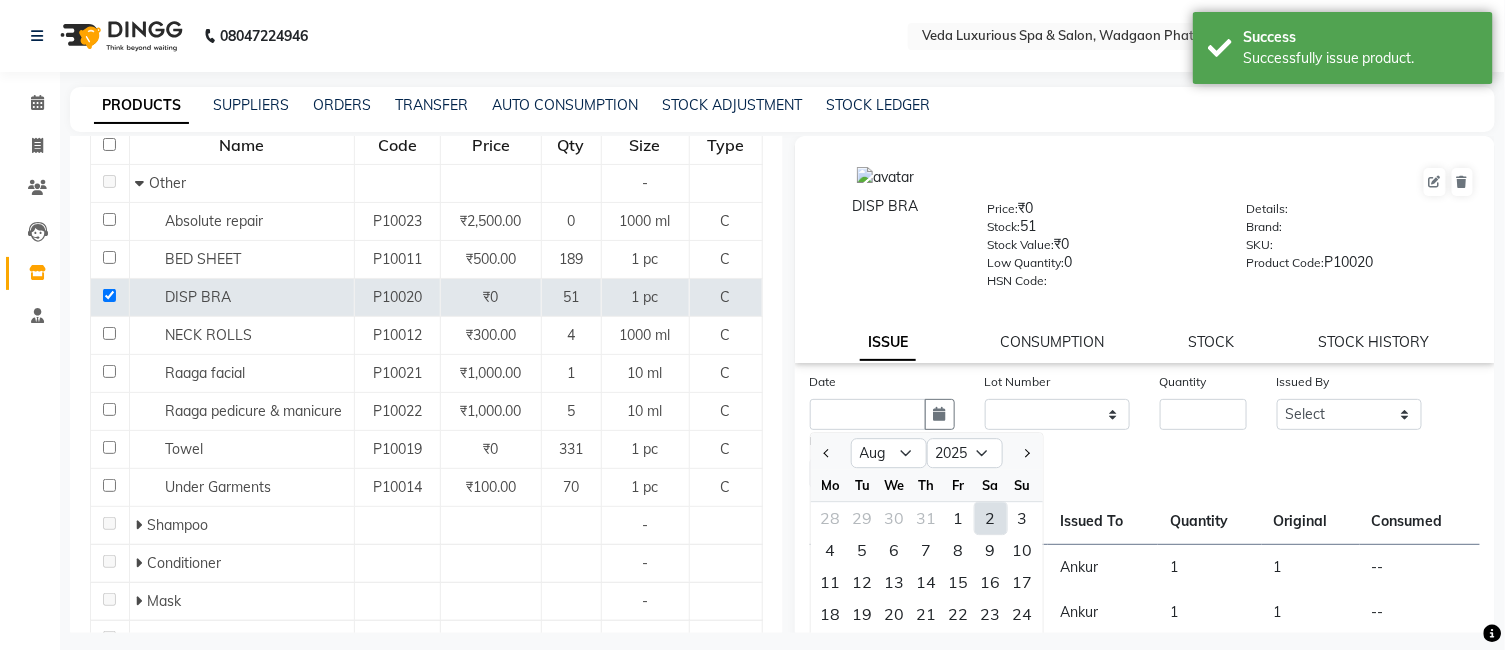 click on "2" 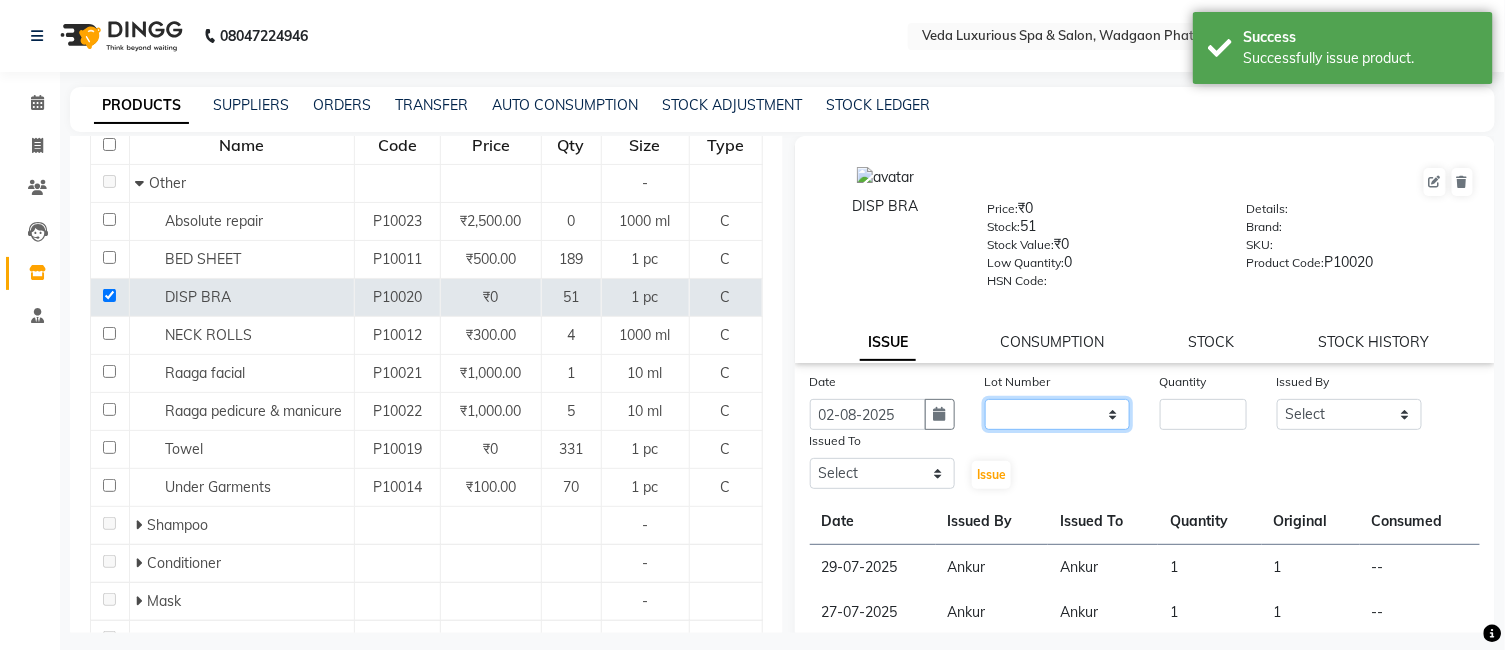 click on "None" 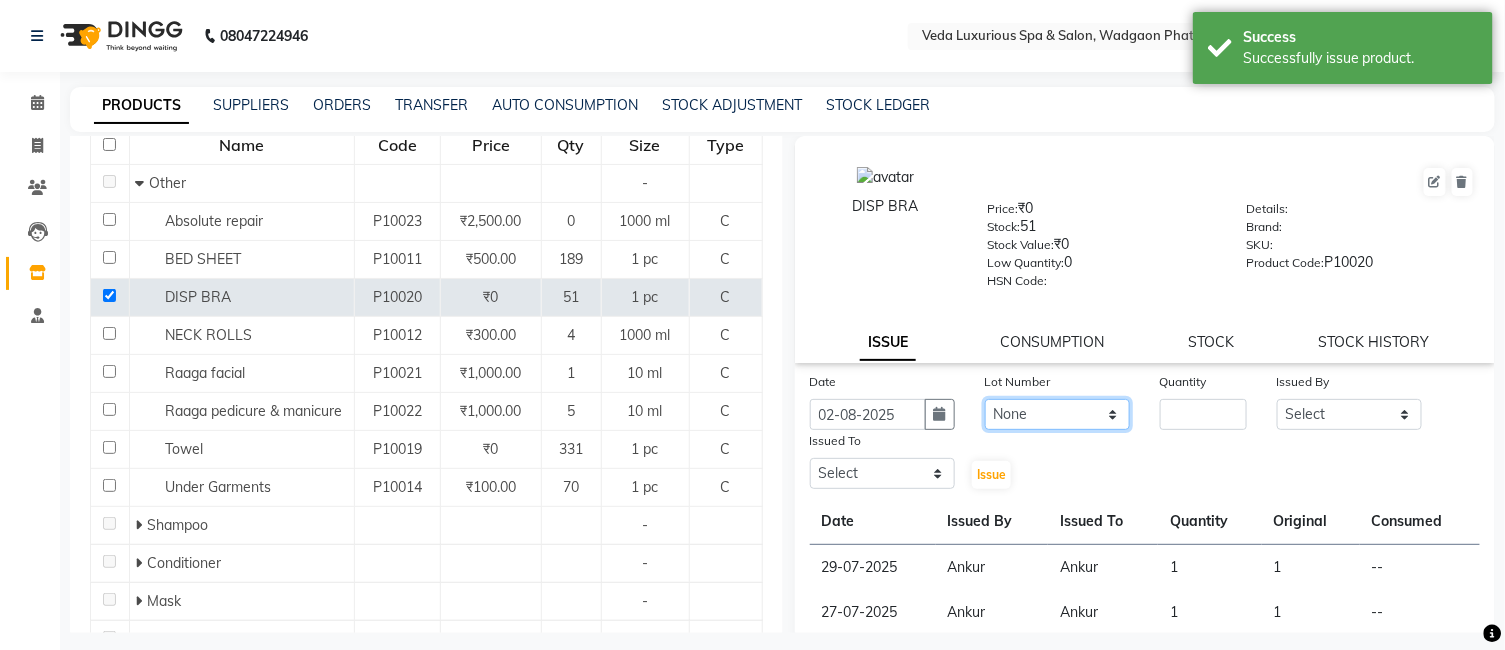 click on "None" 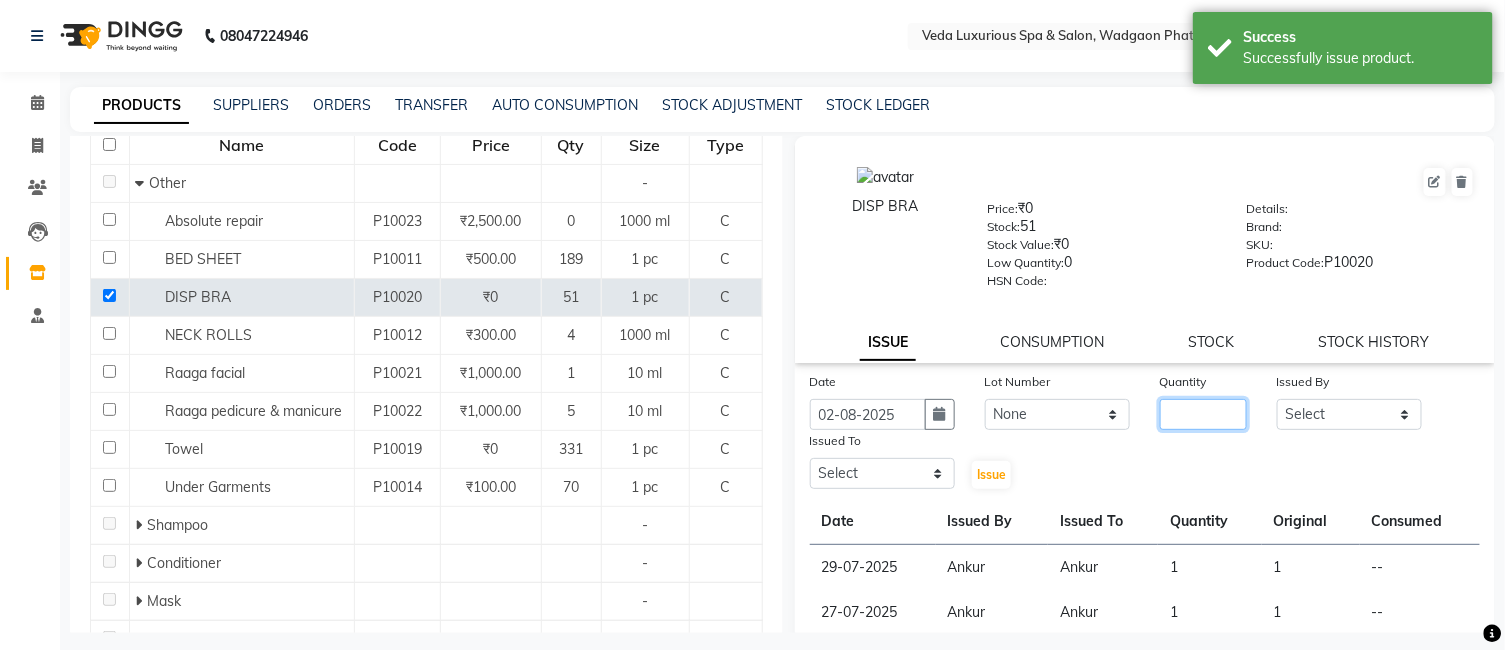 click 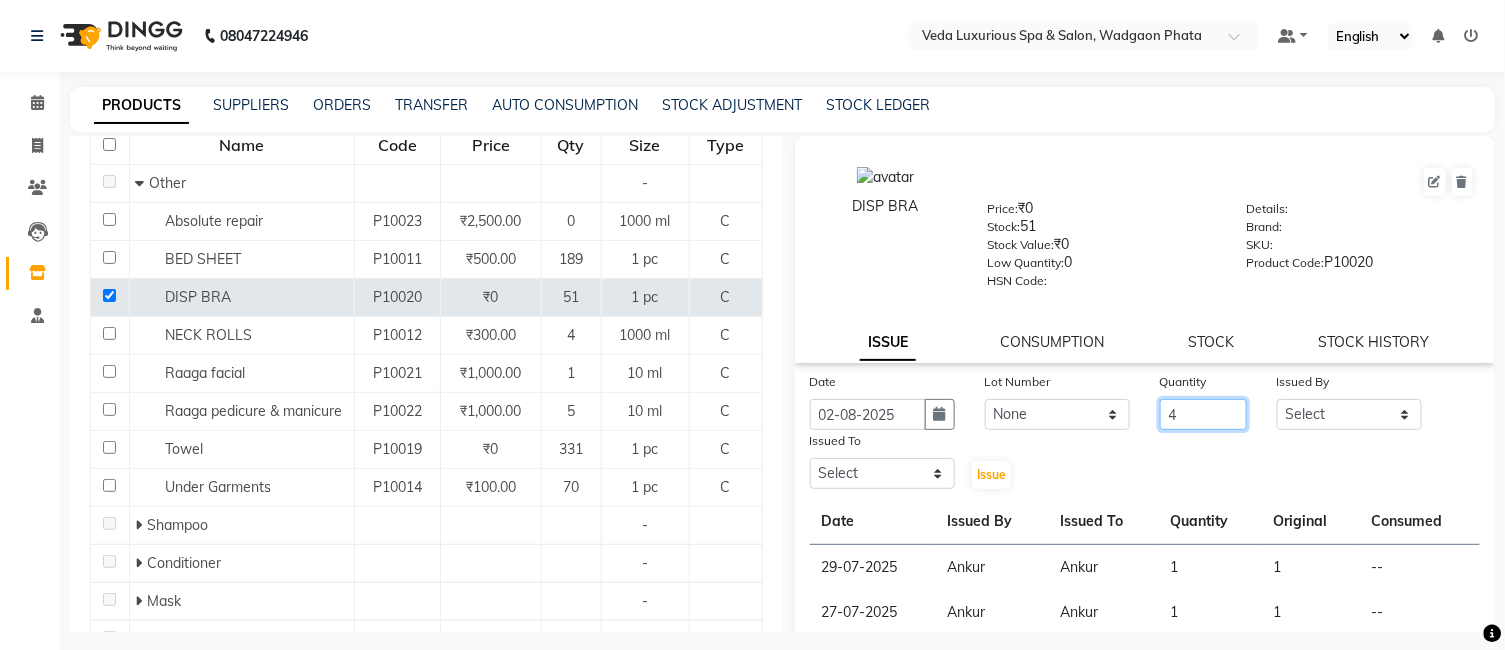 type on "4" 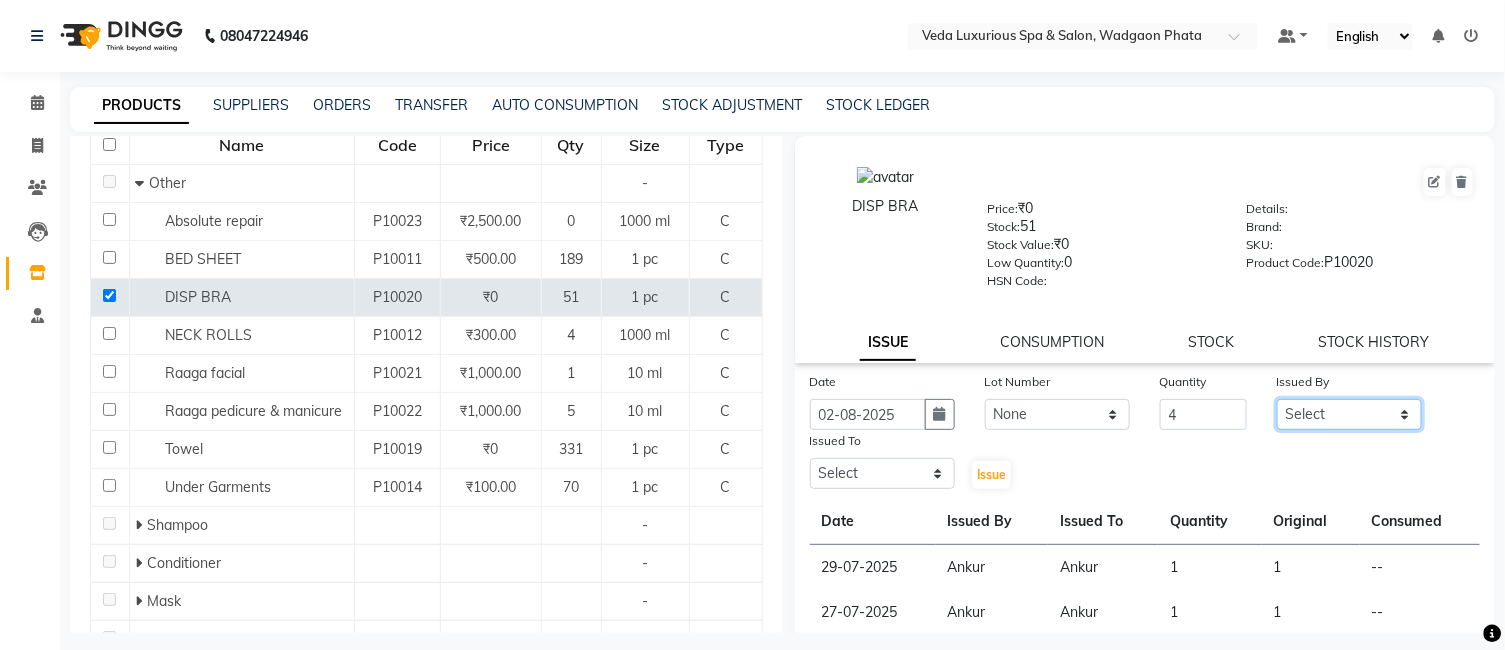 click on "Select [FIRST] [LAST] [LAST] [LAST] [LAST] [LAST] [LAST] [LAST] [LAST] [LAST] [LAST] [LAST] [LAST] [LAST] [LAST] [LAST] [LAST] [LAST] [LAST] [LAST] [LAST] [LAST]" 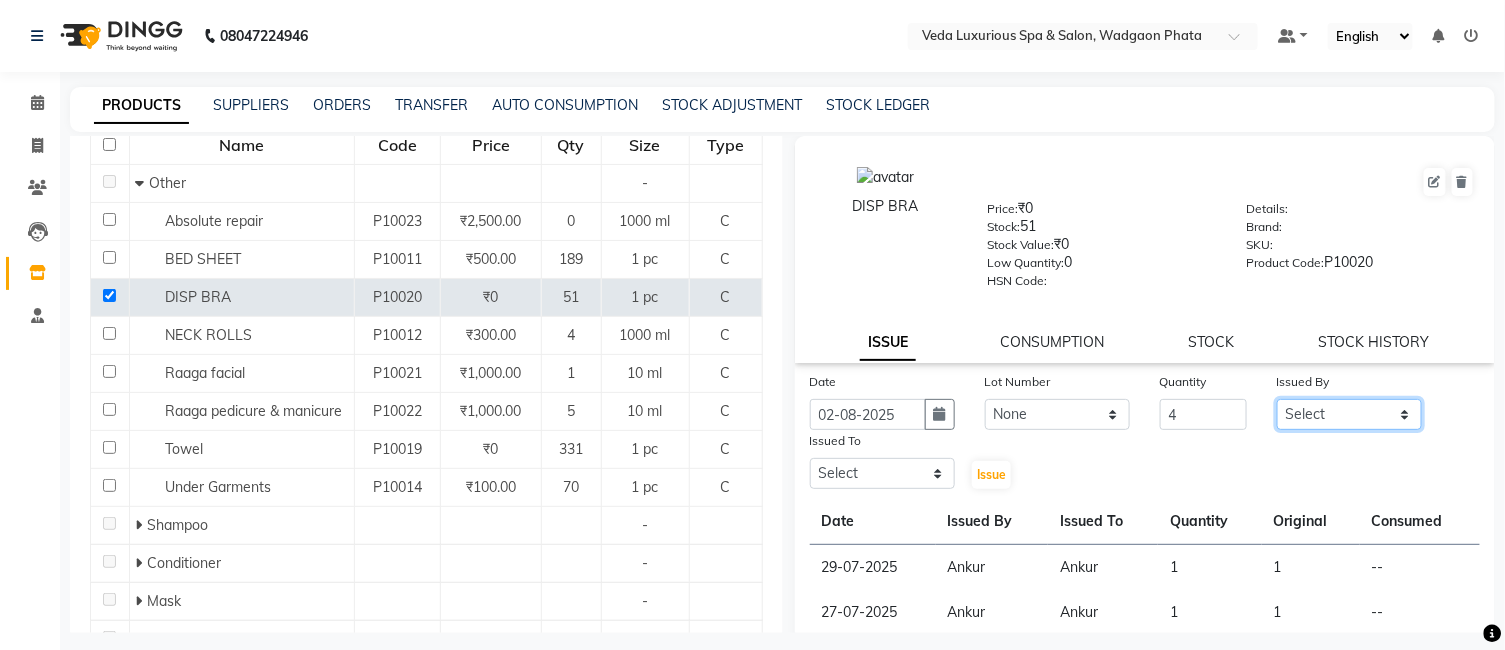 select on "28495" 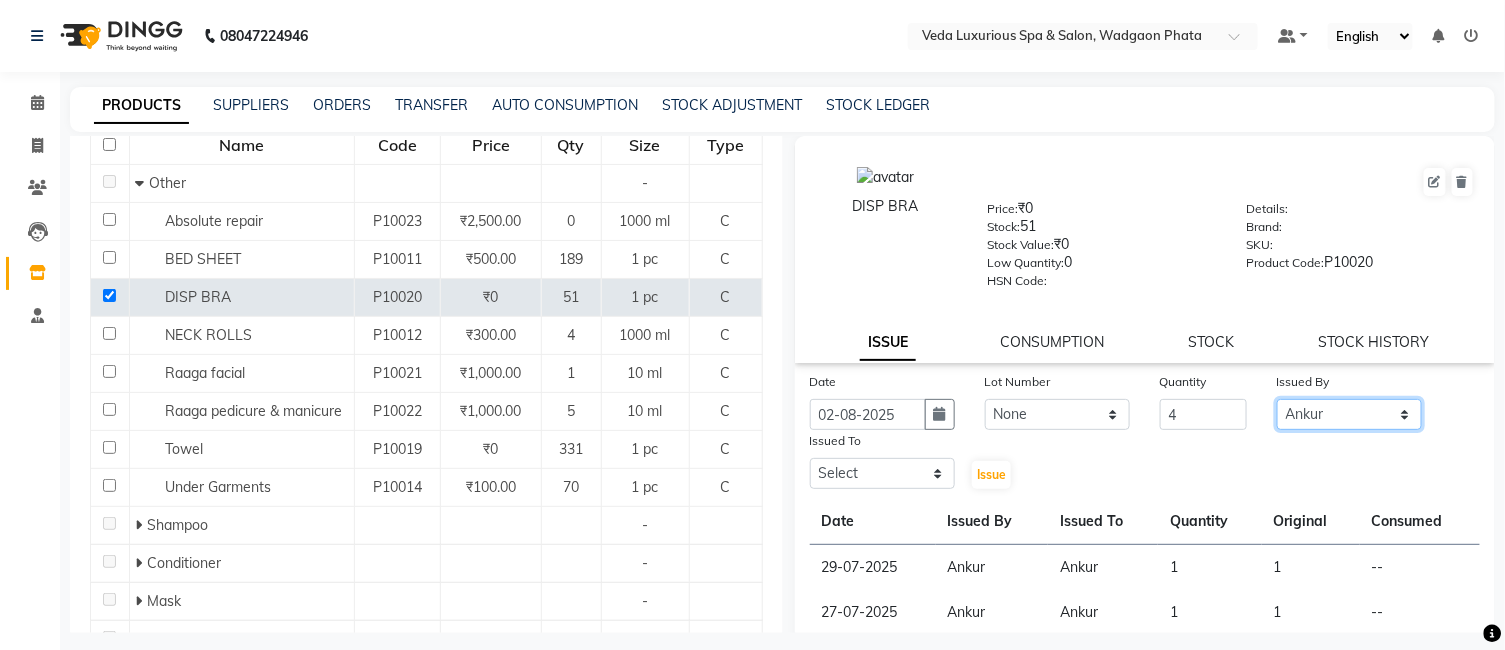 click on "Select [FIRST] [LAST] [LAST] [LAST] [LAST] [LAST] [LAST] [LAST] [LAST] [LAST] [LAST] [LAST] [LAST] [LAST] [LAST] [LAST] [LAST] [LAST] [LAST] [LAST] [LAST] [LAST]" 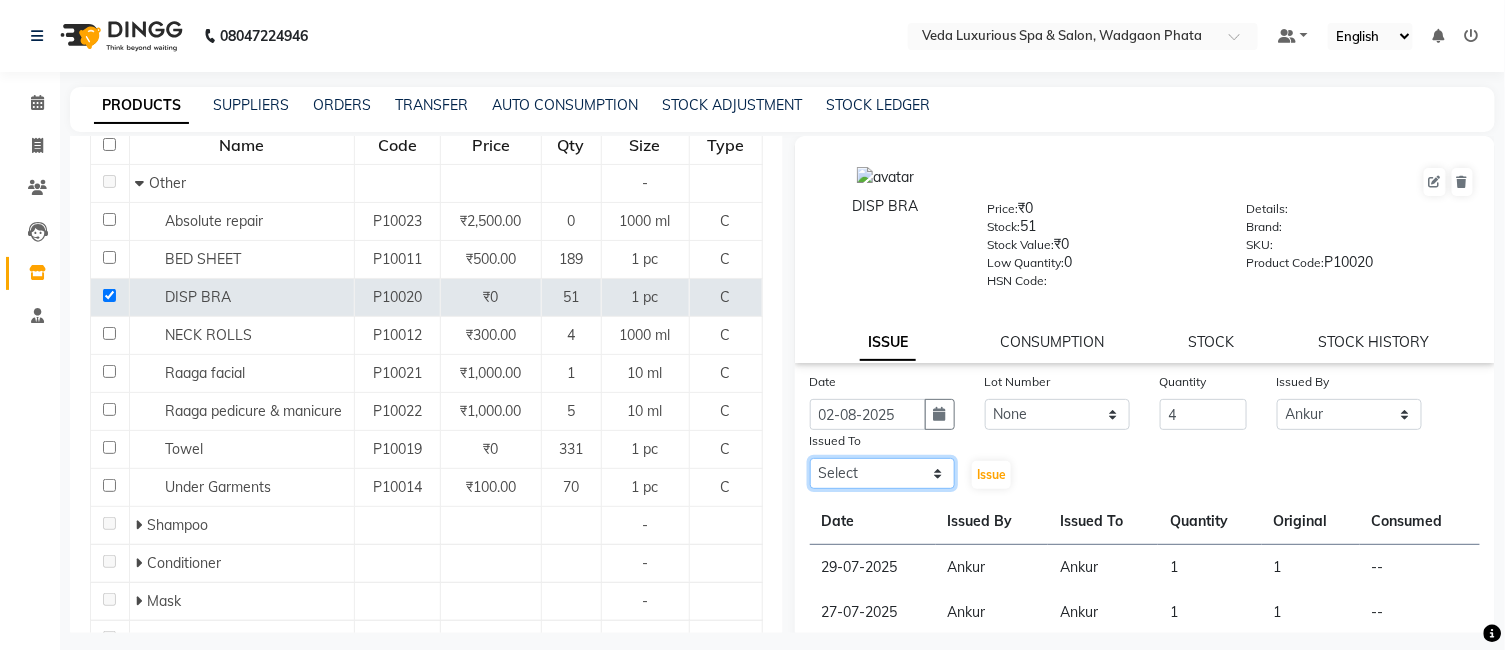 drag, startPoint x: 916, startPoint y: 466, endPoint x: 927, endPoint y: 460, distance: 12.529964 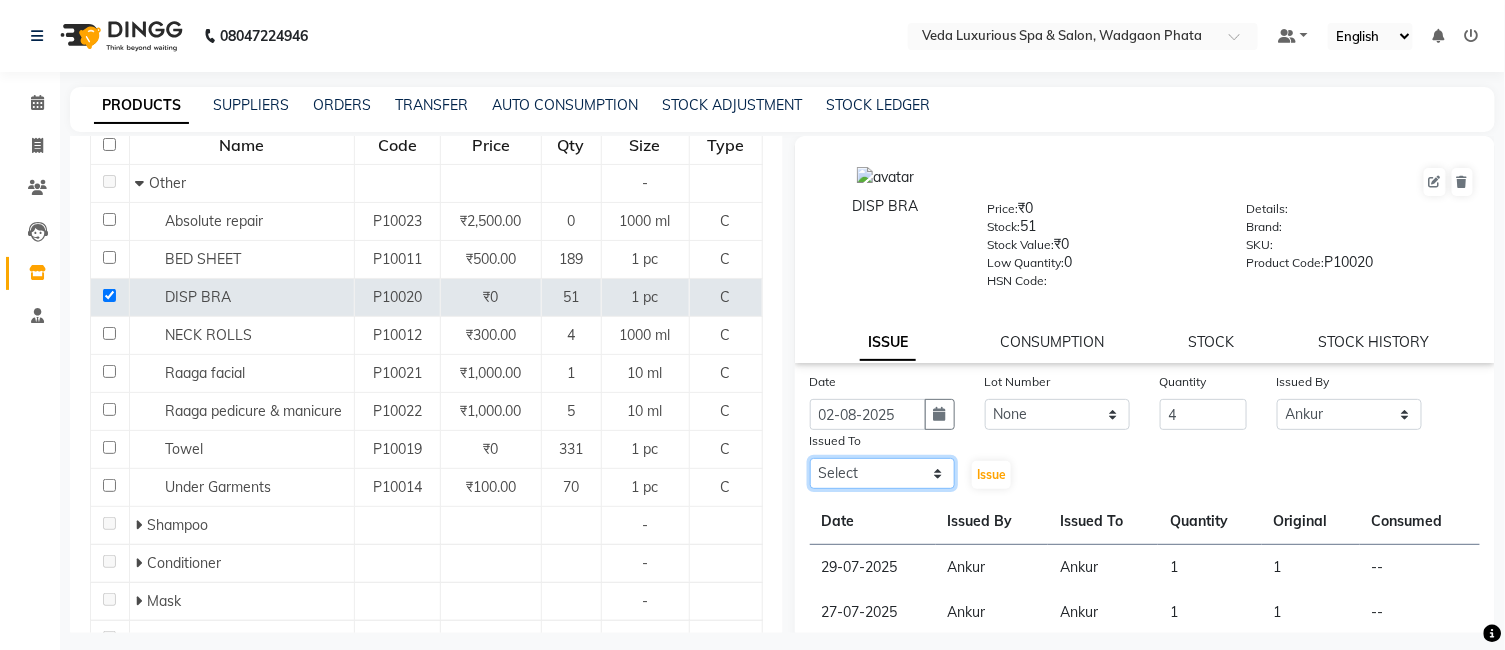 select on "28495" 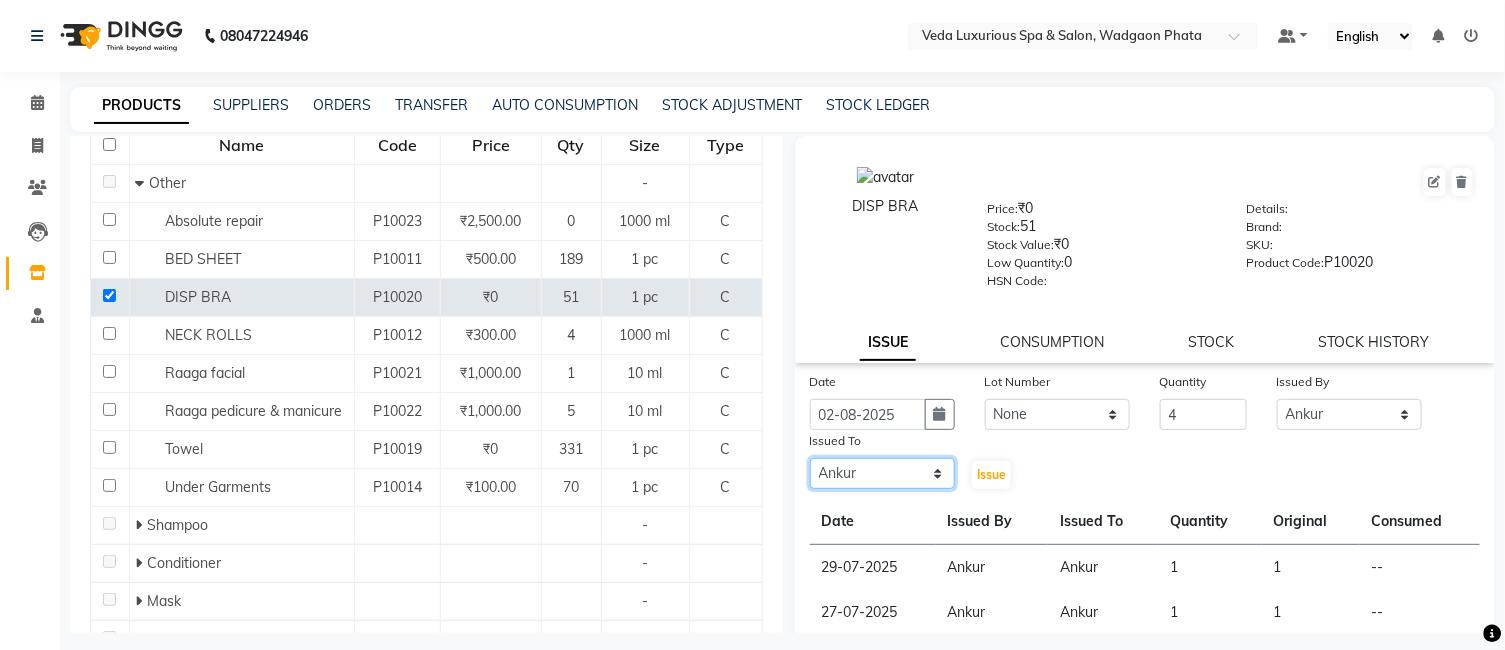 click on "Select [FIRST] [LAST] [LAST] [LAST] [LAST] [LAST] [LAST] [LAST] [LAST] [LAST] [LAST] [LAST] [LAST] [LAST] [LAST] [LAST] [LAST] [LAST] [LAST] [LAST] [LAST] [LAST]" 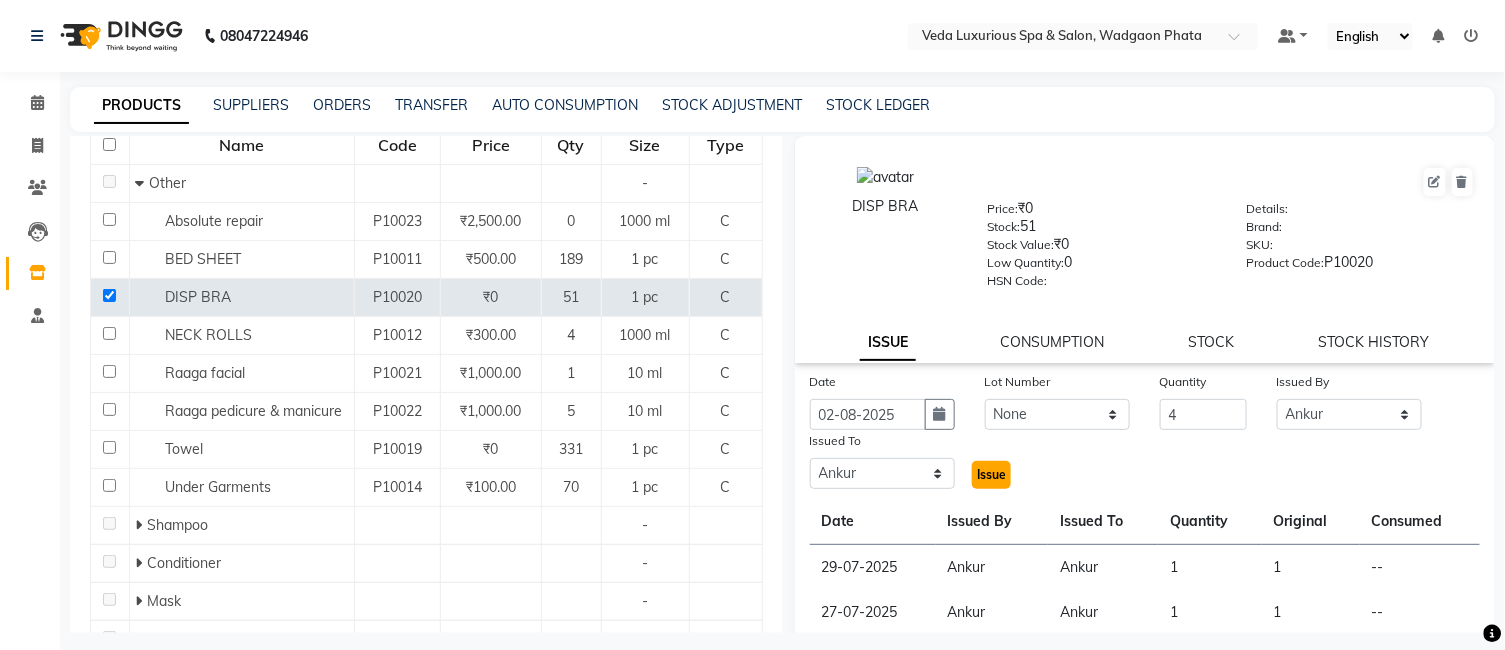 click on "Issue" 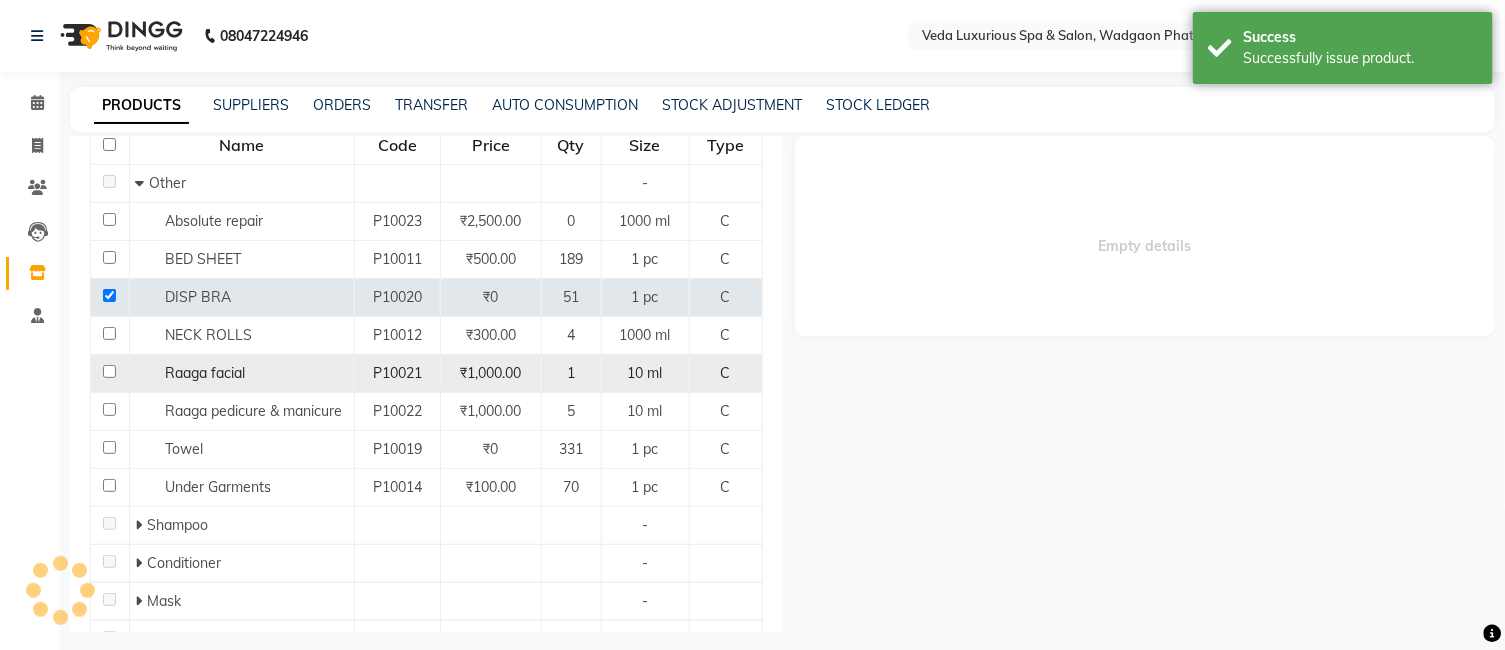 select 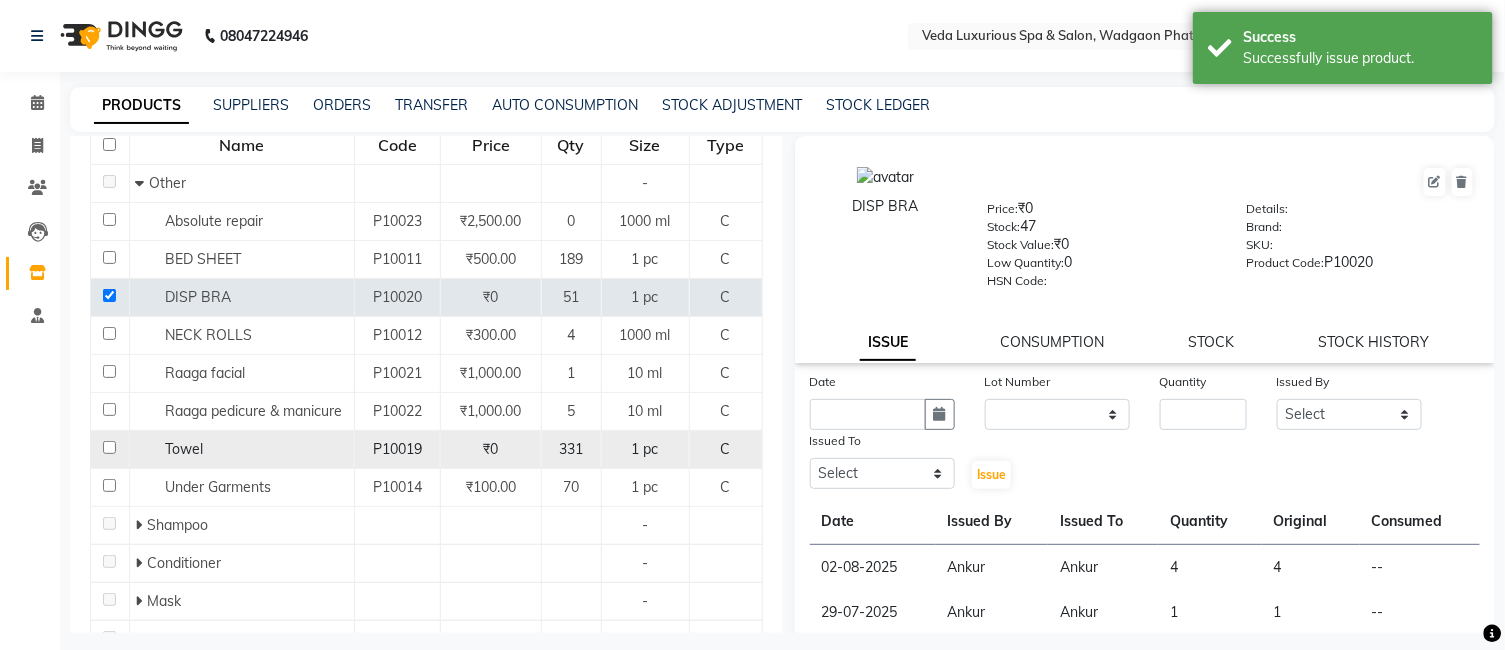 scroll, scrollTop: 333, scrollLeft: 0, axis: vertical 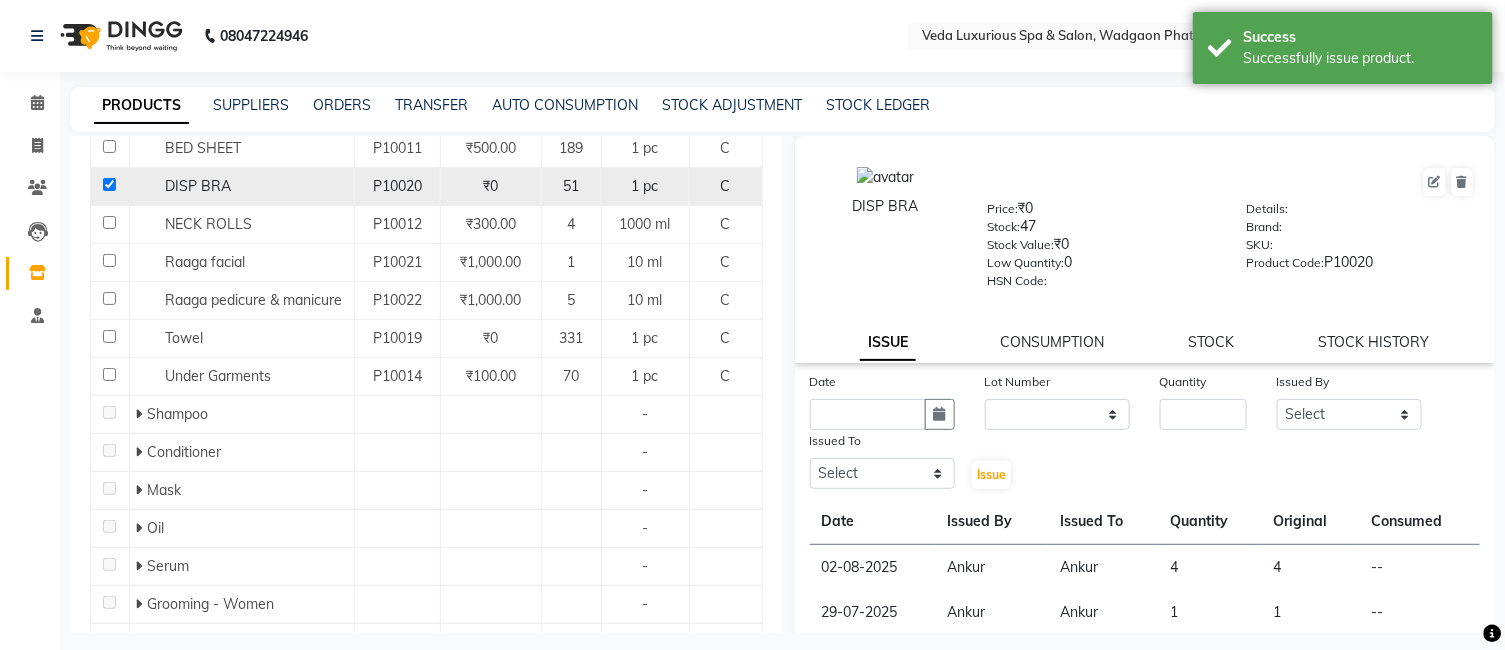 click 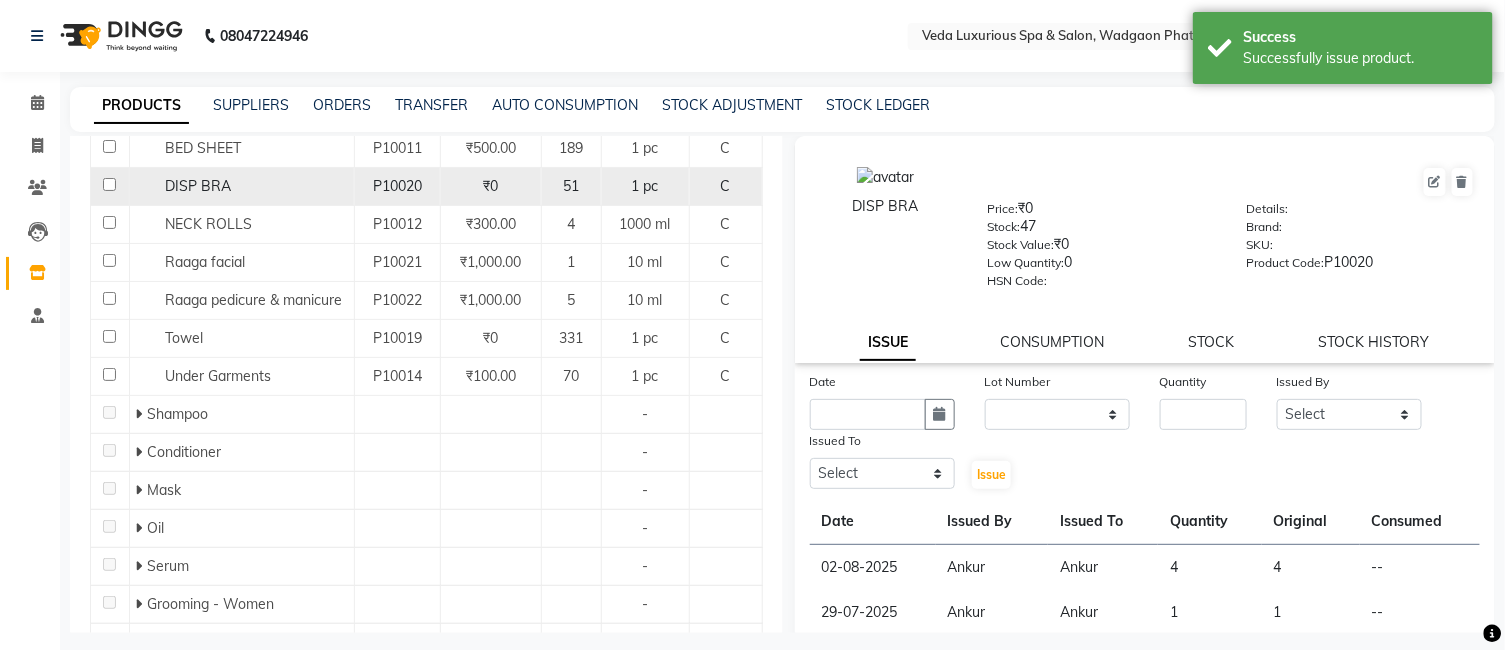 checkbox on "false" 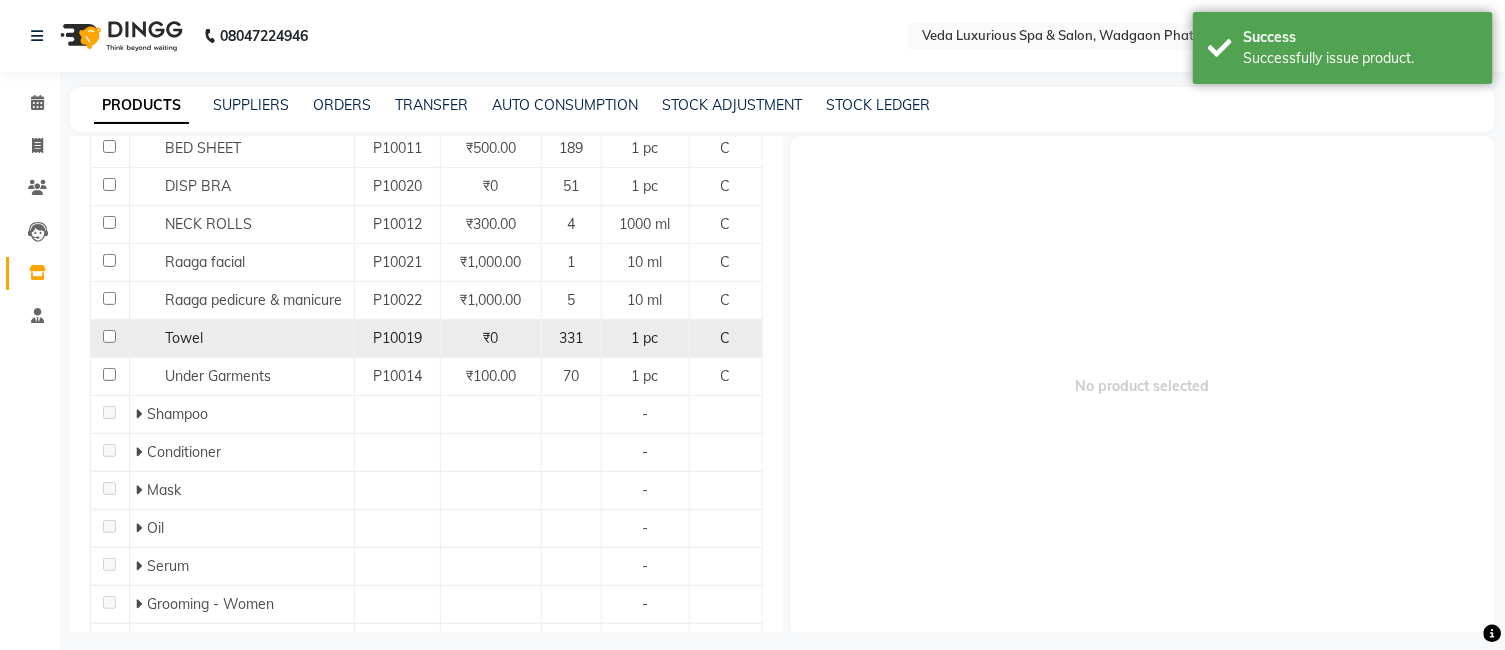 drag, startPoint x: 108, startPoint y: 335, endPoint x: 120, endPoint y: 333, distance: 12.165525 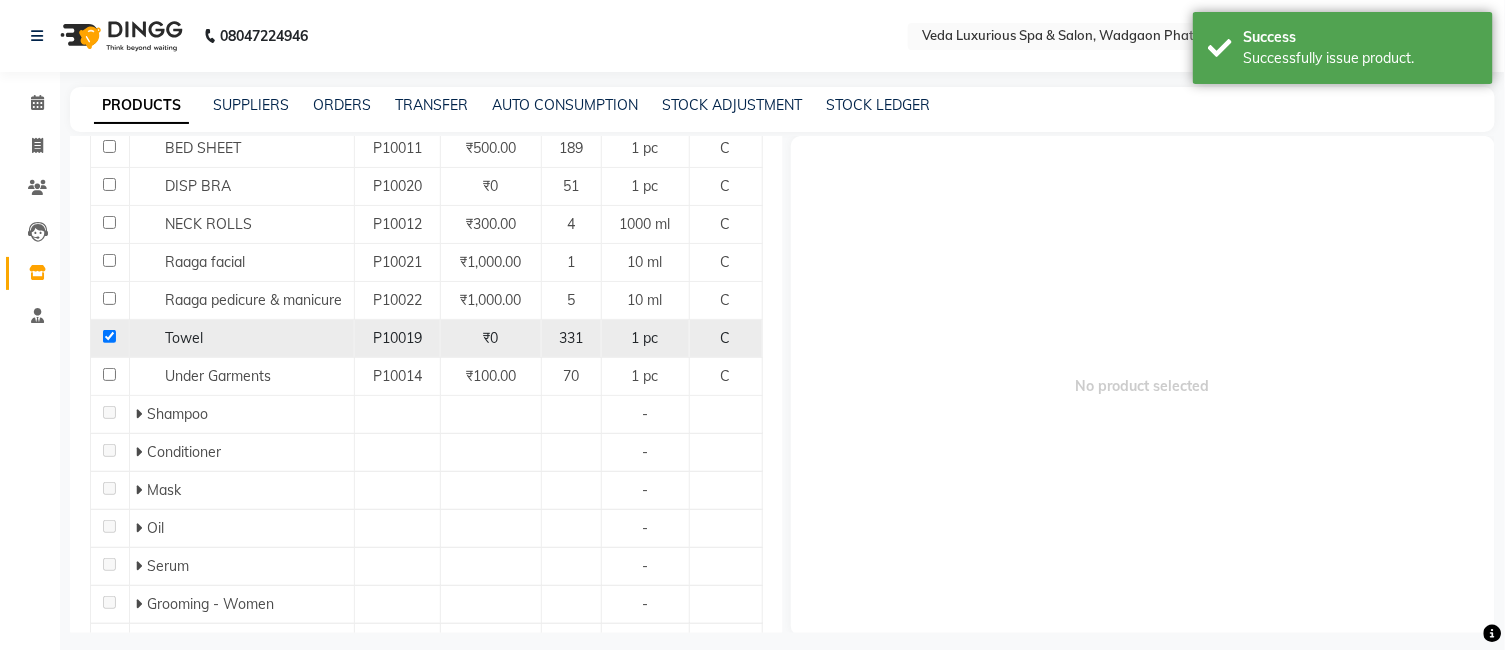 checkbox on "true" 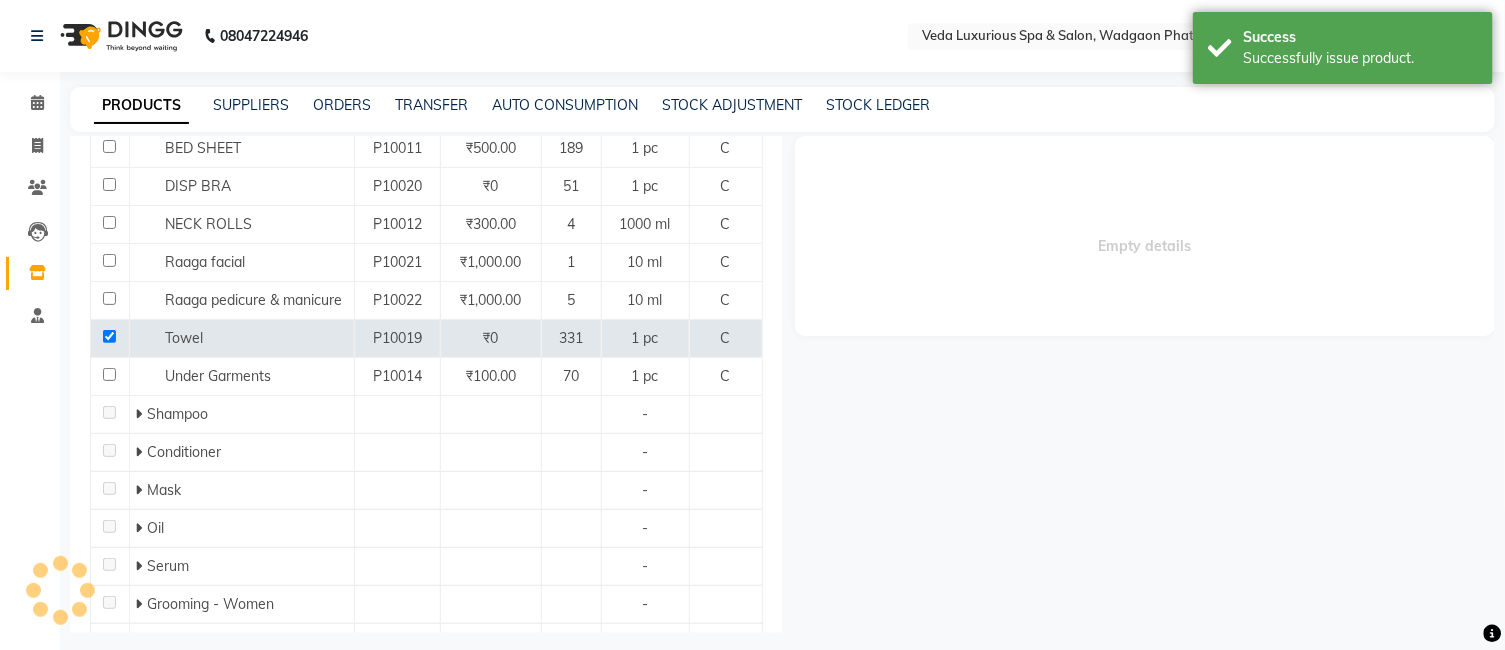 select 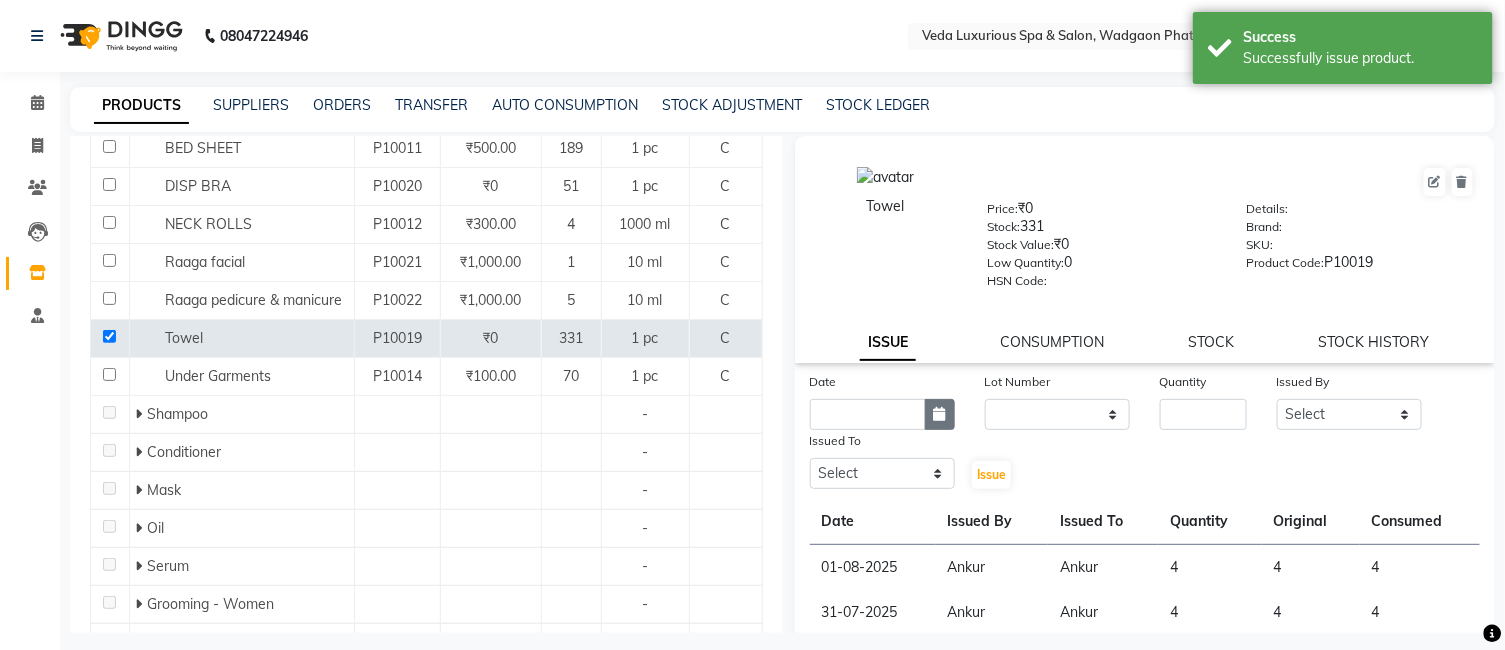 click 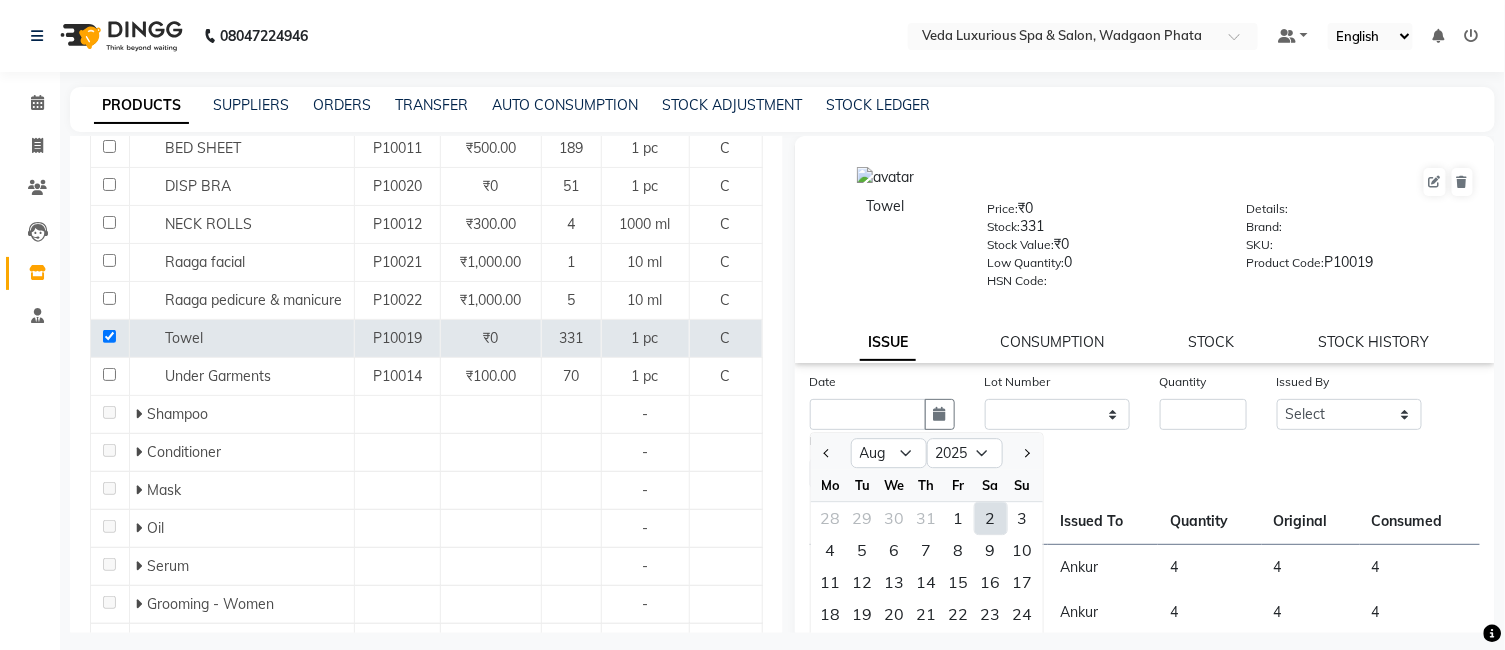 click on "2" 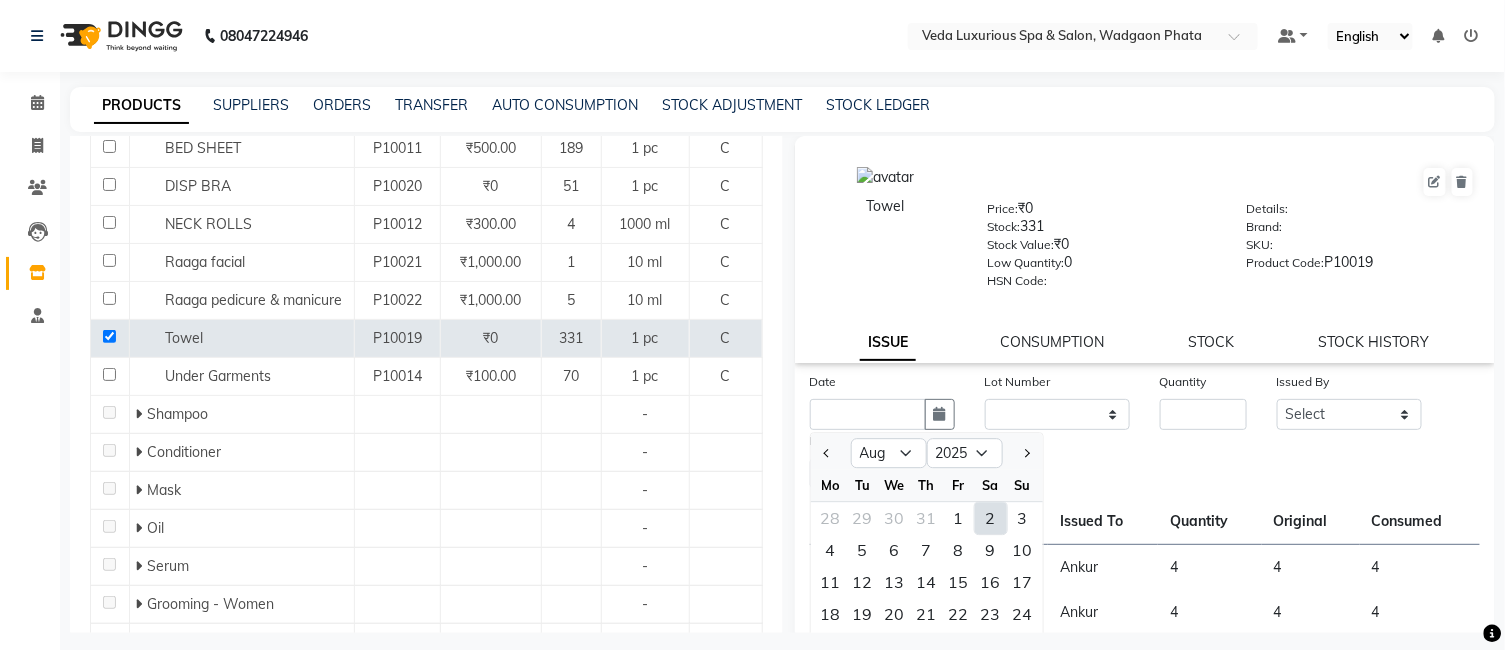 type on "02-08-2025" 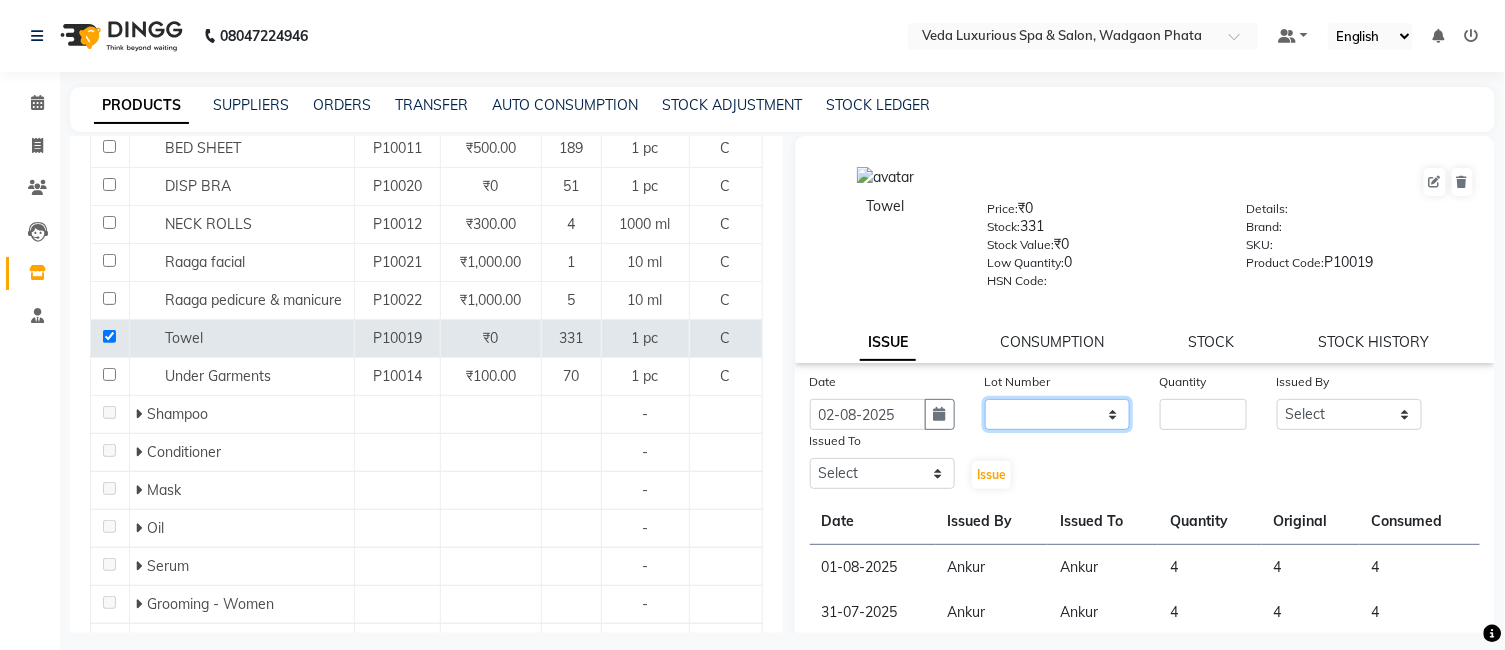 click on "None" 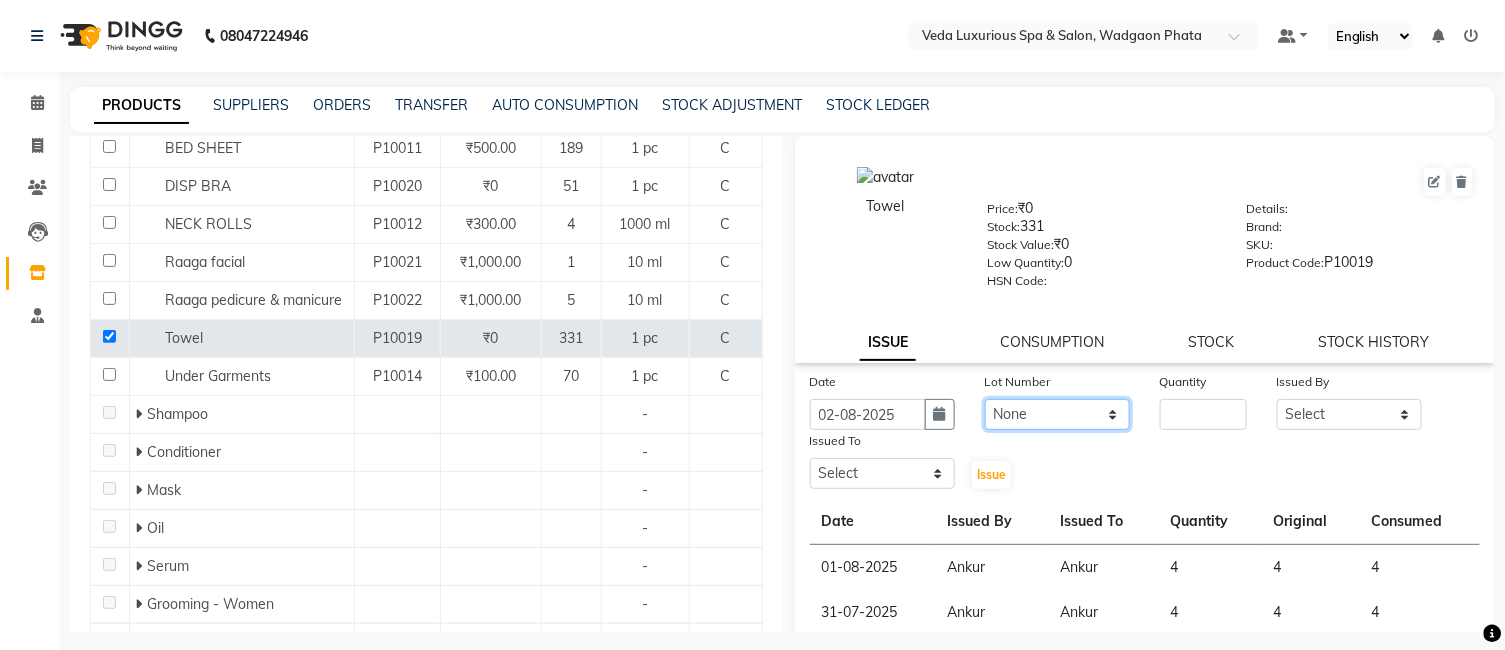 click on "None" 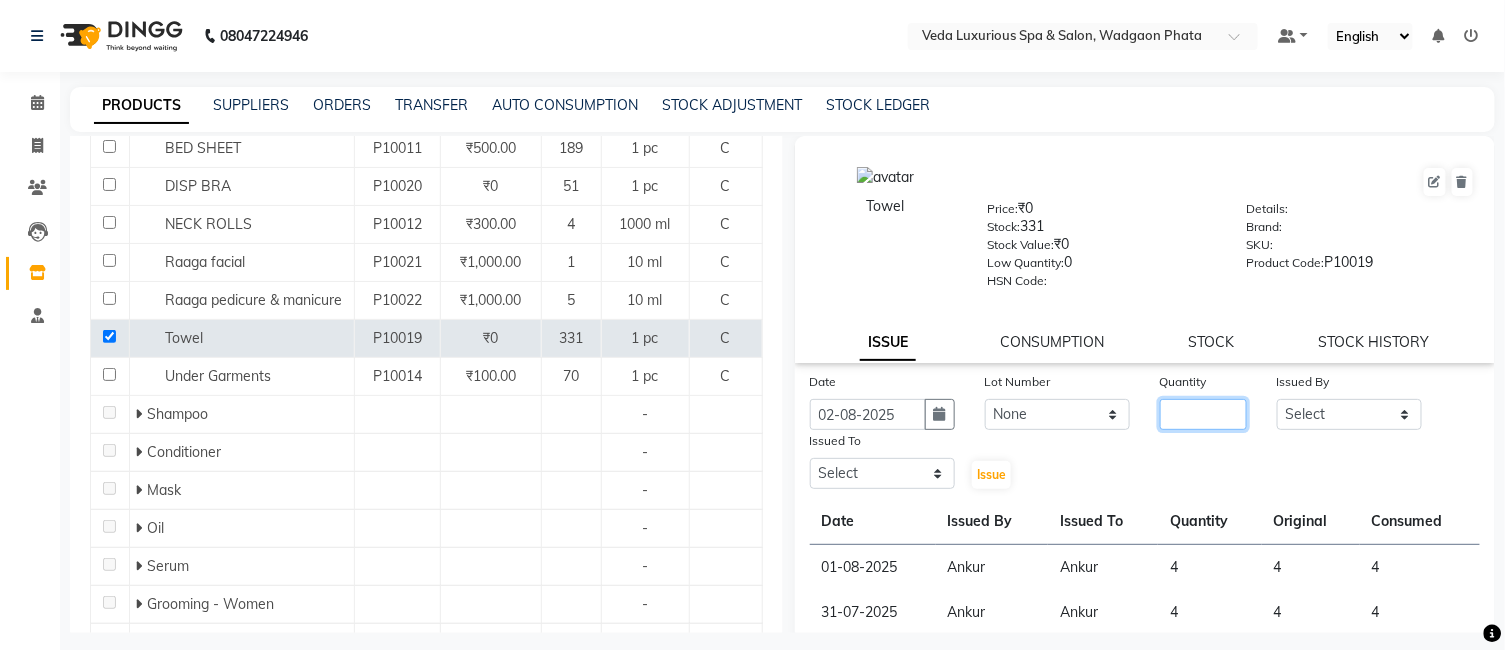 click 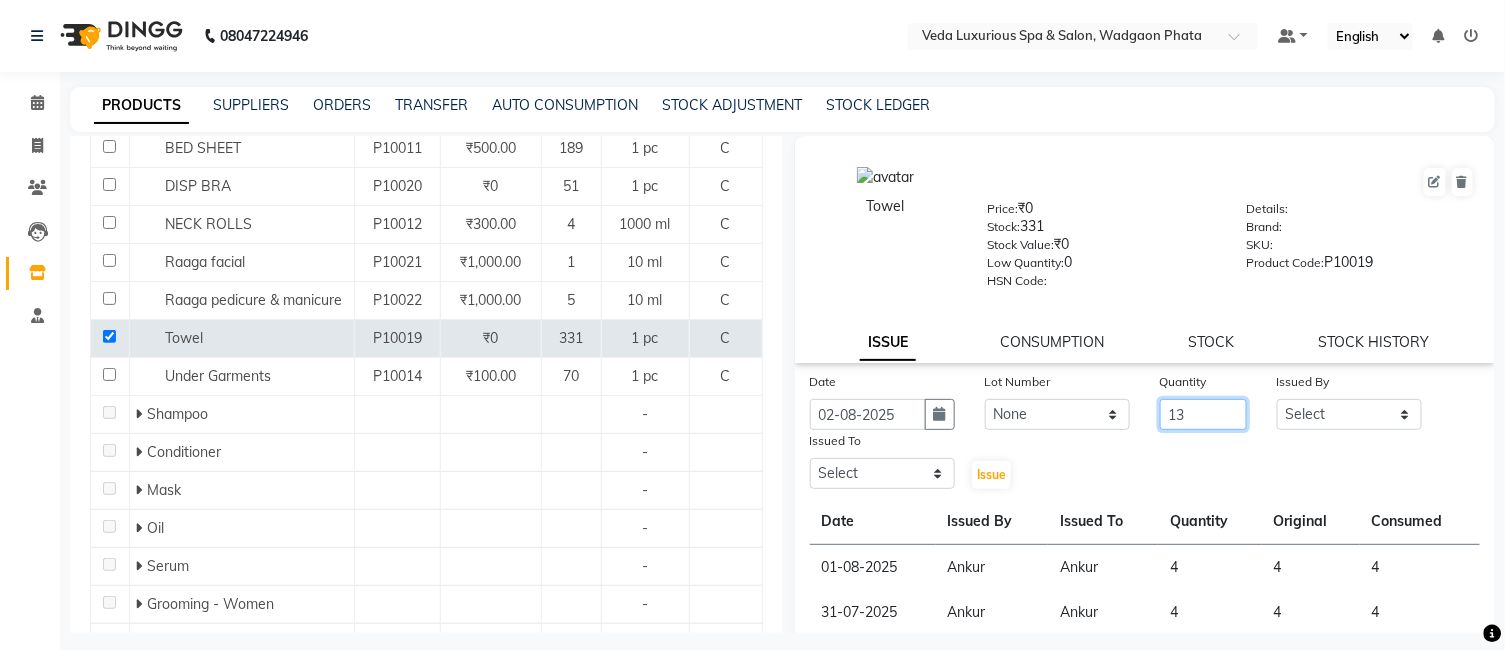 type on "13" 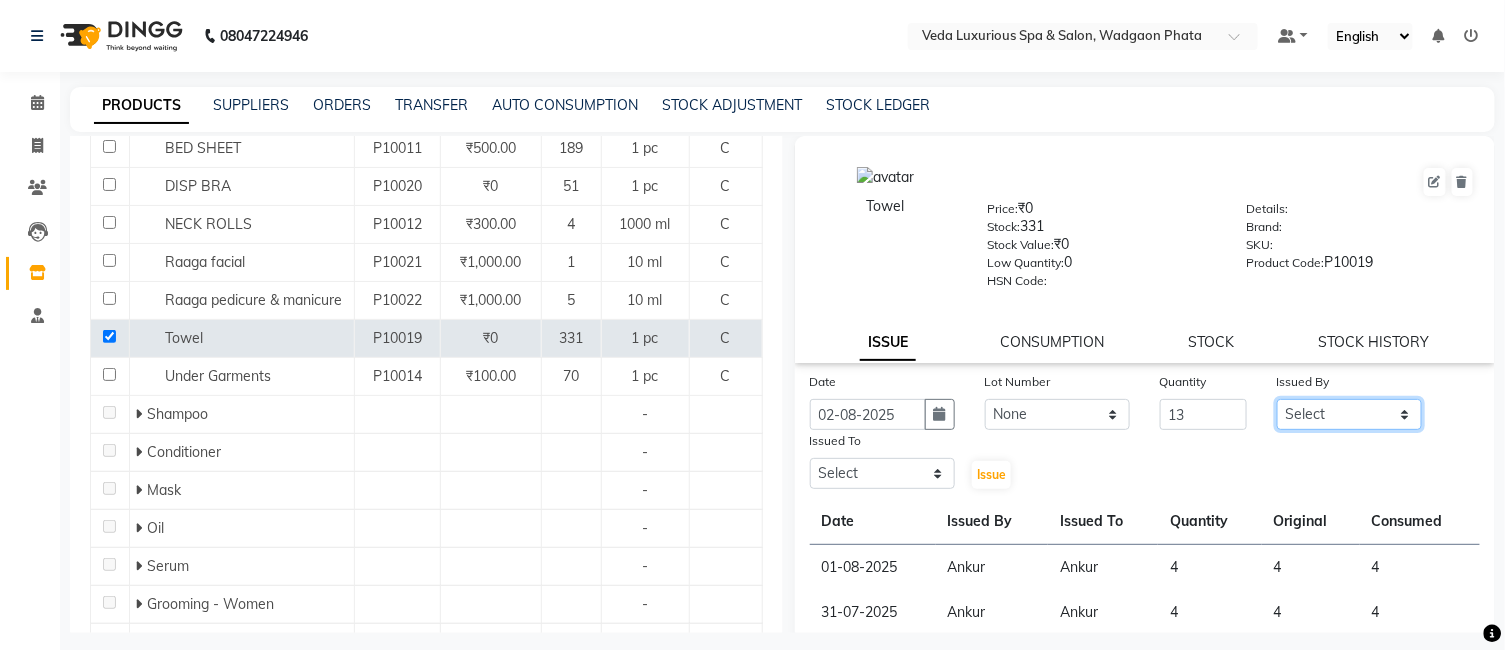 click on "Select [FIRST] [LAST] [LAST] [LAST] [LAST] [LAST] [LAST] [LAST] [LAST] [LAST] [LAST] [LAST] [LAST] [LAST] [LAST] [LAST] [LAST] [LAST] [LAST] [LAST] [LAST] [LAST]" 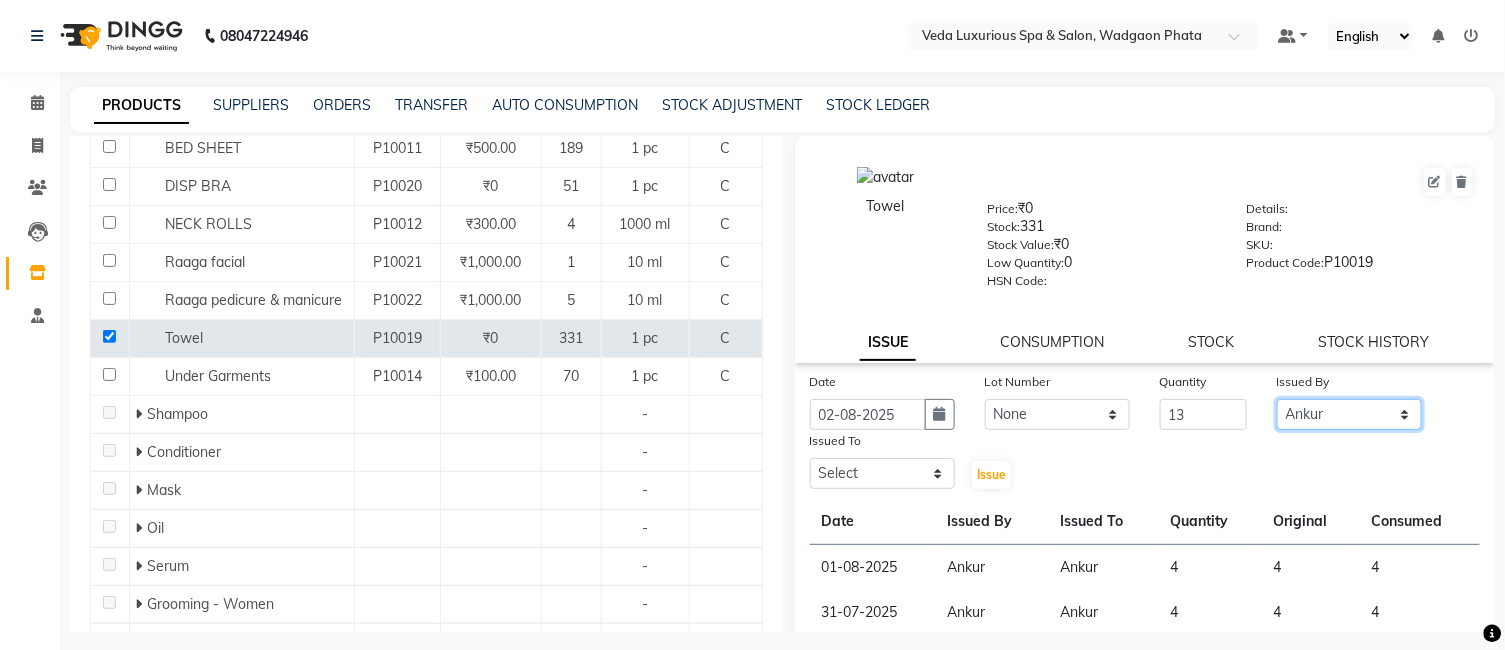 click on "Select [FIRST] [LAST] [LAST] [LAST] [LAST] [LAST] [LAST] [LAST] [LAST] [LAST] [LAST] [LAST] [LAST] [LAST] [LAST] [LAST] [LAST] [LAST] [LAST] [LAST] [LAST] [LAST]" 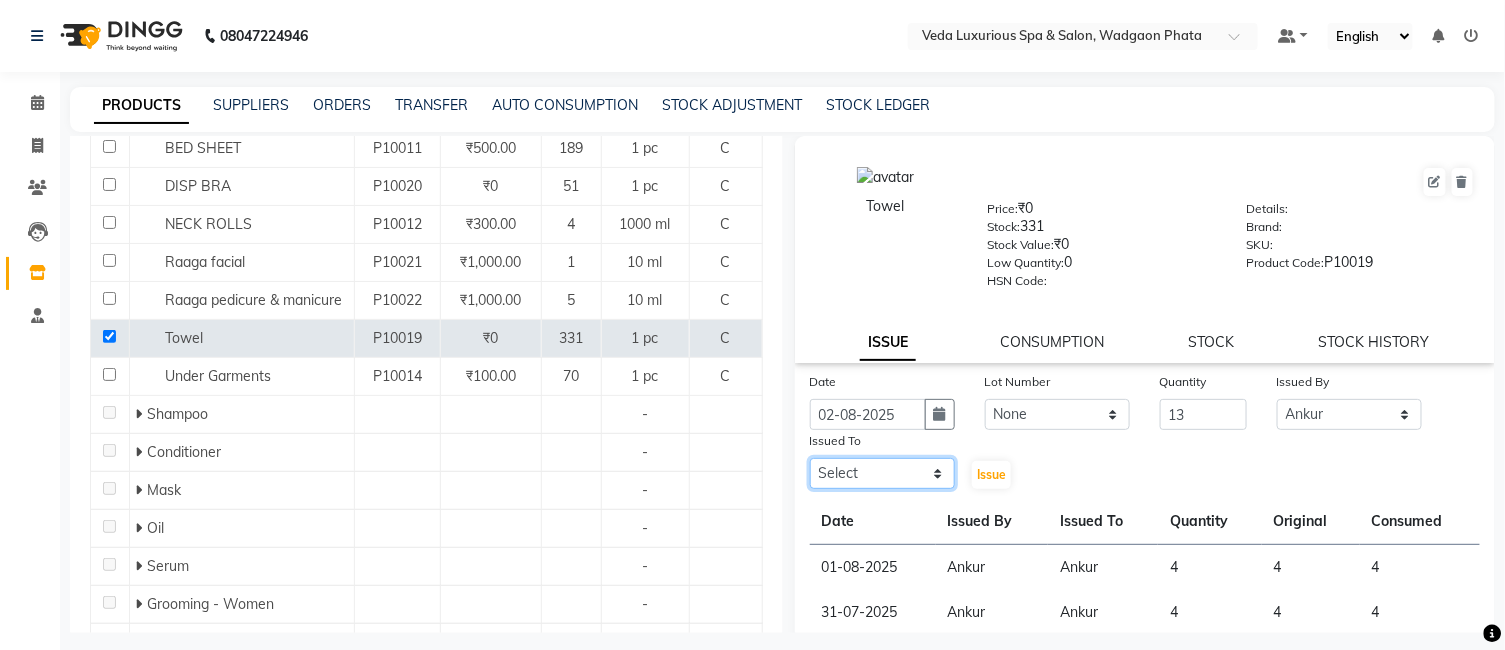 click on "Select [FIRST] [LAST] [LAST] [LAST] [LAST] [LAST] [LAST] [LAST] [LAST] [LAST] [LAST] [LAST] [LAST] [LAST] [LAST] [LAST] [LAST] [LAST] [LAST] [LAST] [LAST] [LAST]" 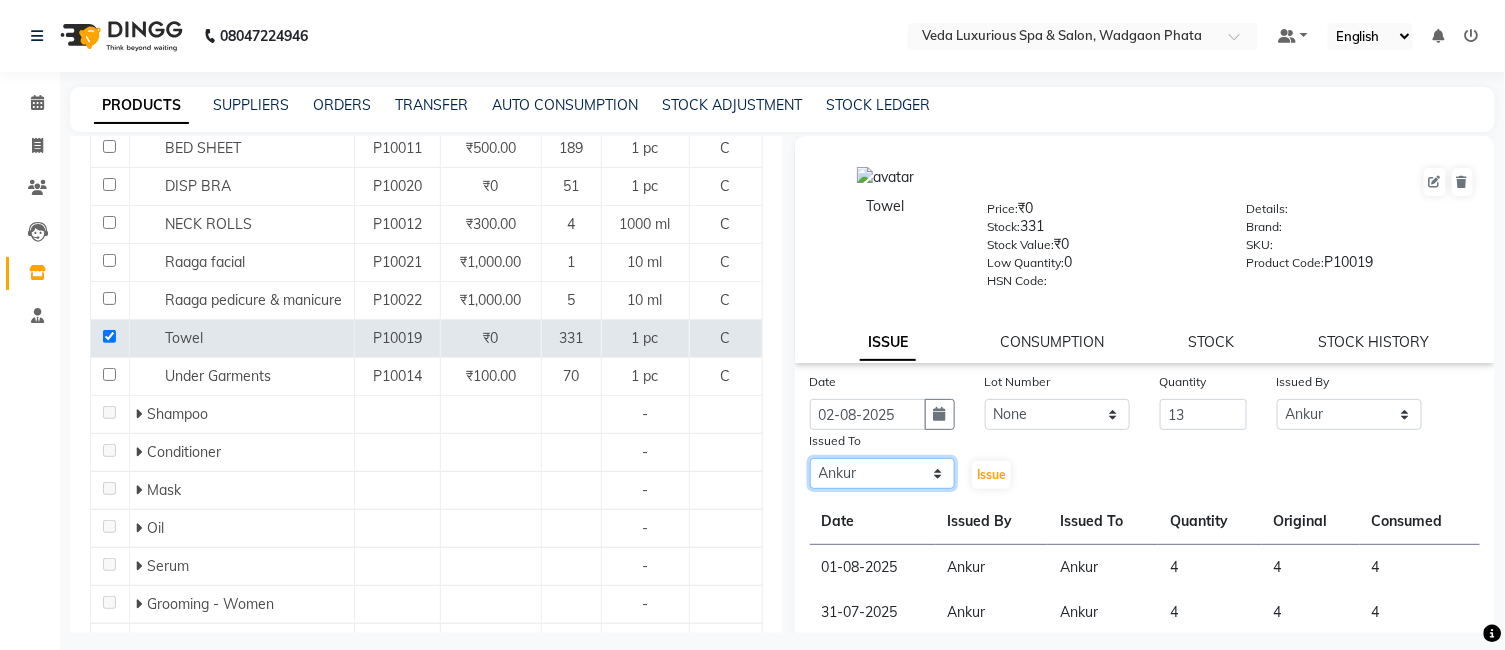 click on "Select [FIRST] [LAST] [LAST] [LAST] [LAST] [LAST] [LAST] [LAST] [LAST] [LAST] [LAST] [LAST] [LAST] [LAST] [LAST] [LAST] [LAST] [LAST] [LAST] [LAST] [LAST] [LAST]" 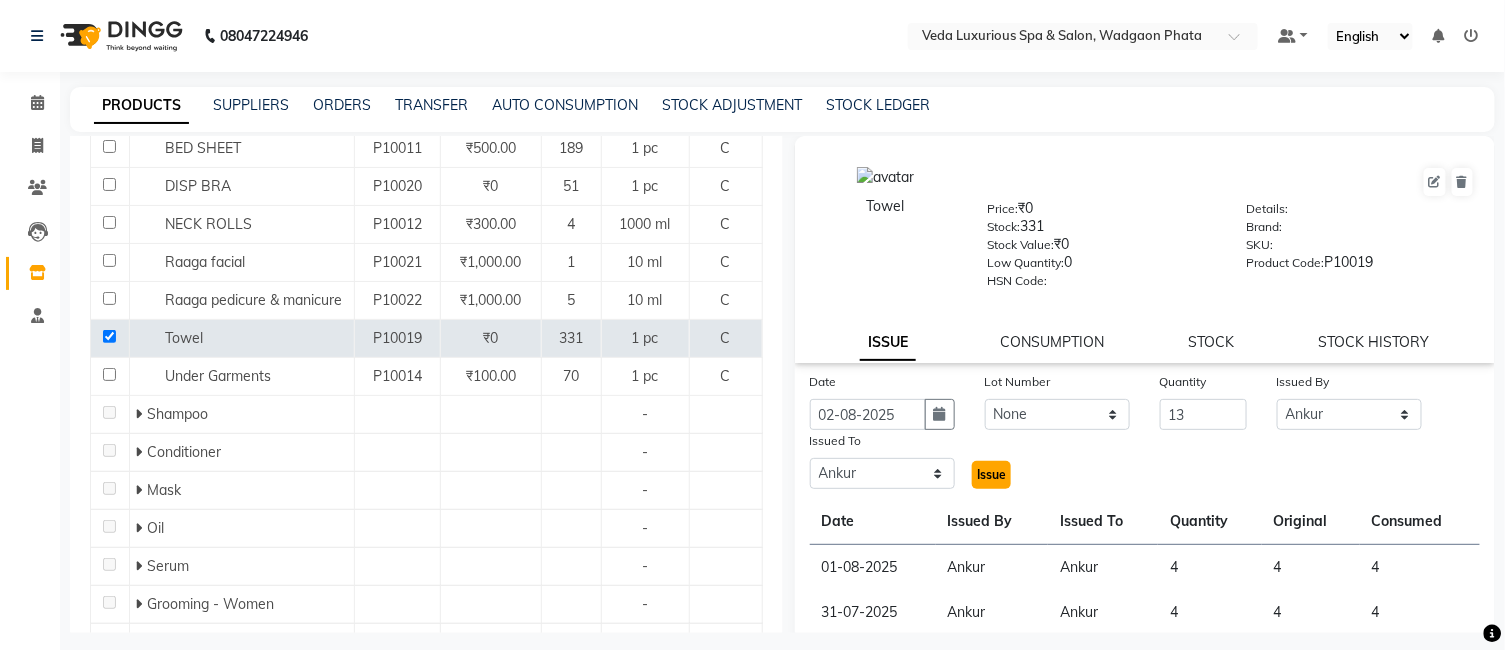 click on "Issue" 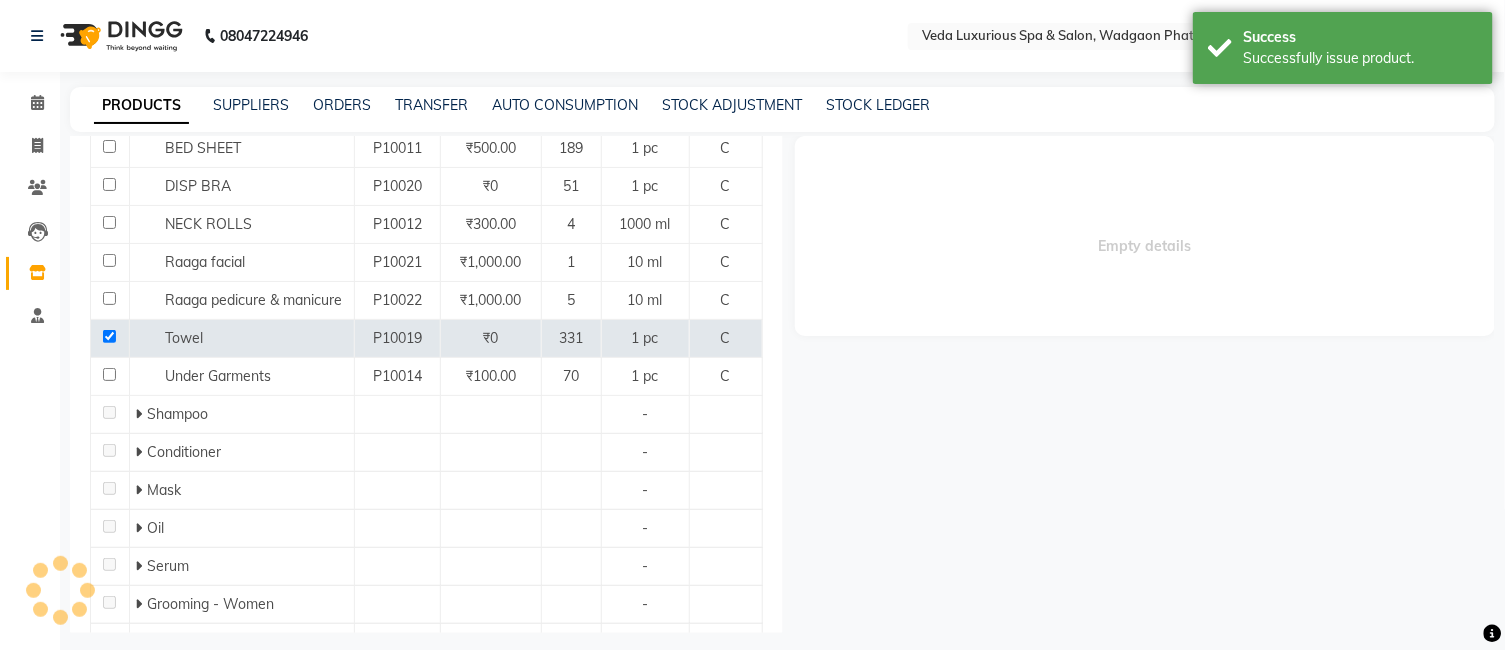 select 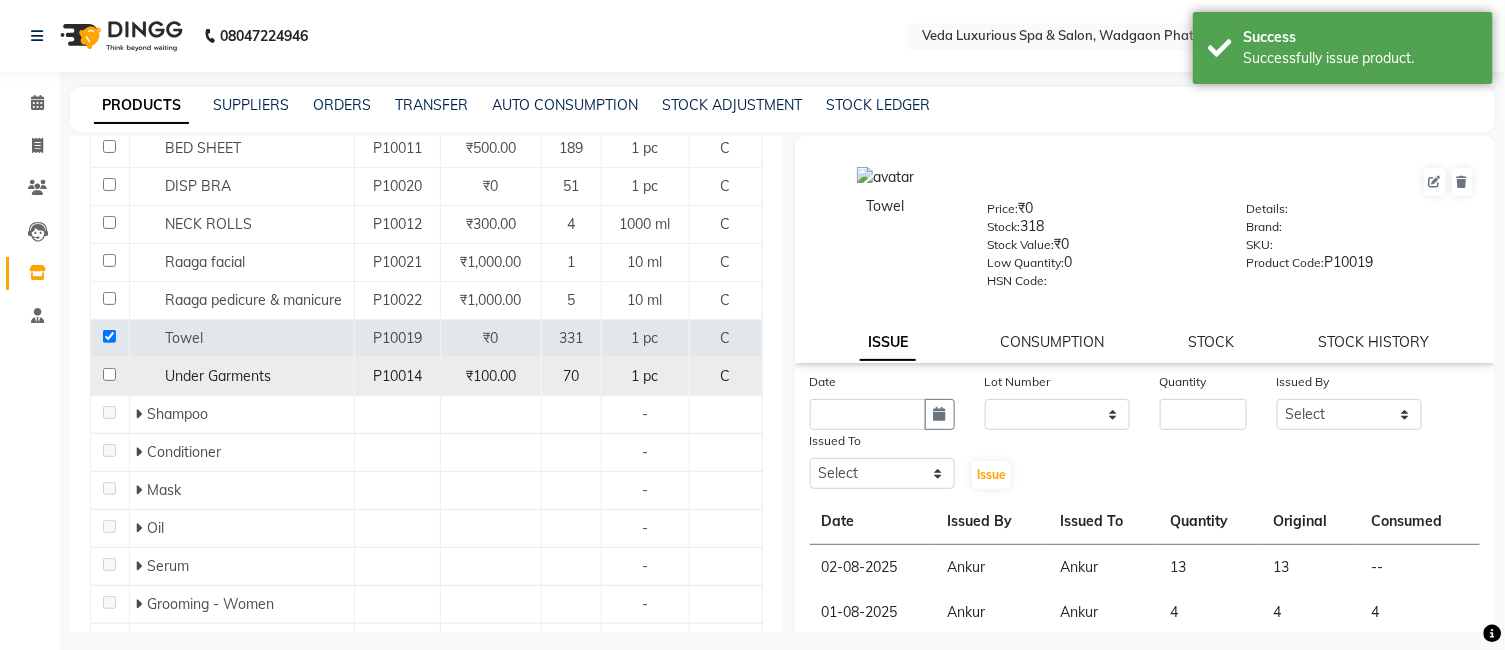 drag, startPoint x: 106, startPoint y: 375, endPoint x: 108, endPoint y: 361, distance: 14.142136 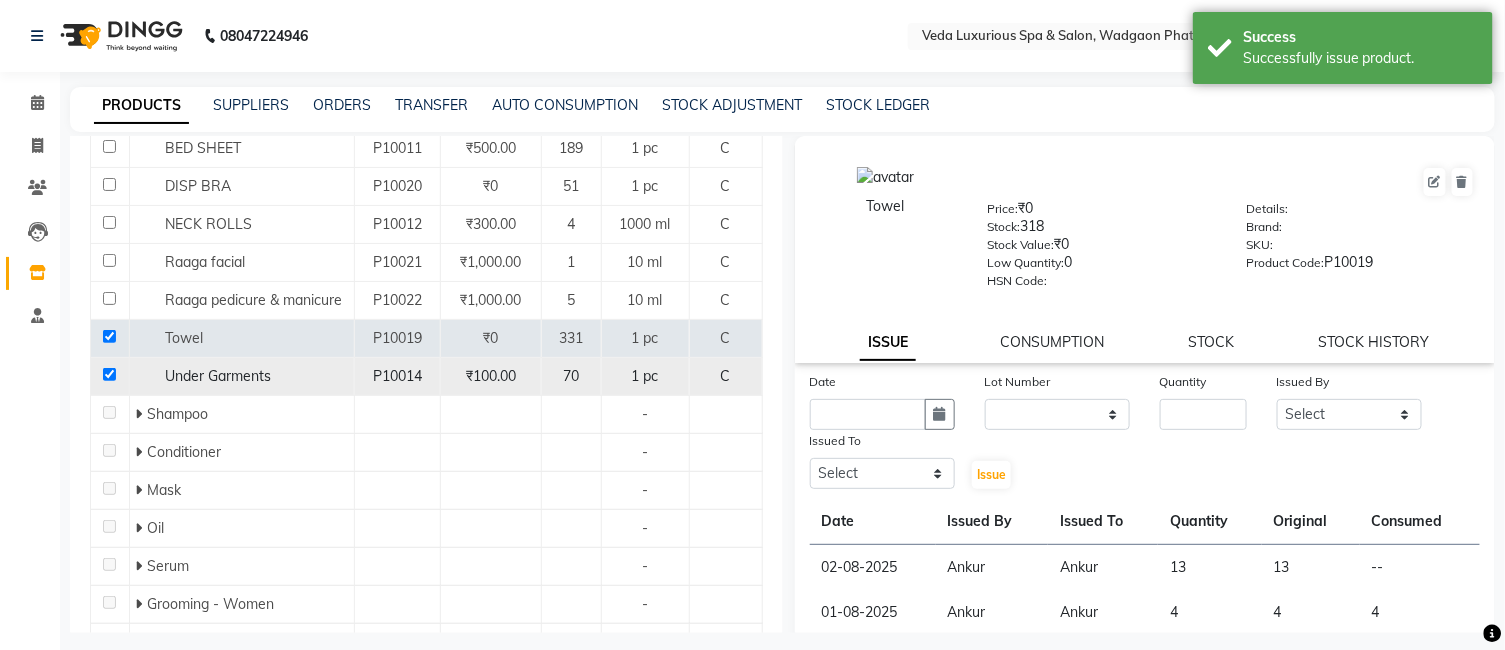 checkbox on "true" 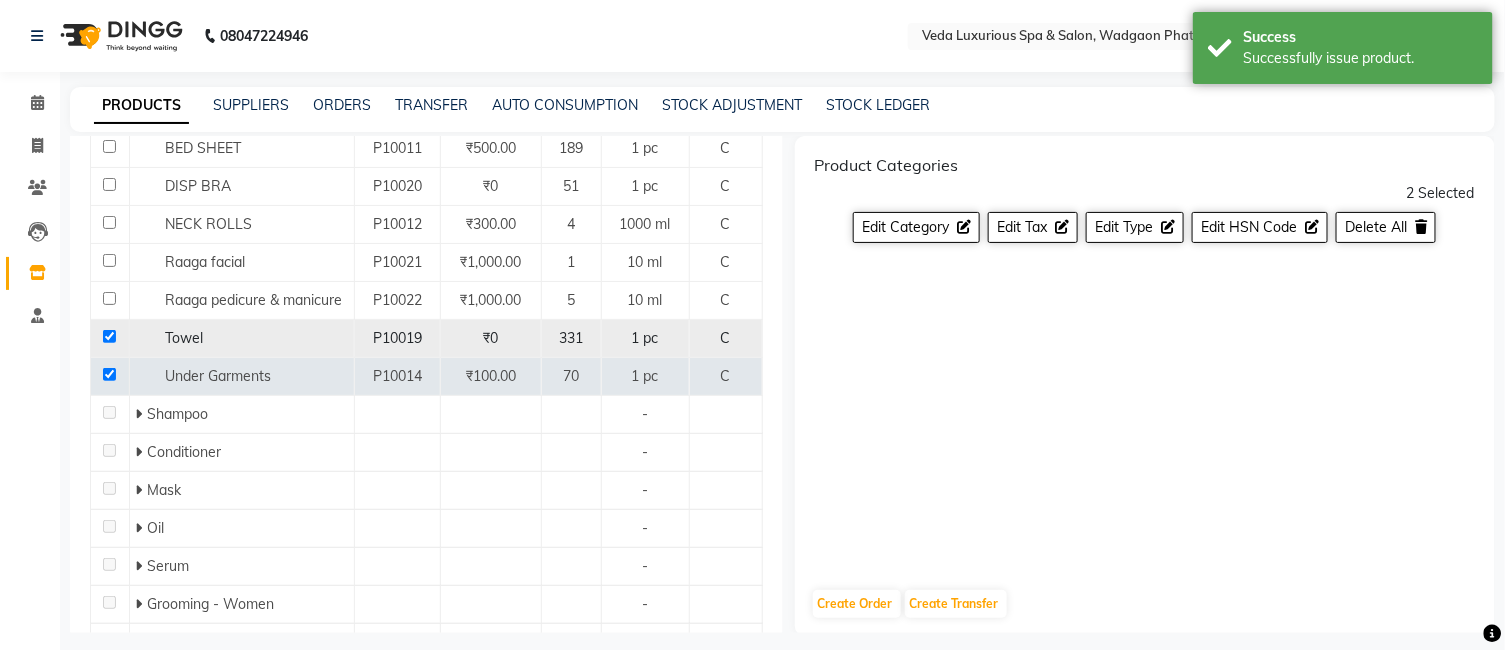 click 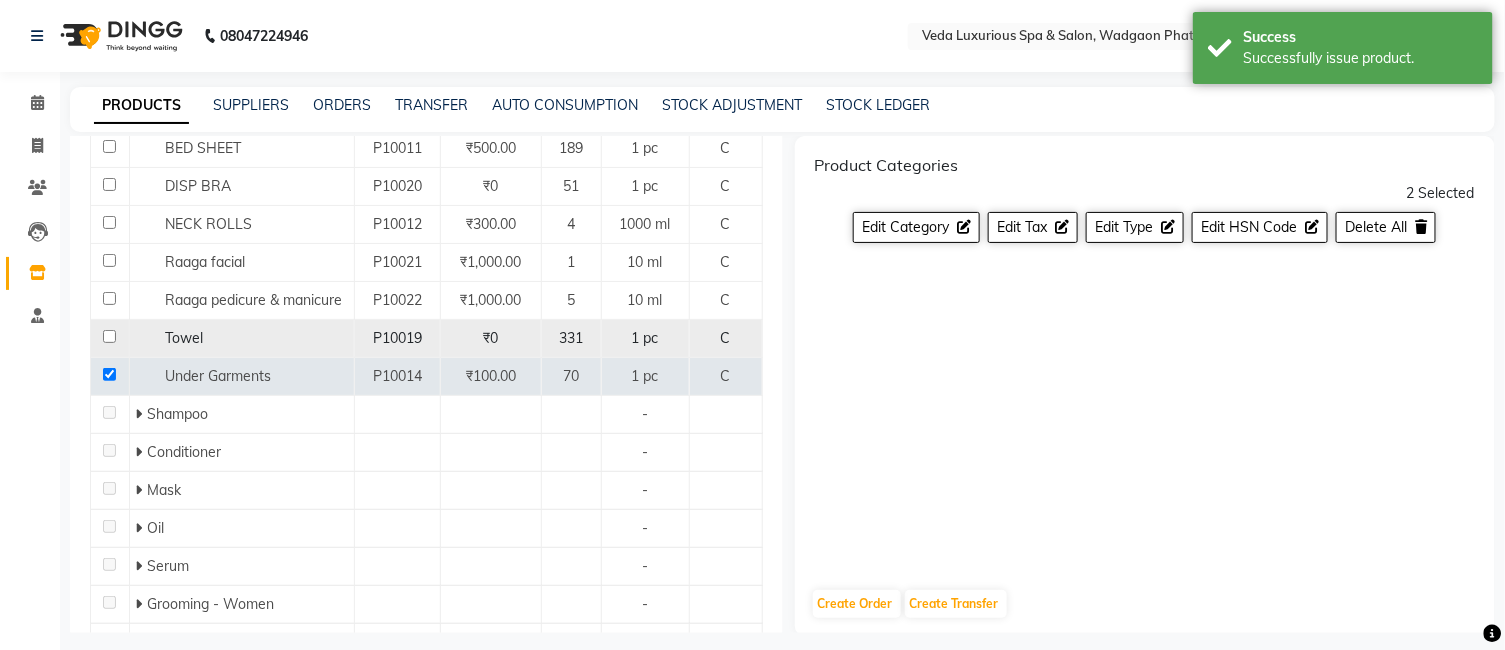 checkbox on "false" 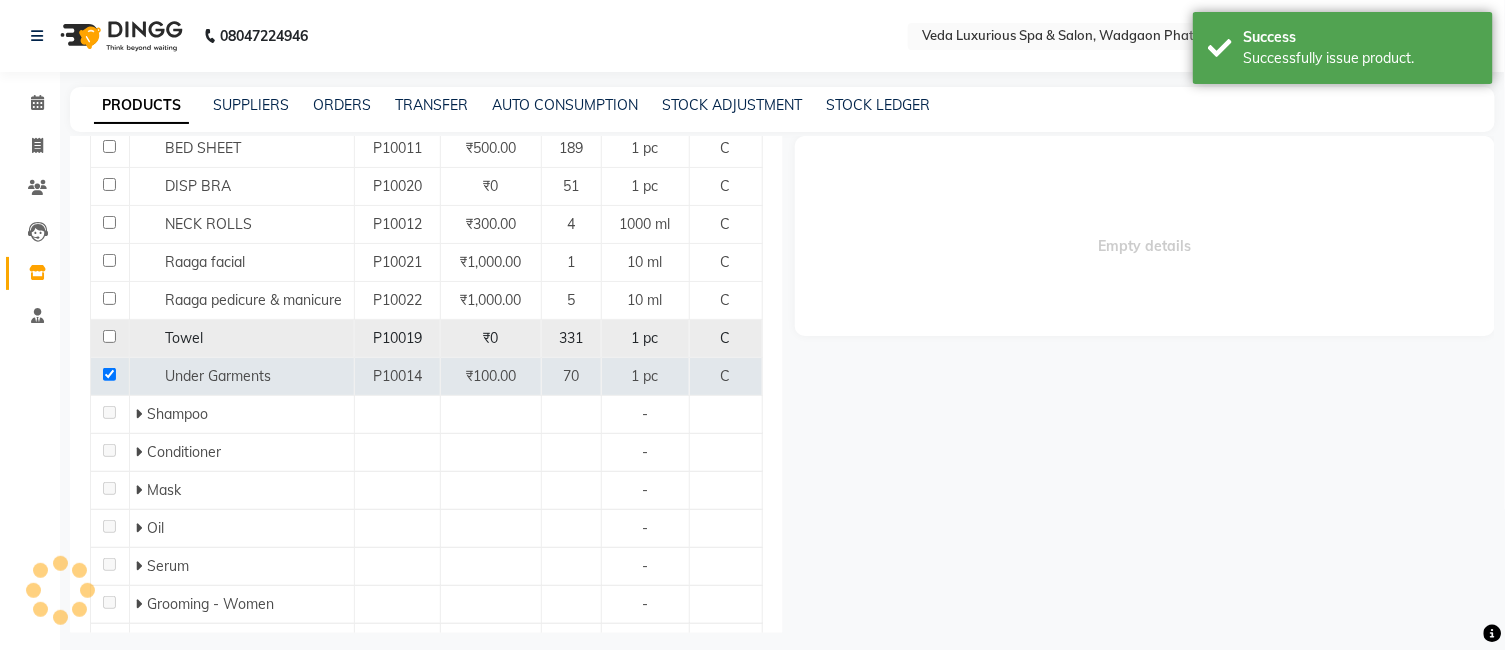 select 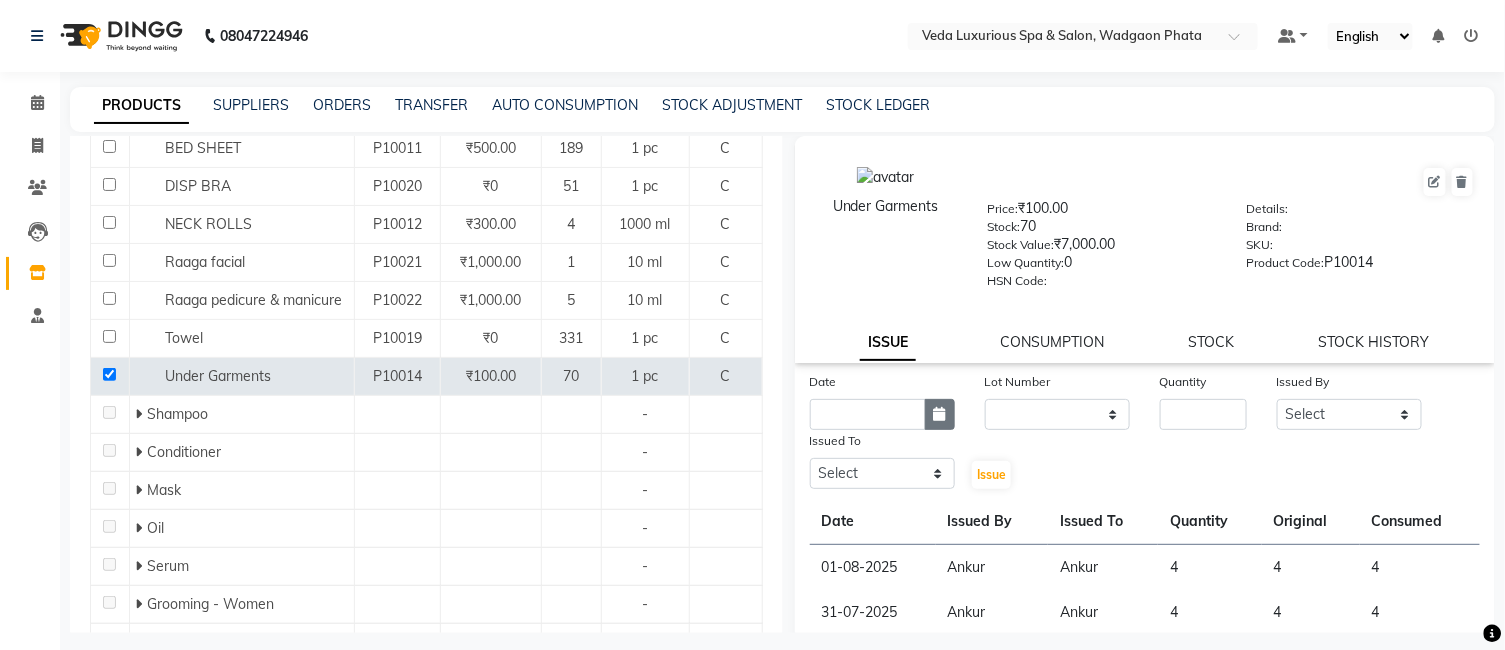 click 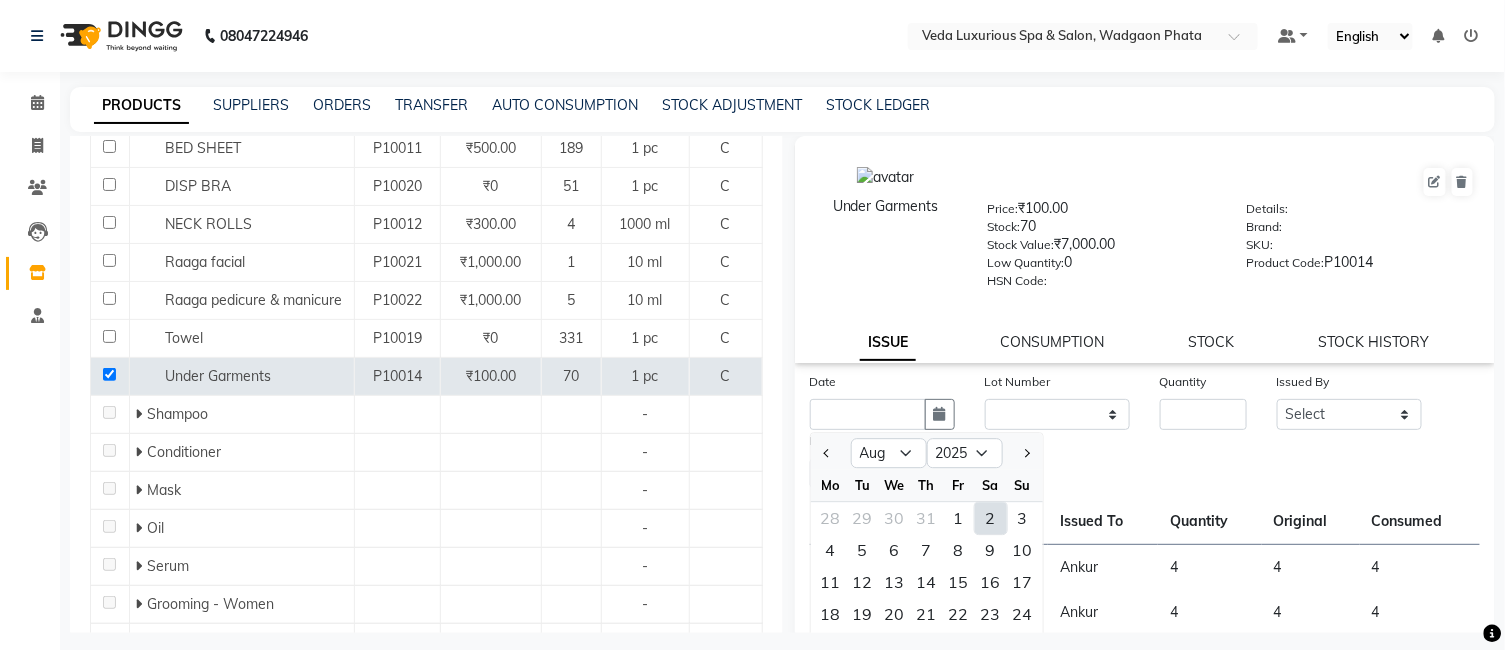 click on "2" 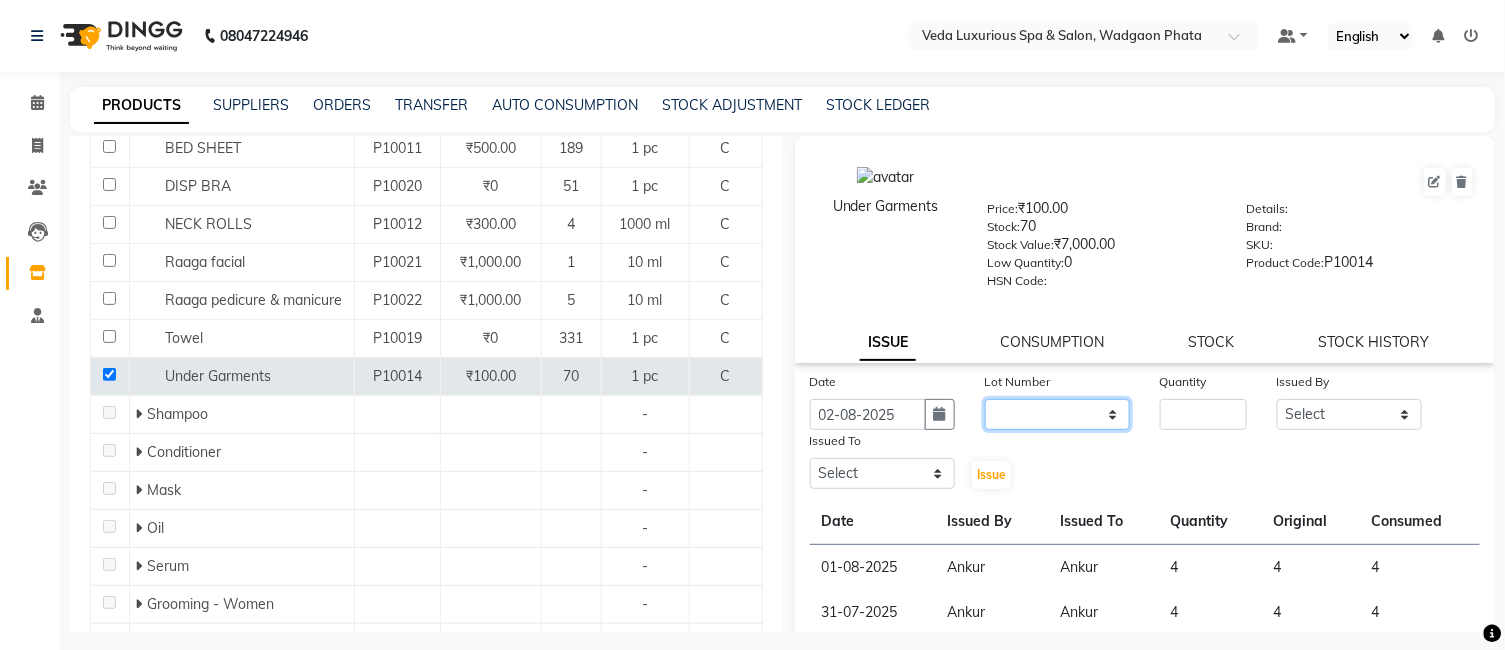 click on "None" 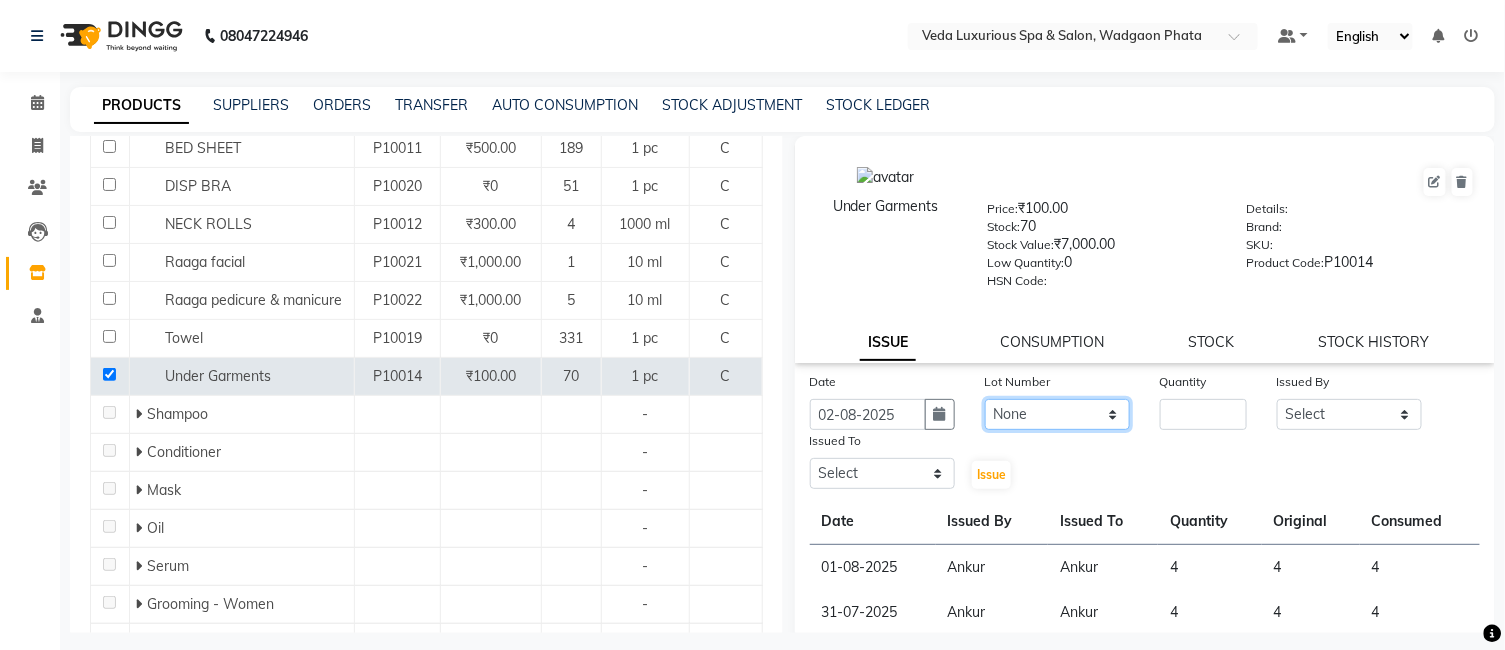 click on "None" 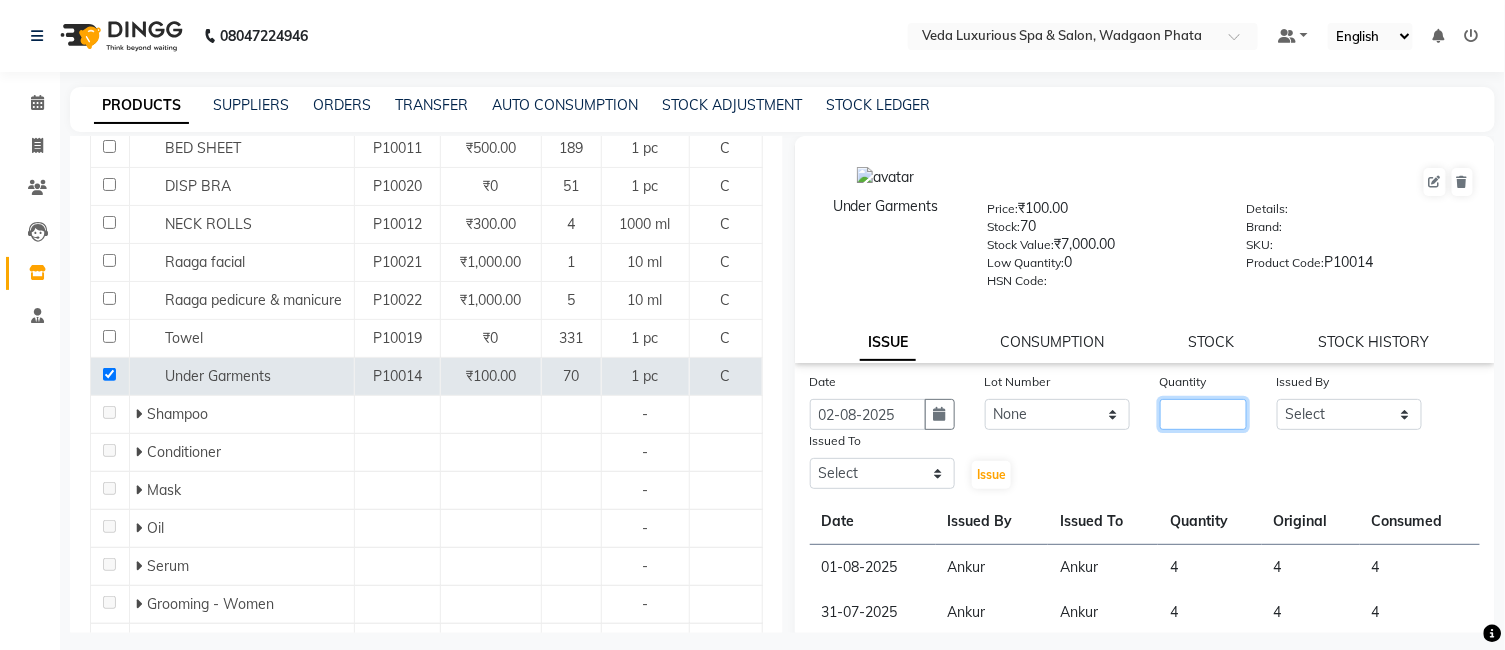 click 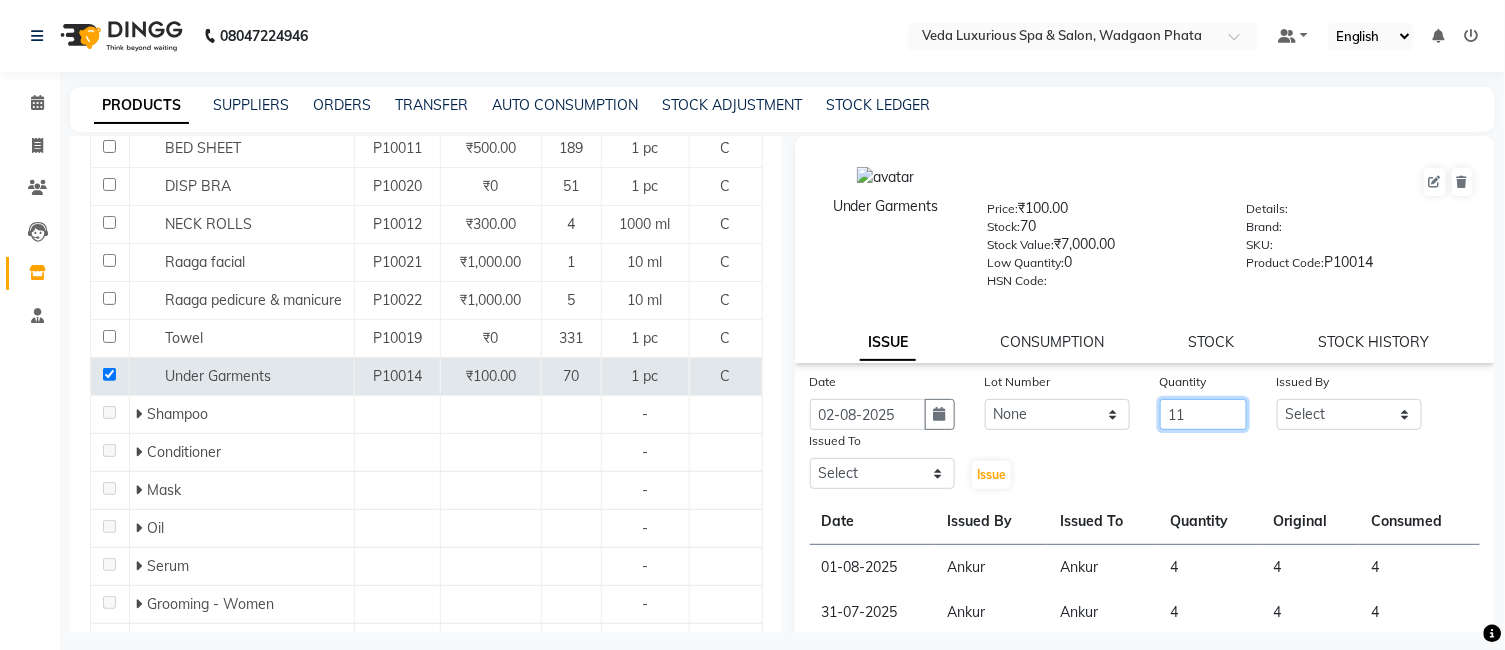 type on "11" 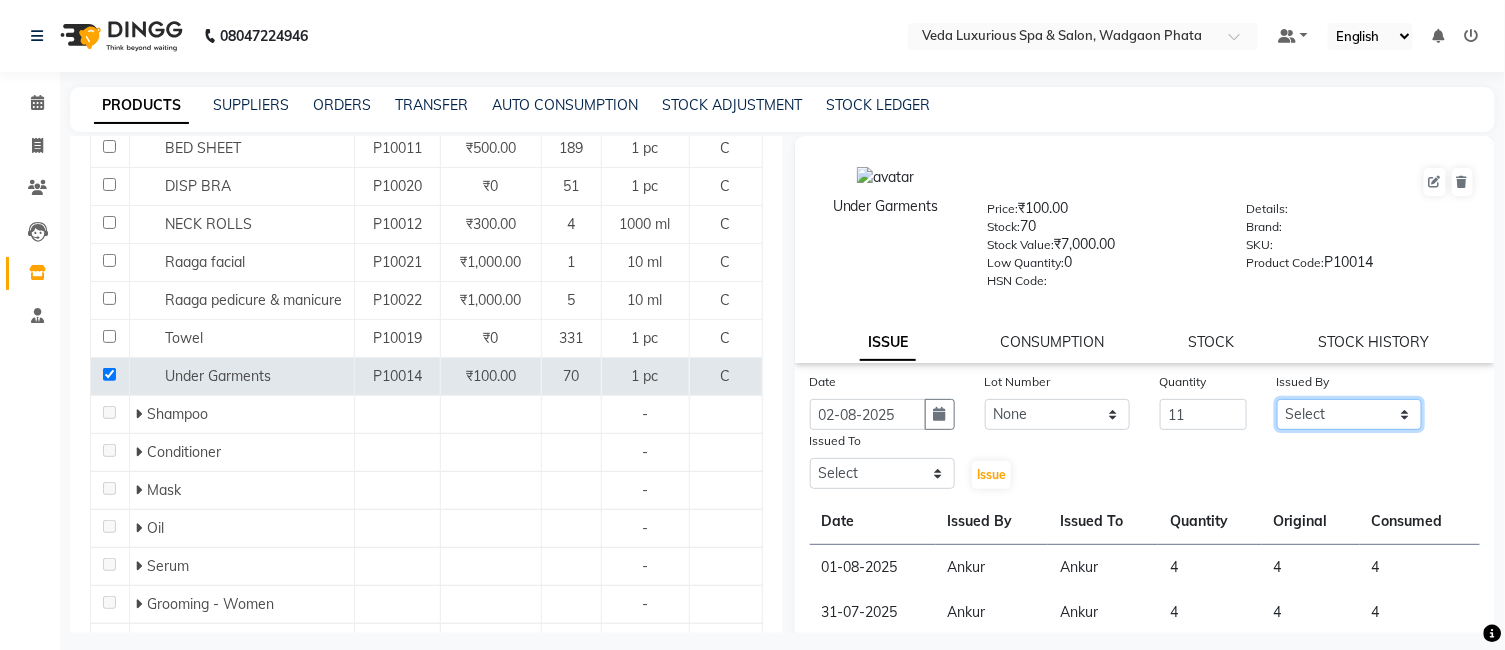 click on "Select [FIRST] [LAST] [LAST] [LAST] [LAST] [LAST] [LAST] [LAST] [LAST] [LAST] [LAST] [LAST] [LAST] [LAST] [LAST] [LAST] [LAST] [LAST] [LAST] [LAST] [LAST] [LAST]" 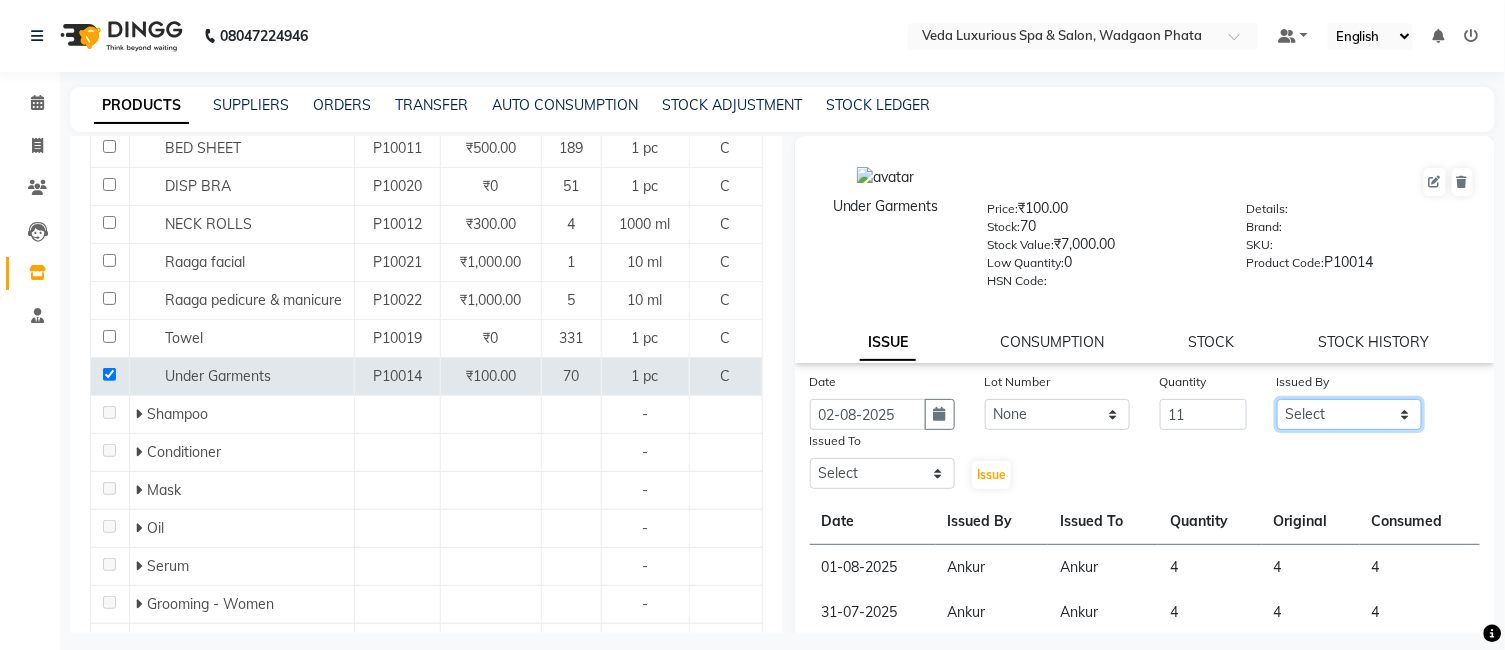 select on "28495" 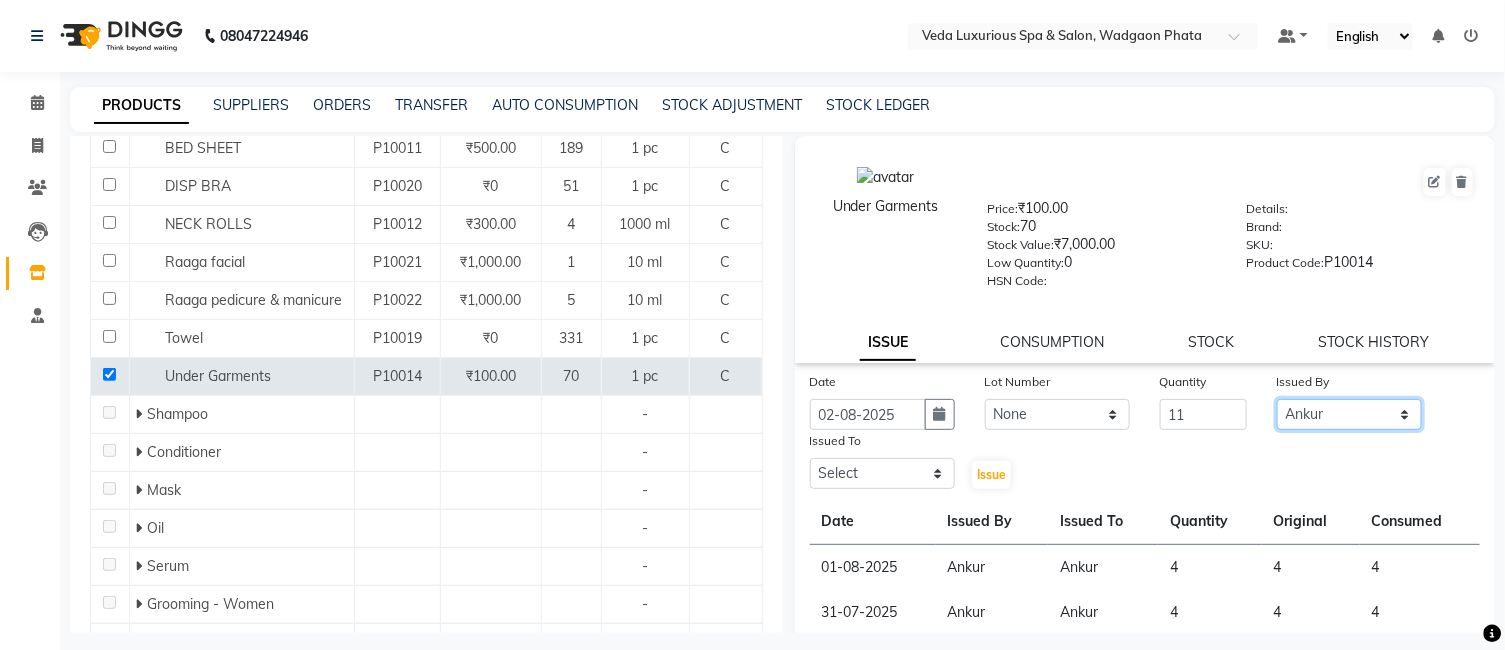 click on "Select [FIRST] [LAST] [LAST] [LAST] [LAST] [LAST] [LAST] [LAST] [LAST] [LAST] [LAST] [LAST] [LAST] [LAST] [LAST] [LAST] [LAST] [LAST] [LAST] [LAST] [LAST] [LAST]" 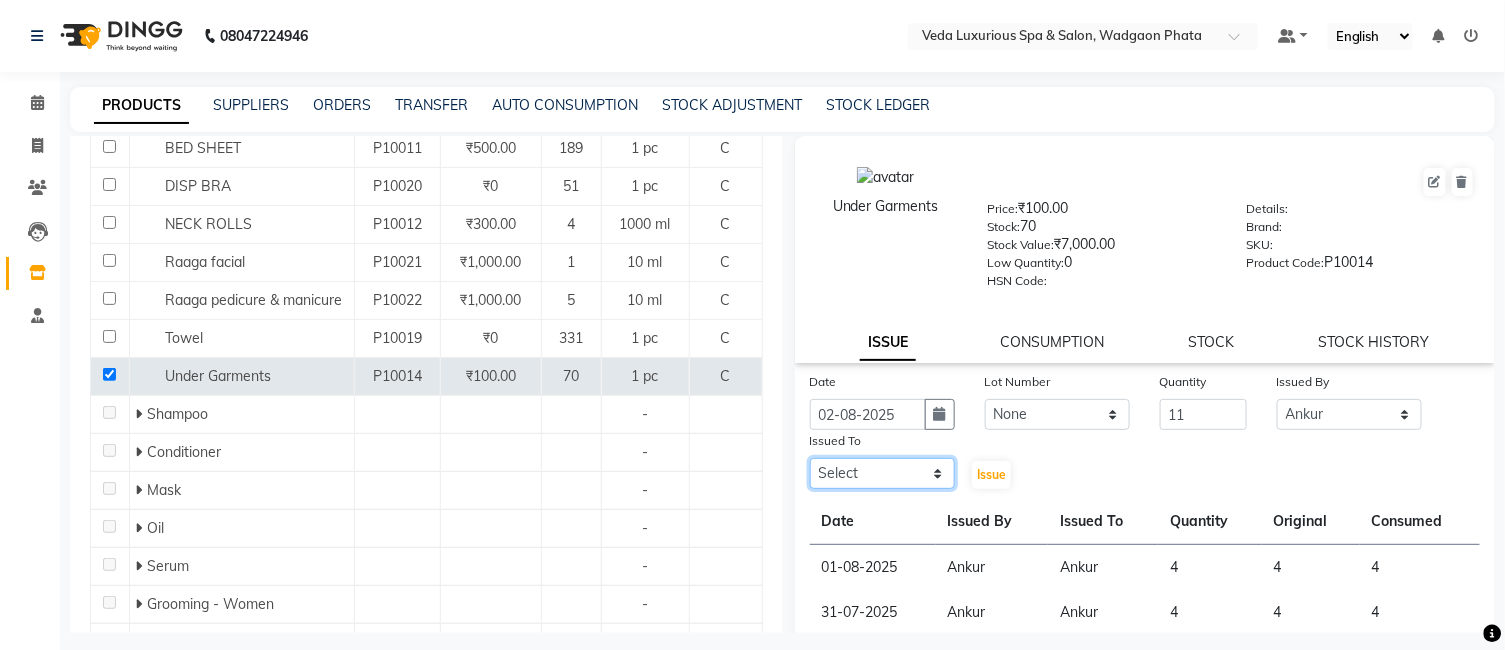 click on "Select [FIRST] [LAST] [LAST] [LAST] [LAST] [LAST] [LAST] [LAST] [LAST] [LAST] [LAST] [LAST] [LAST] [LAST] [LAST] [LAST] [LAST] [LAST] [LAST] [LAST] [LAST] [LAST]" 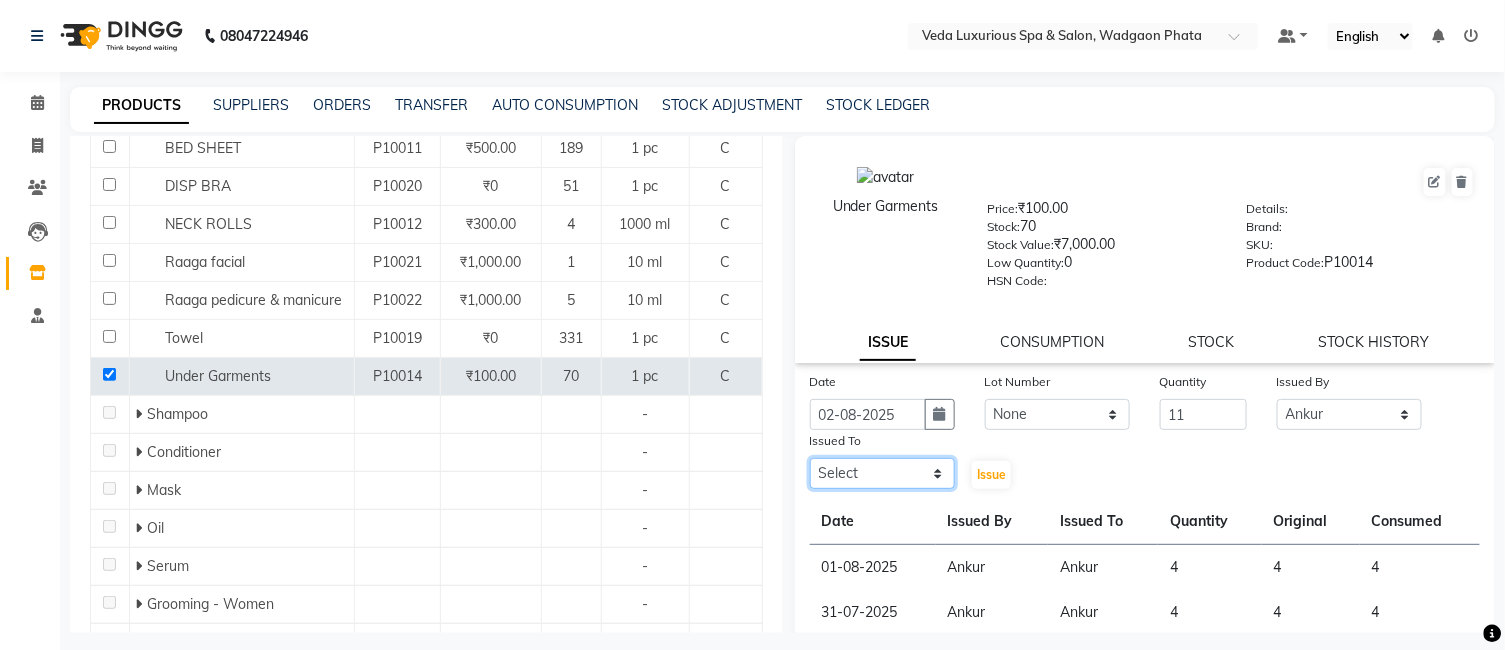select on "28495" 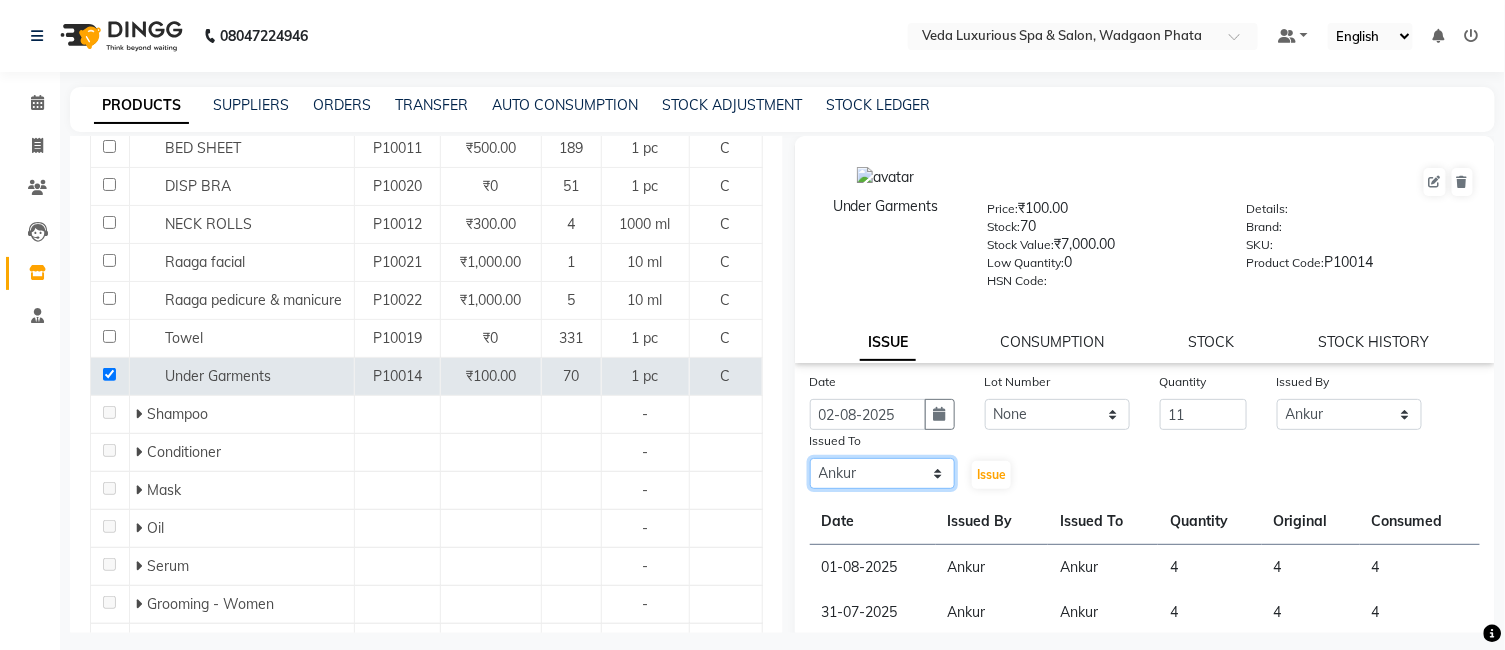 click on "Select [FIRST] [LAST] [LAST] [LAST] [LAST] [LAST] [LAST] [LAST] [LAST] [LAST] [LAST] [LAST] [LAST] [LAST] [LAST] [LAST] [LAST] [LAST] [LAST] [LAST] [LAST] [LAST]" 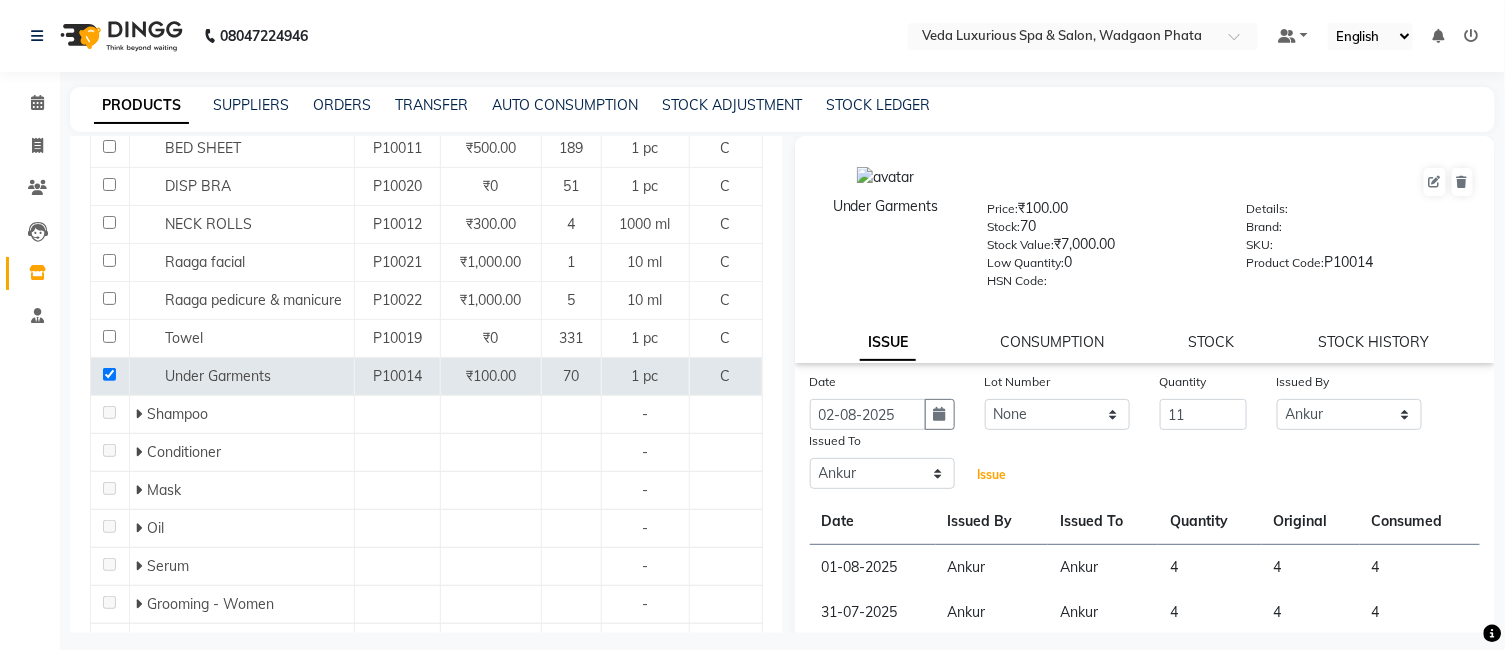 click on "Issue" 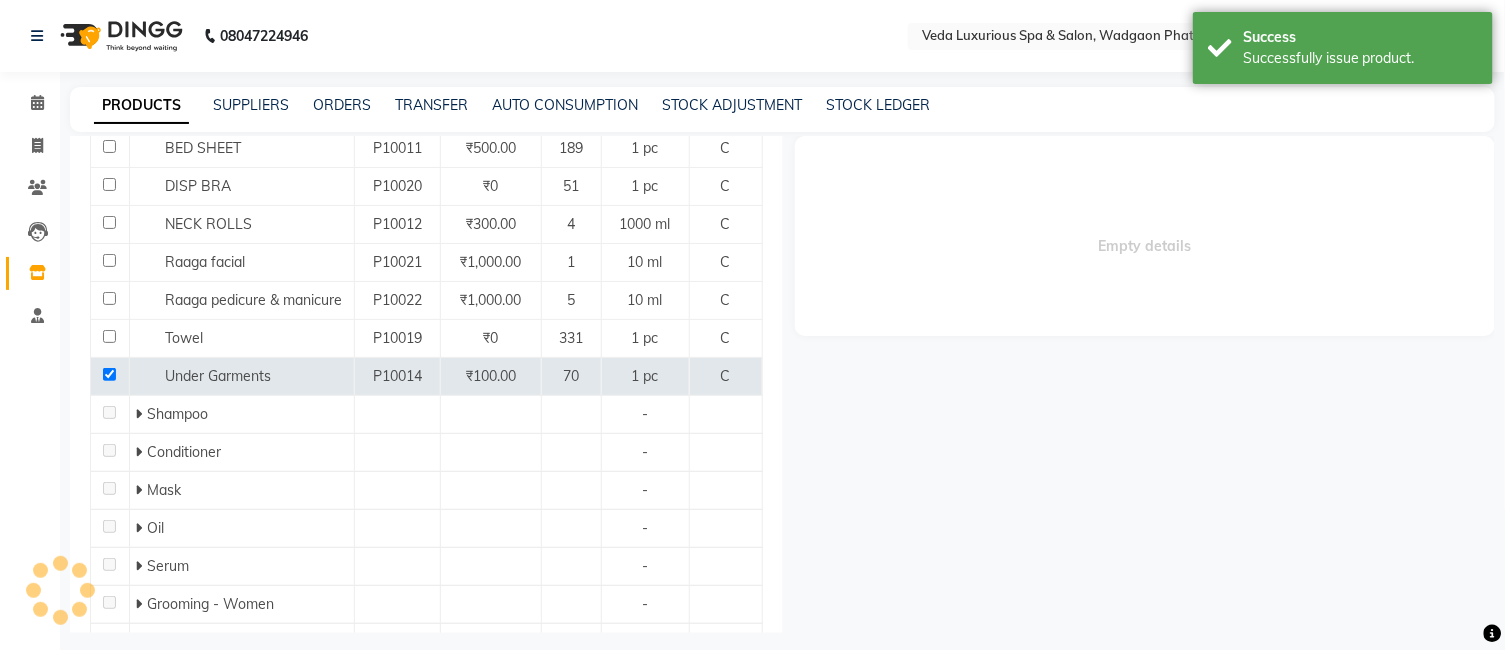 select 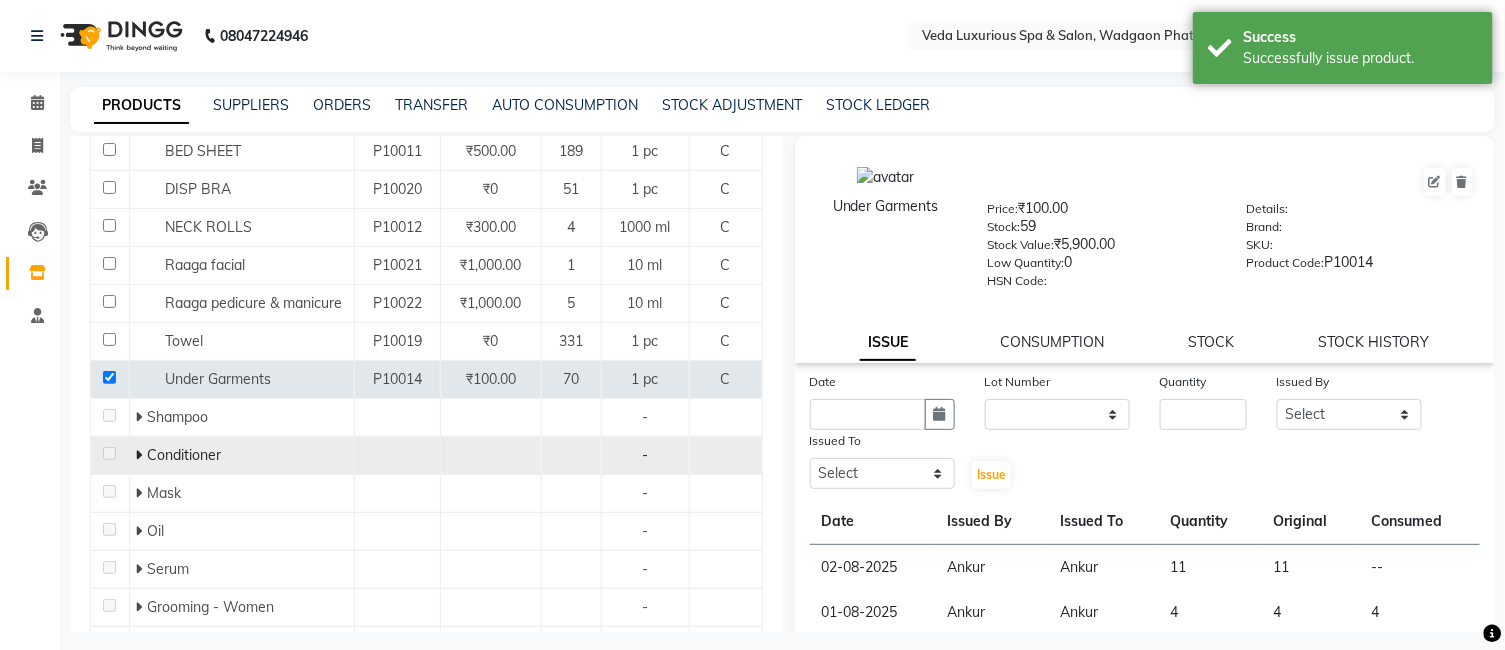 scroll, scrollTop: 333, scrollLeft: 0, axis: vertical 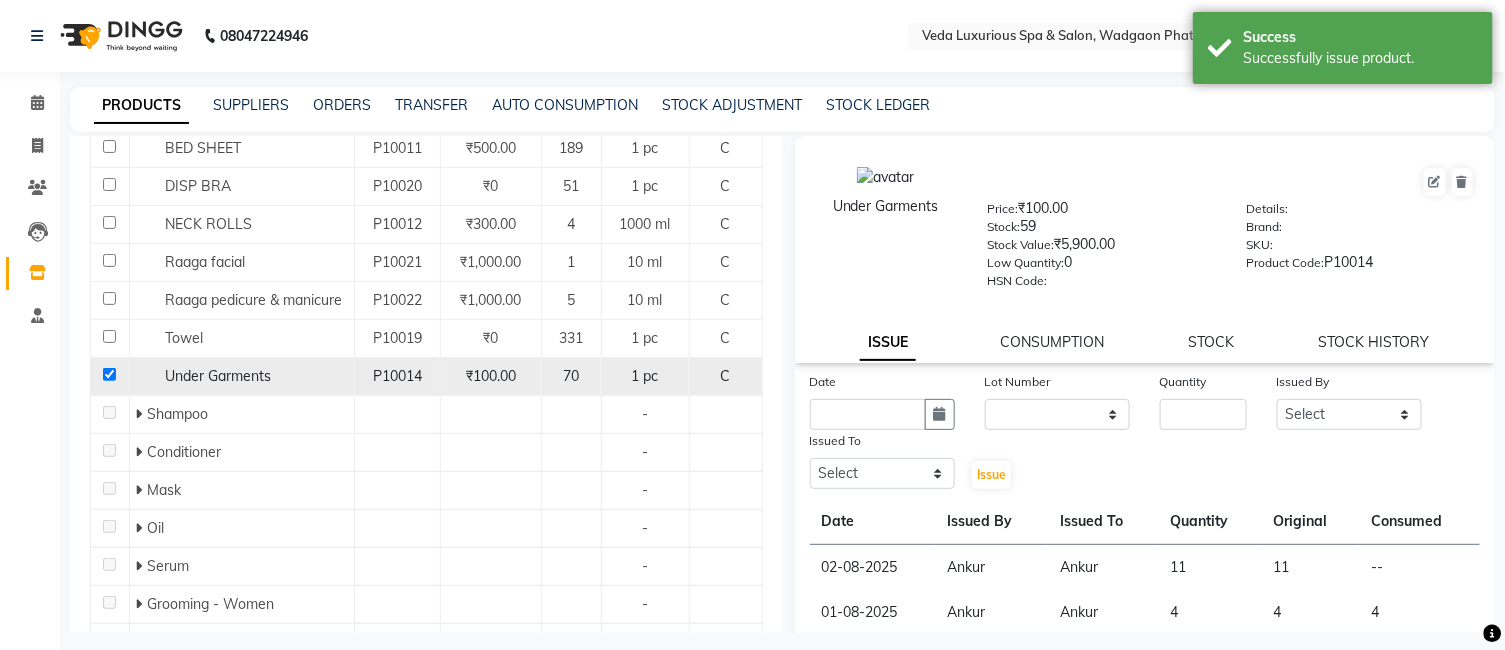 click 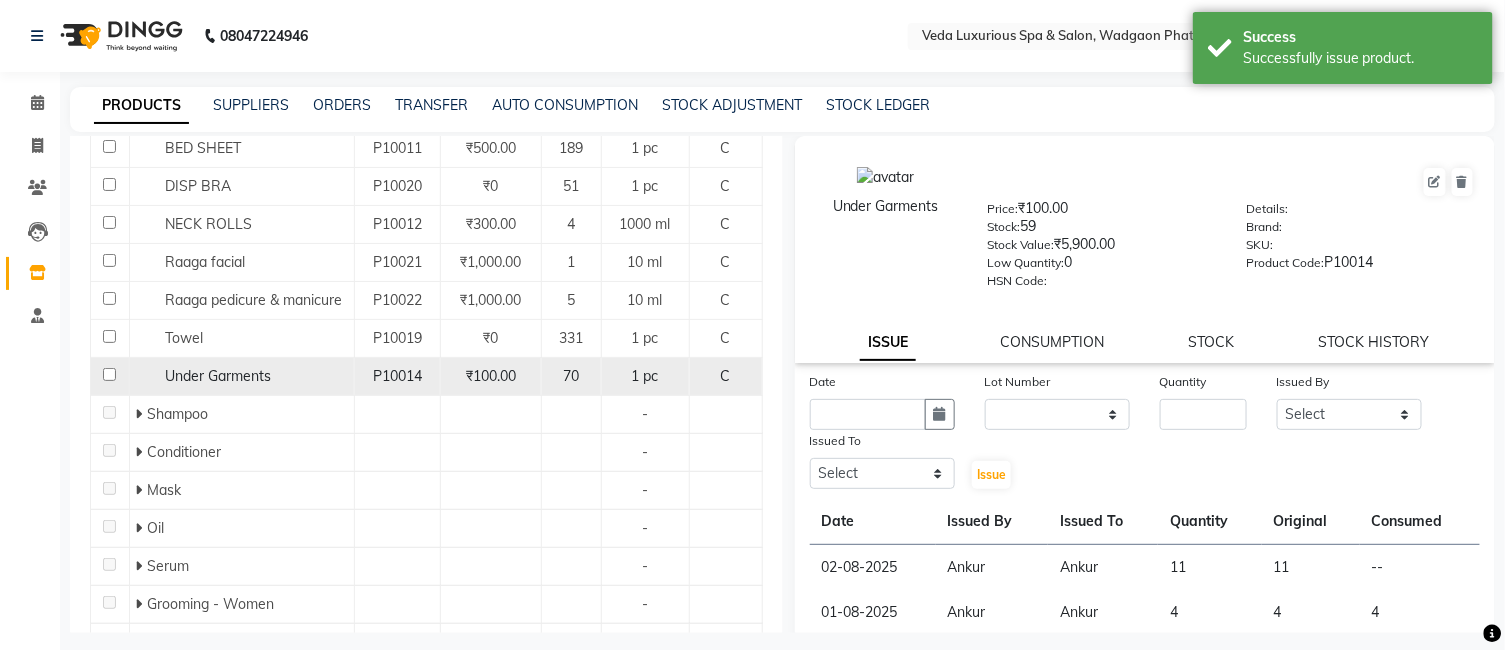 checkbox on "false" 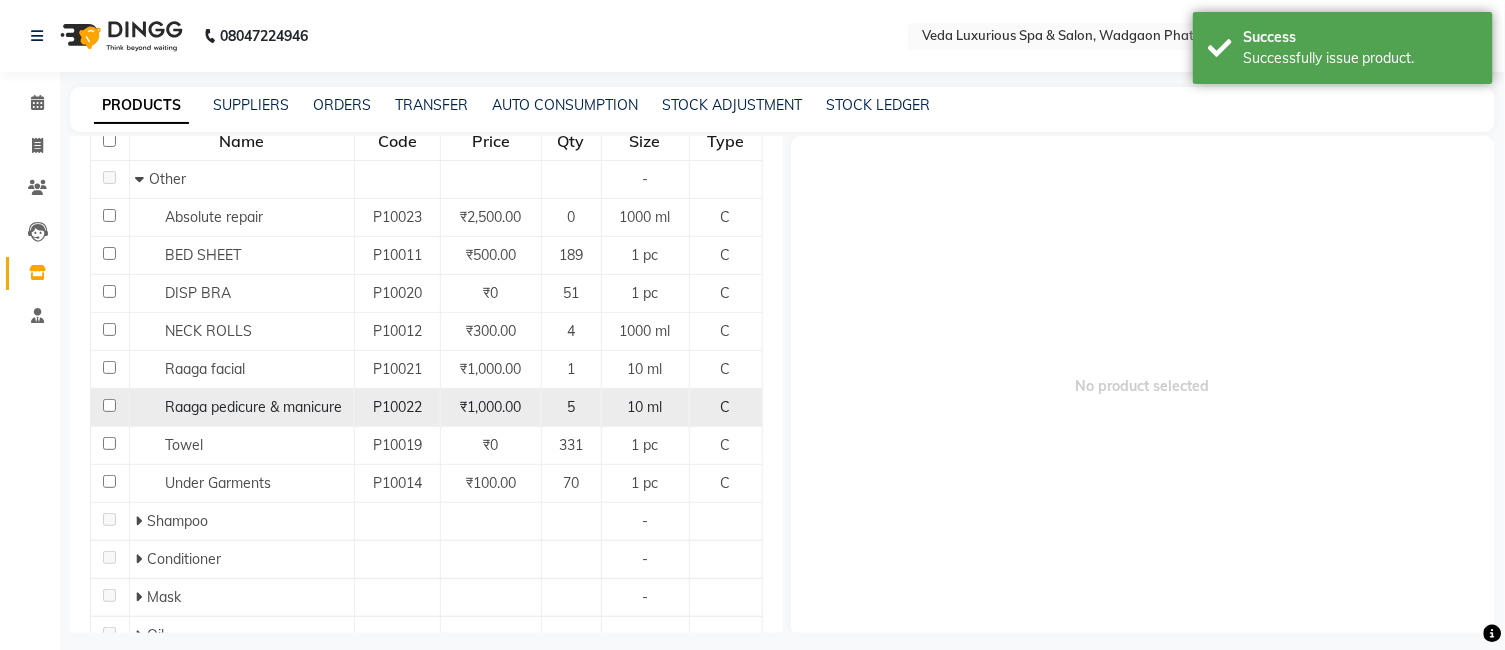 scroll, scrollTop: 111, scrollLeft: 0, axis: vertical 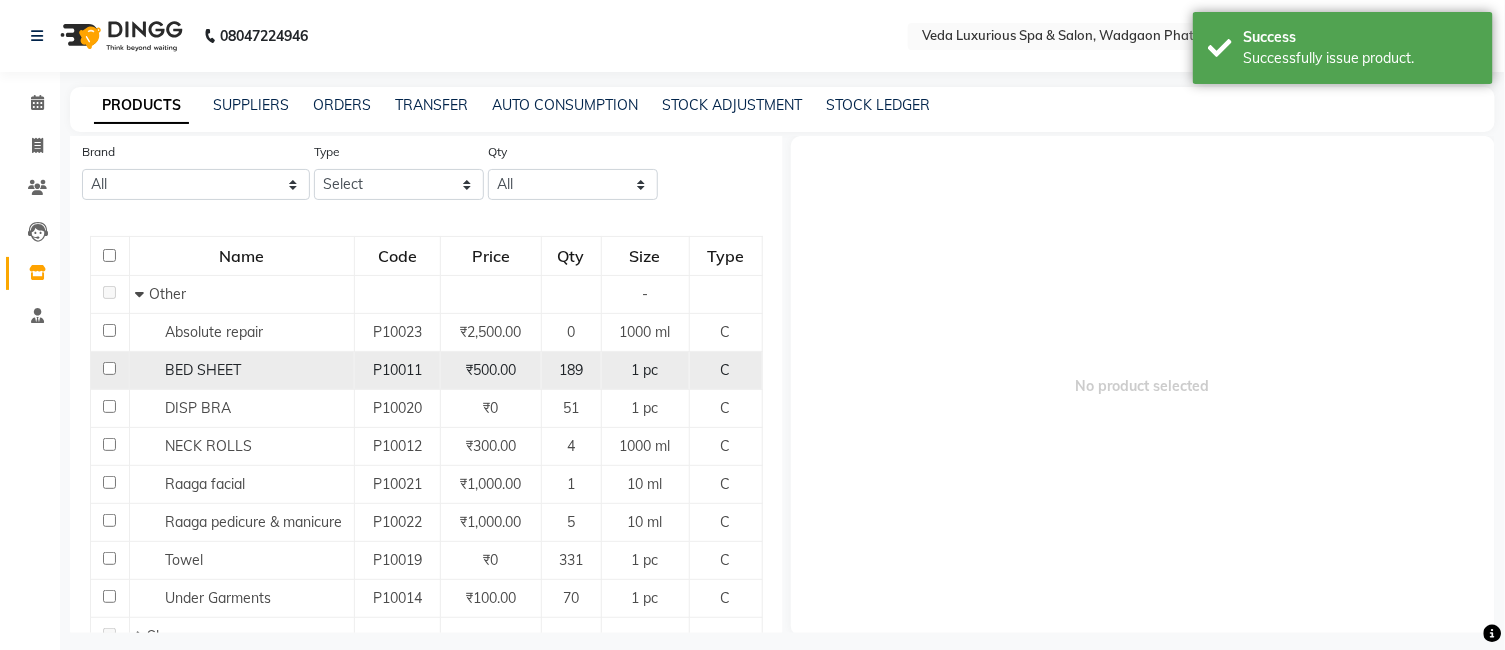 click 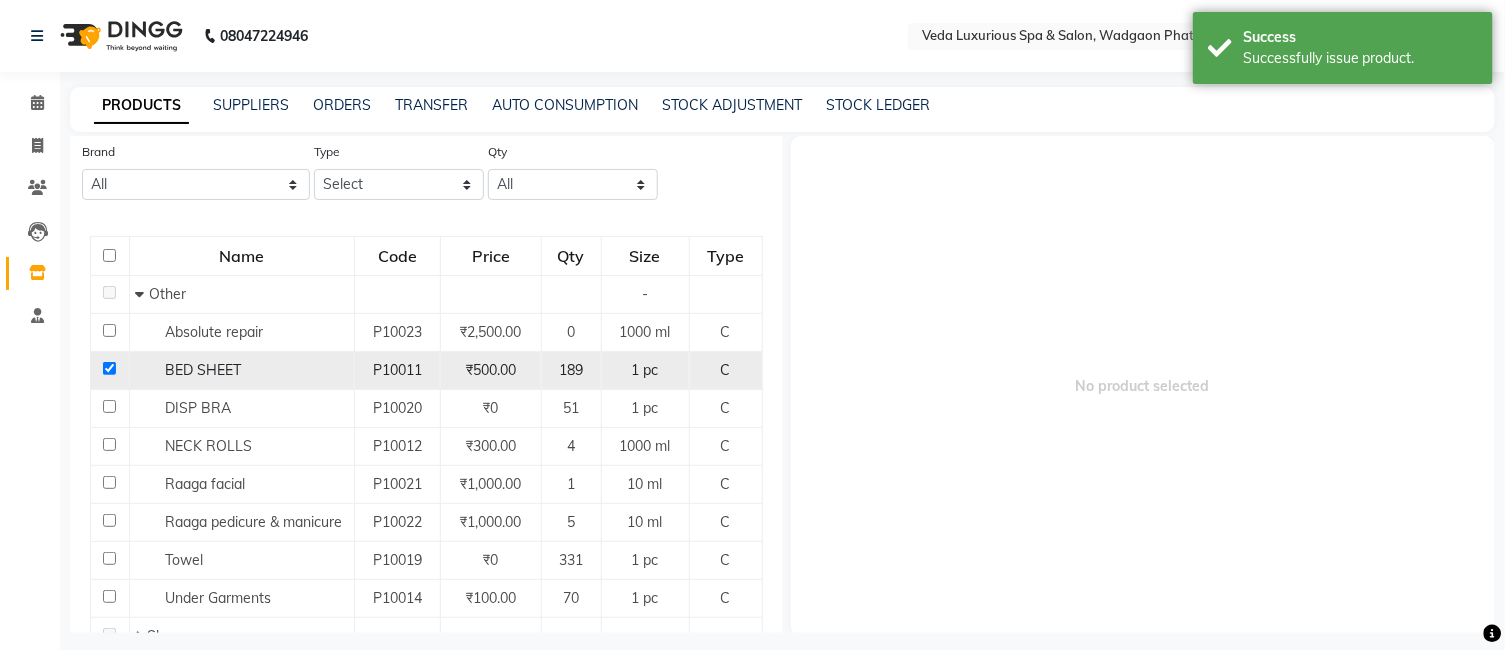 checkbox on "true" 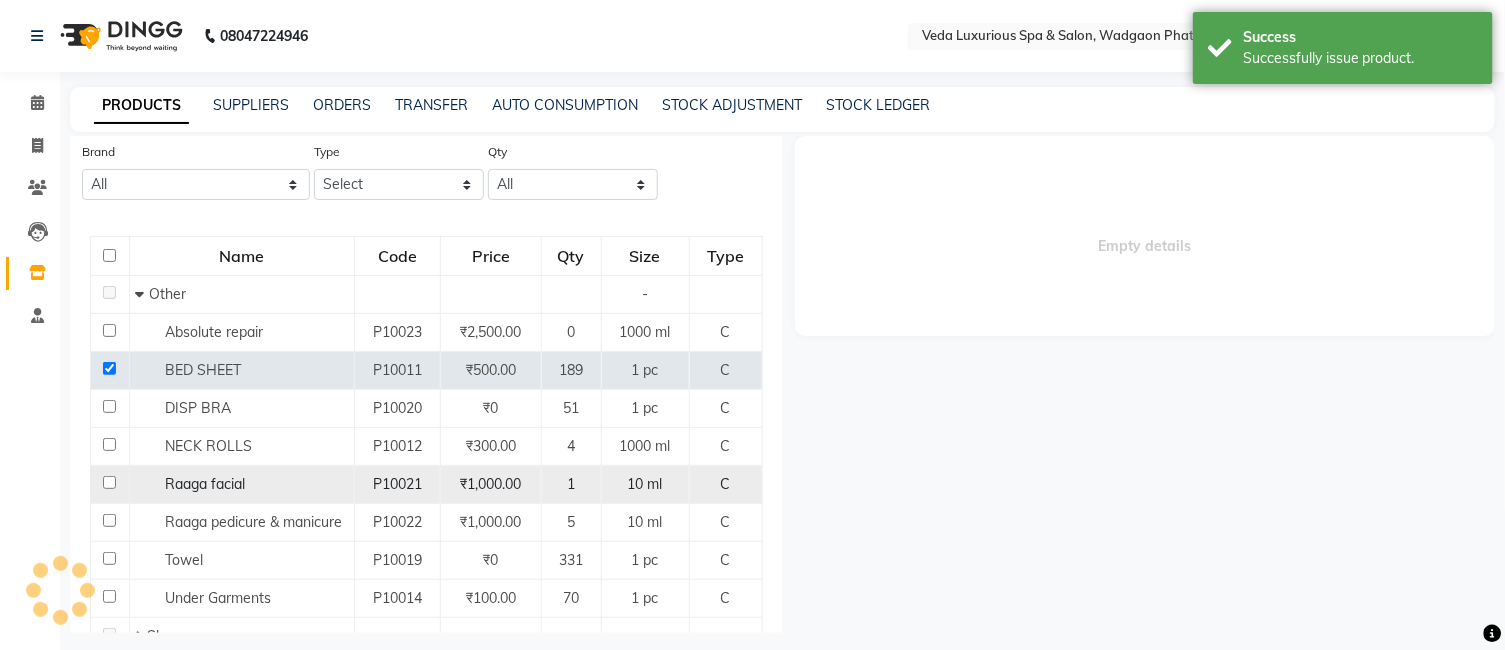 select 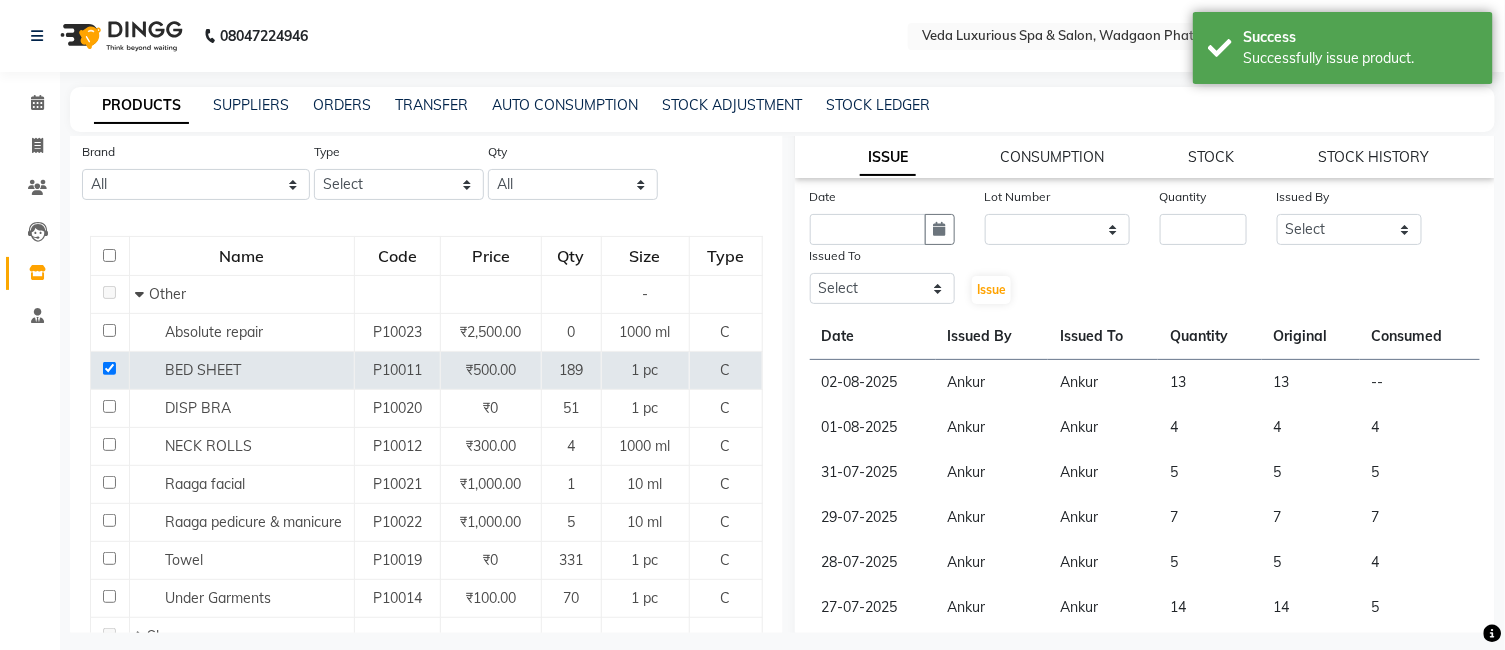scroll, scrollTop: 222, scrollLeft: 0, axis: vertical 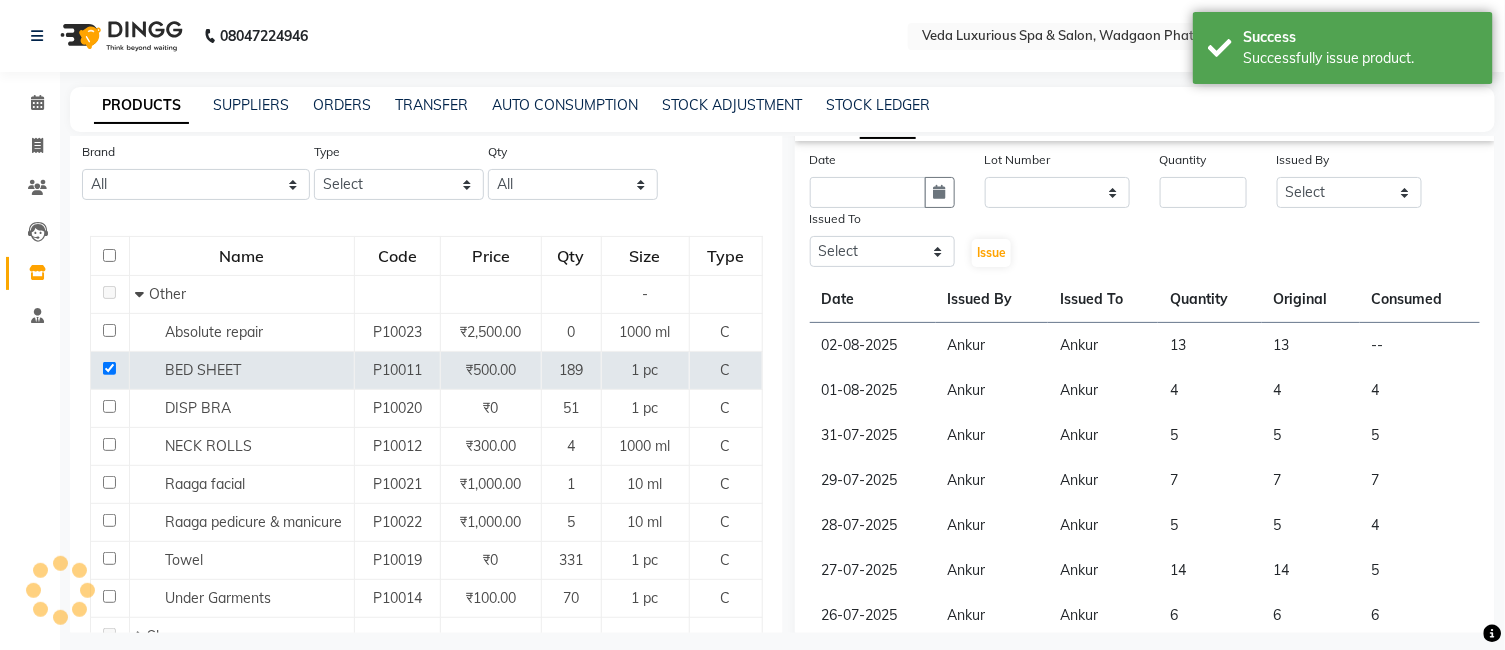 drag, startPoint x: 1275, startPoint y: 338, endPoint x: 1280, endPoint y: 348, distance: 11.18034 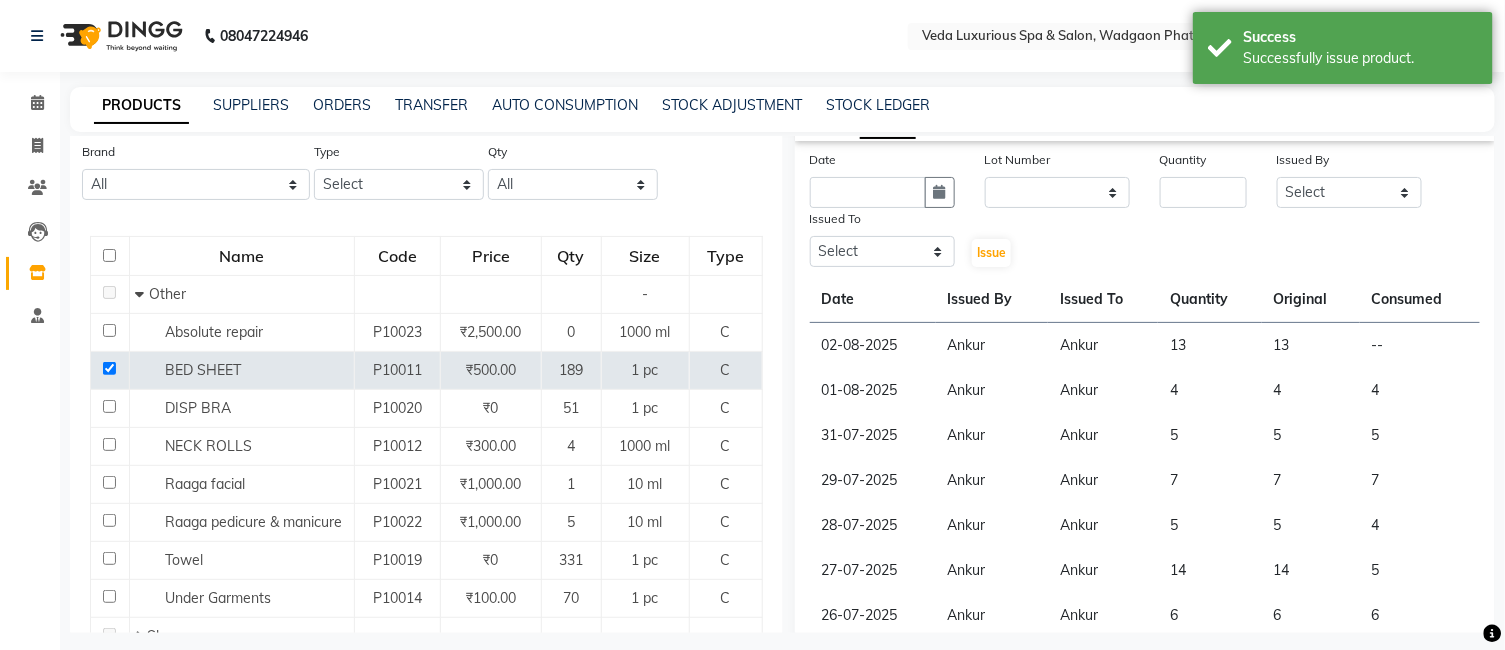 click on "13" 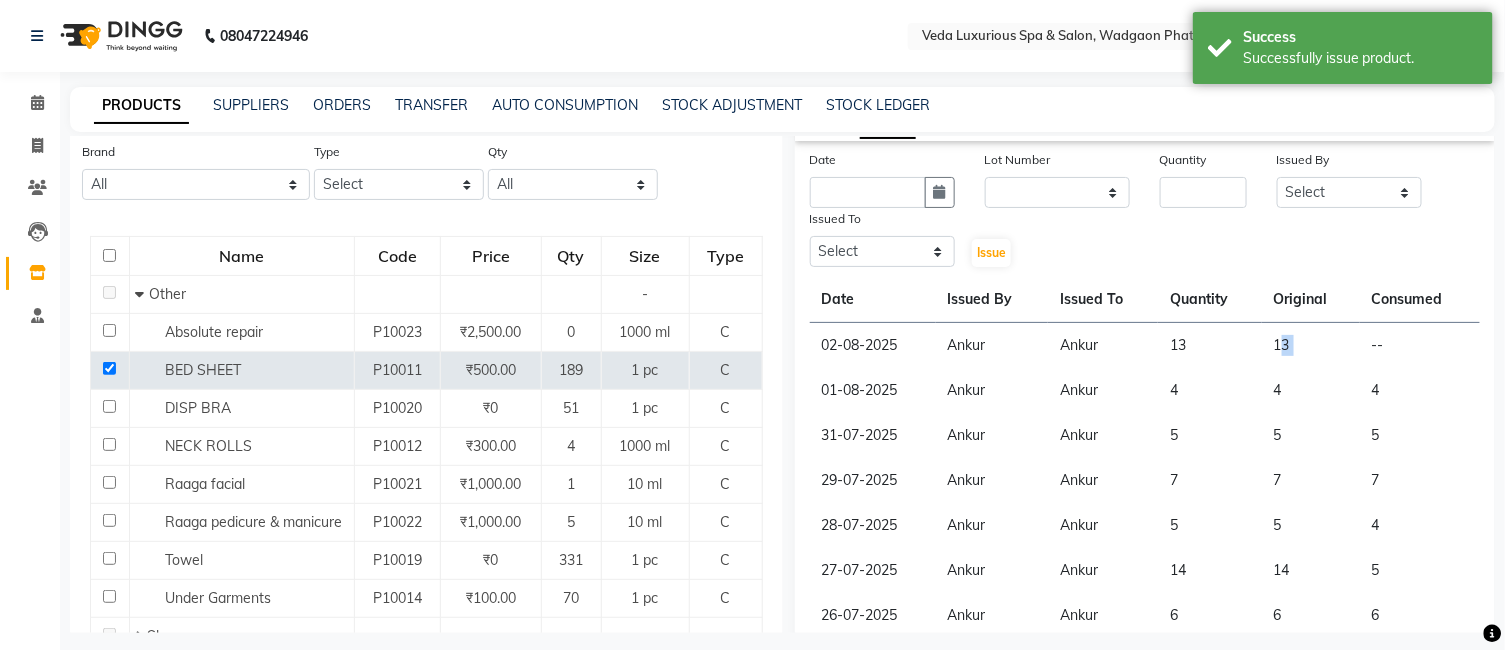 click on "13" 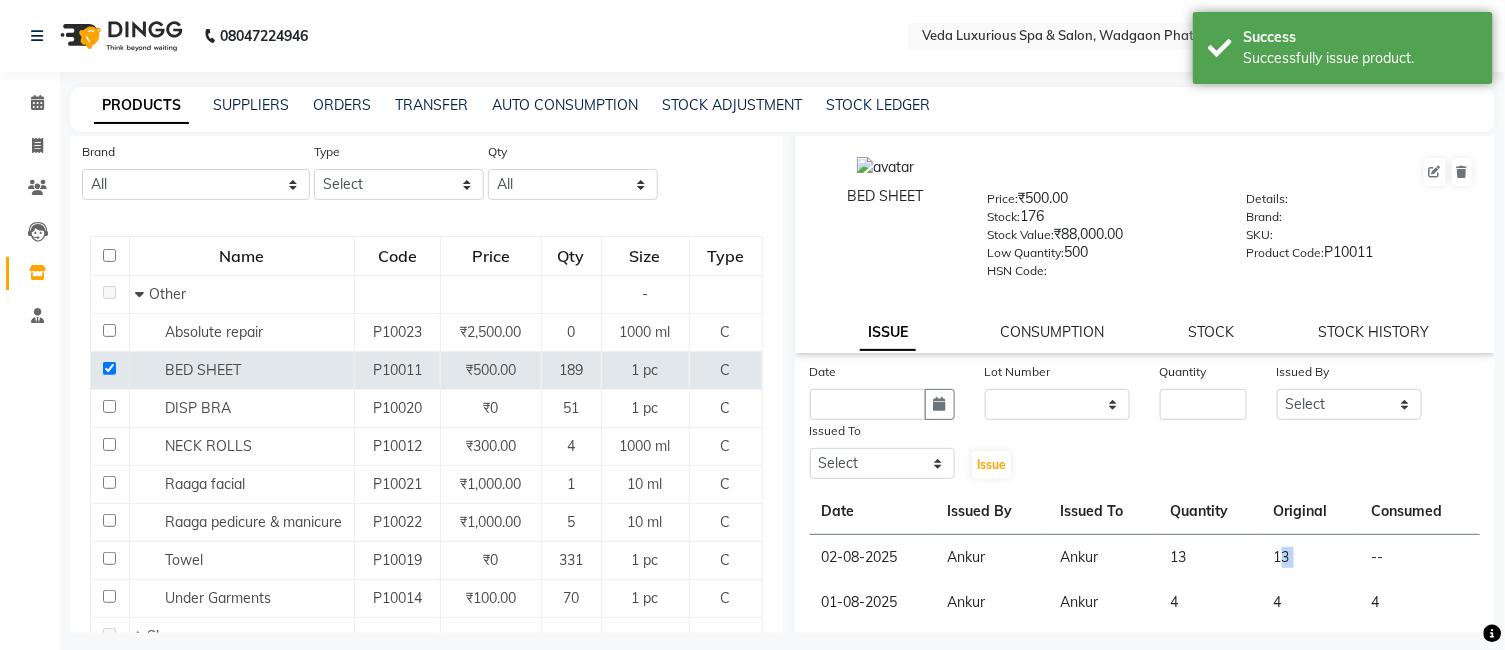 scroll, scrollTop: 0, scrollLeft: 0, axis: both 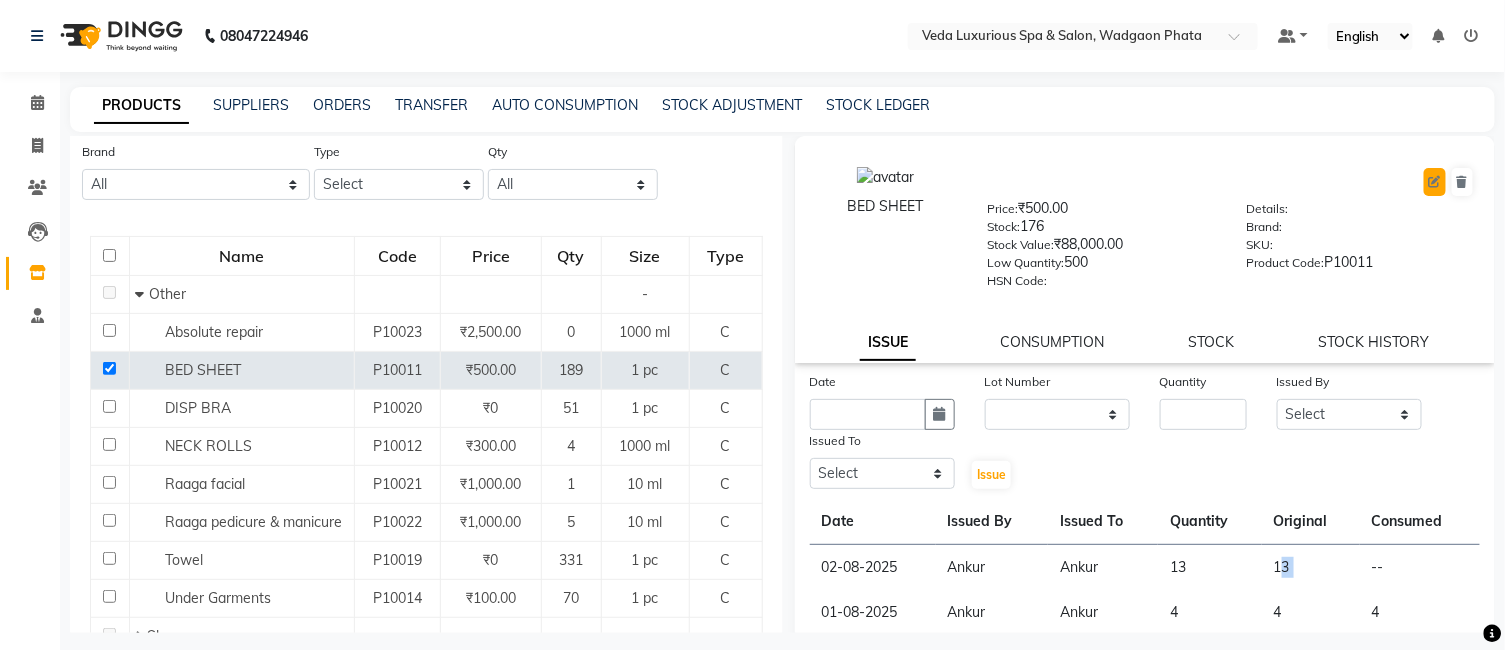 click 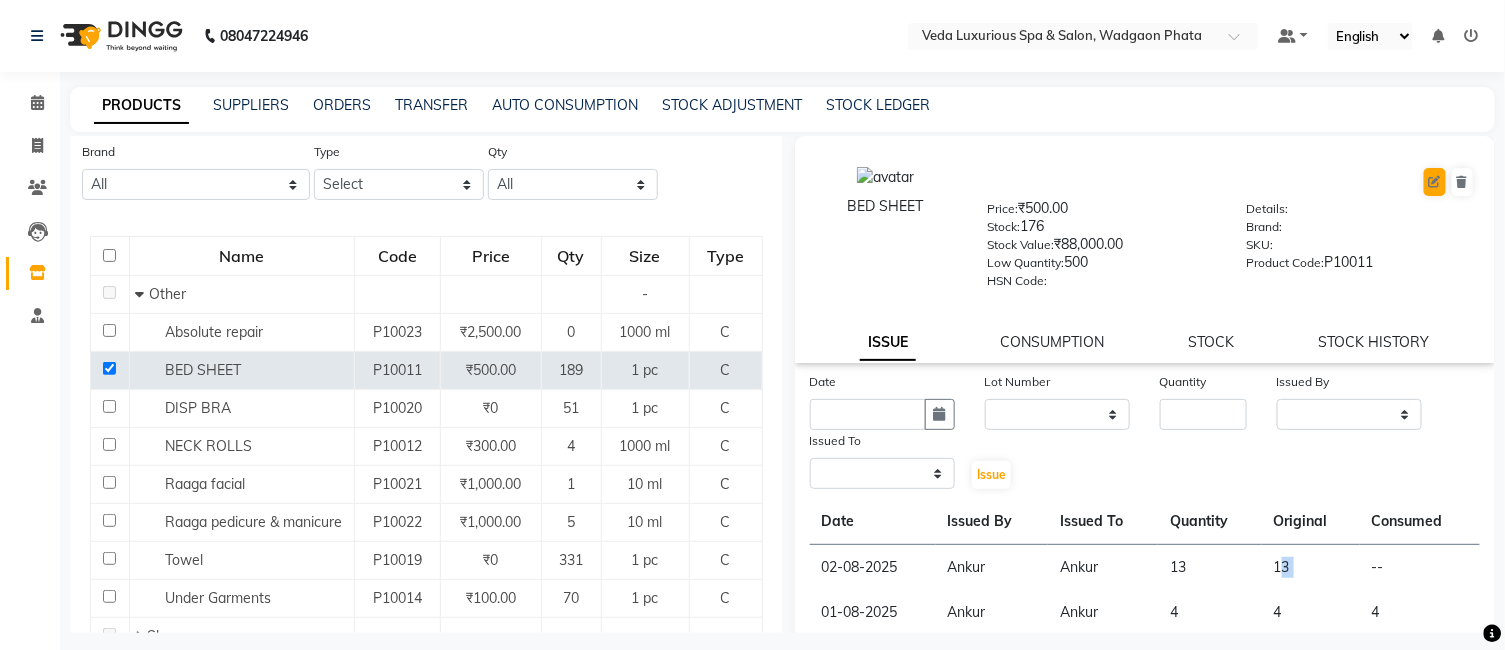 select on "C" 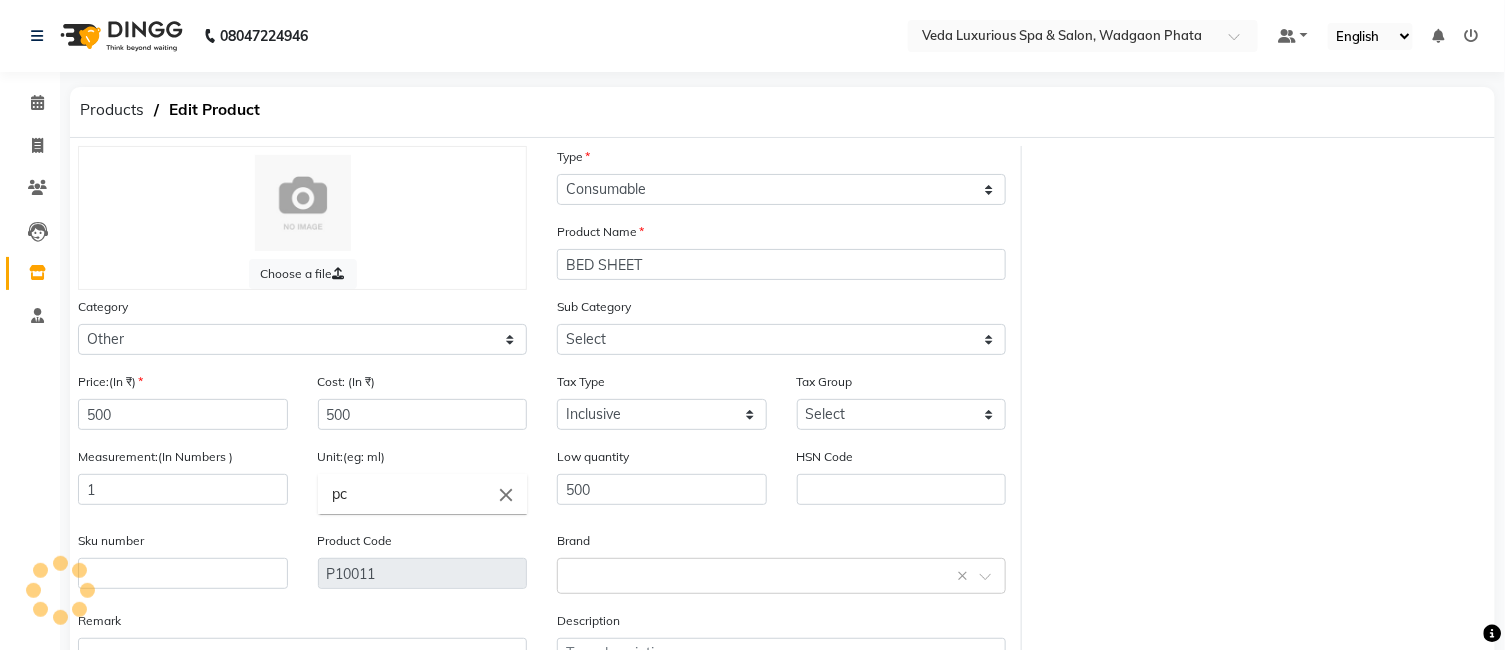 select on "603532" 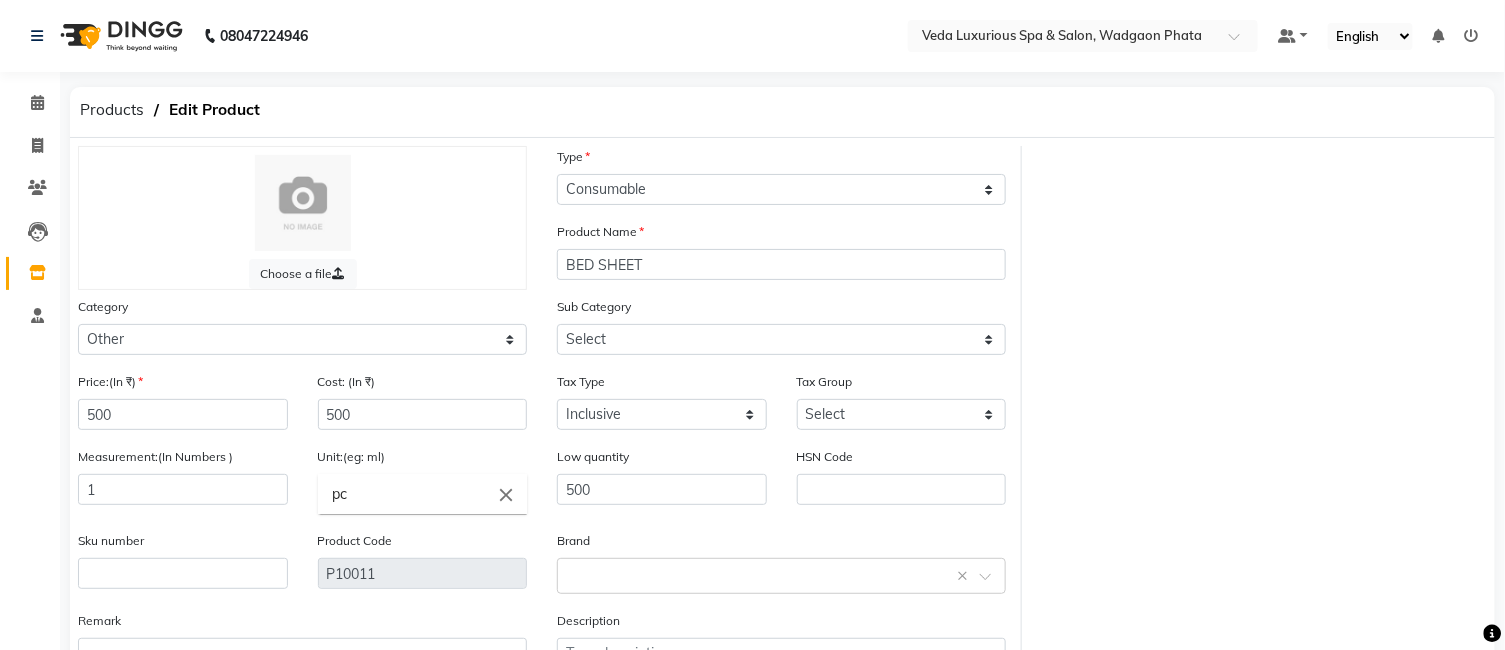scroll, scrollTop: 111, scrollLeft: 0, axis: vertical 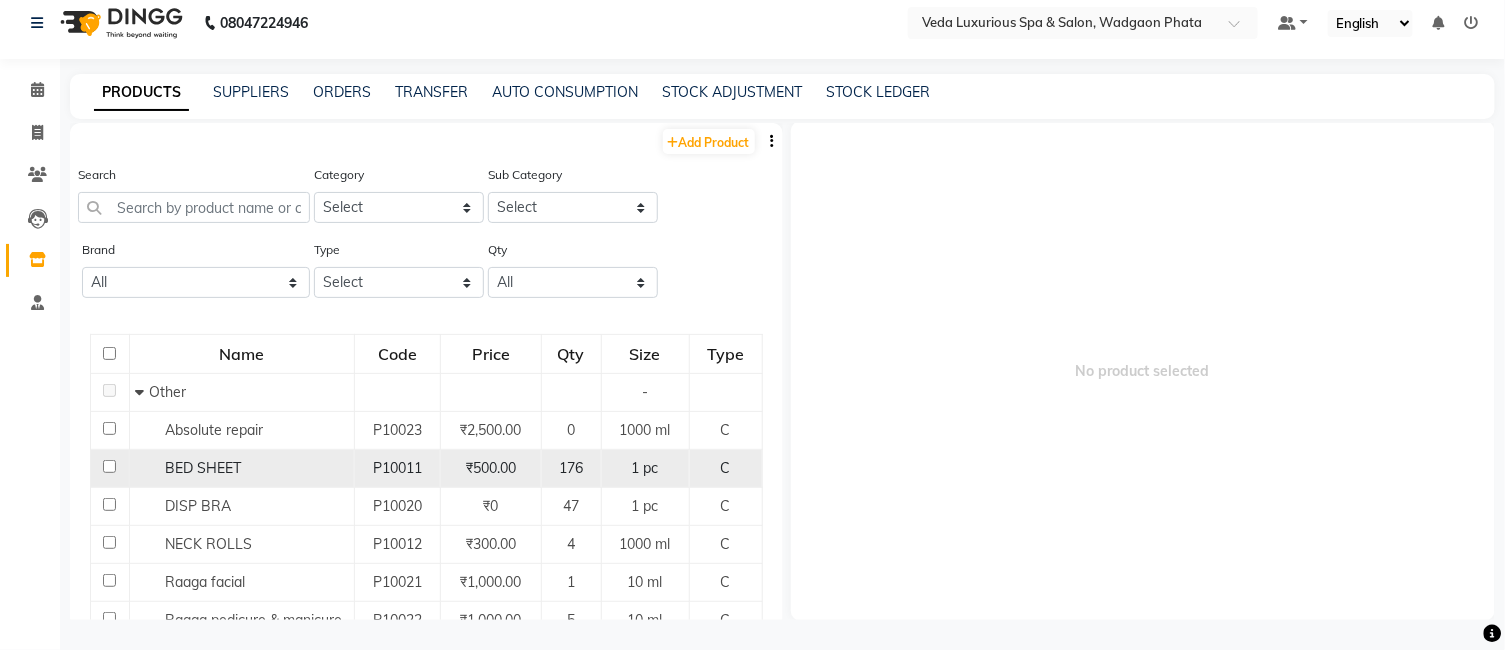 drag, startPoint x: 108, startPoint y: 471, endPoint x: 156, endPoint y: 451, distance: 52 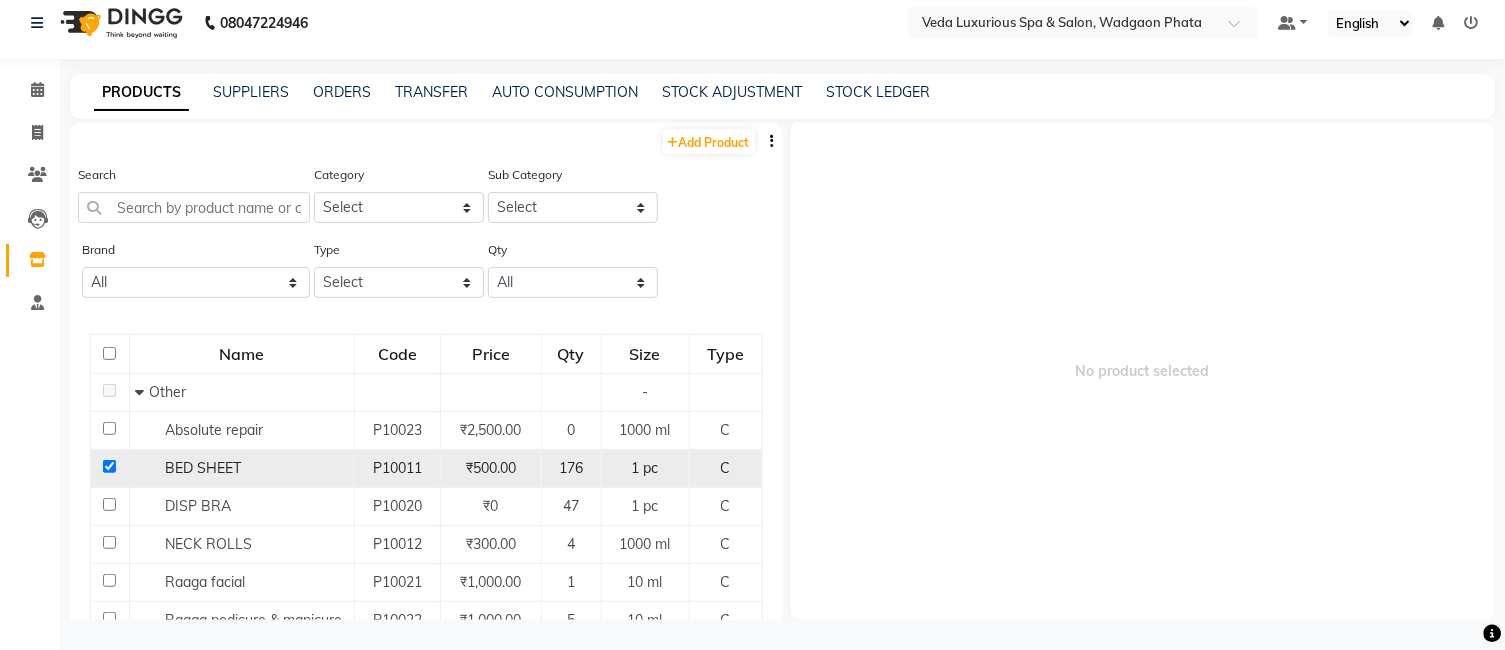 checkbox on "true" 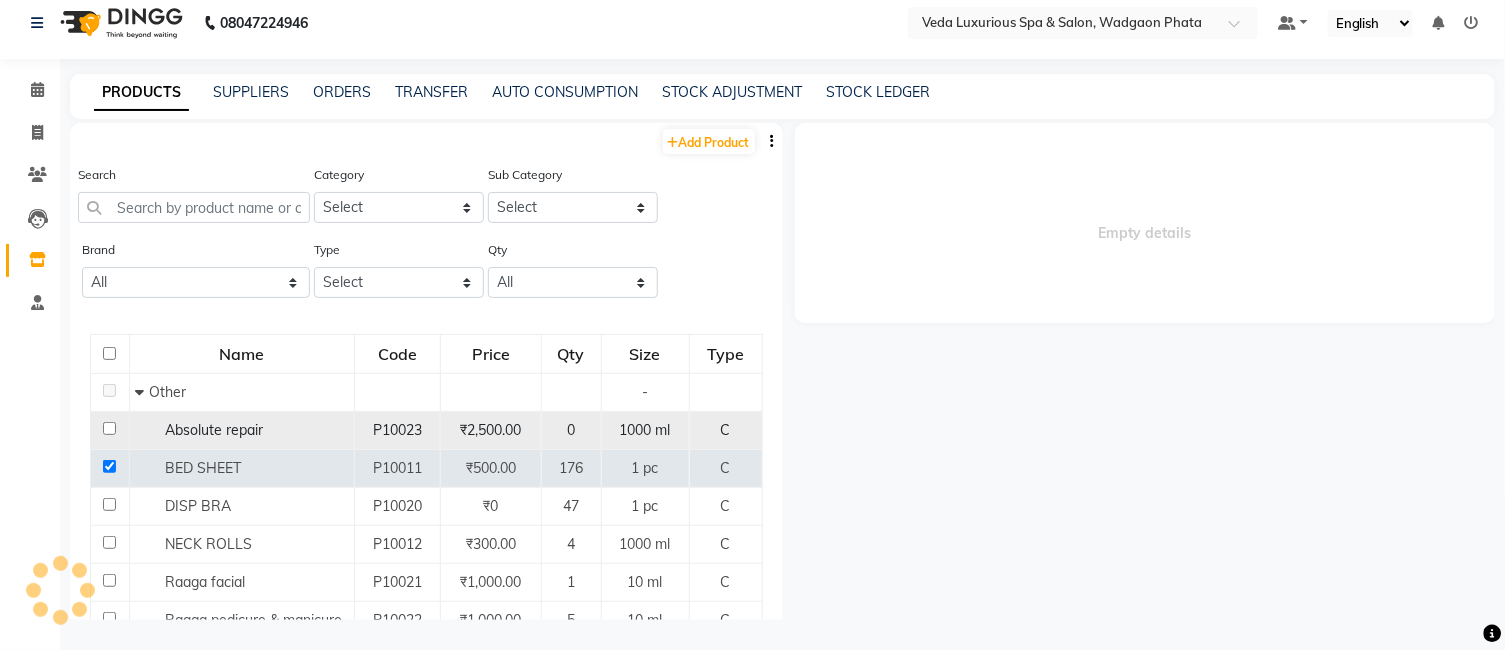 scroll, scrollTop: 0, scrollLeft: 0, axis: both 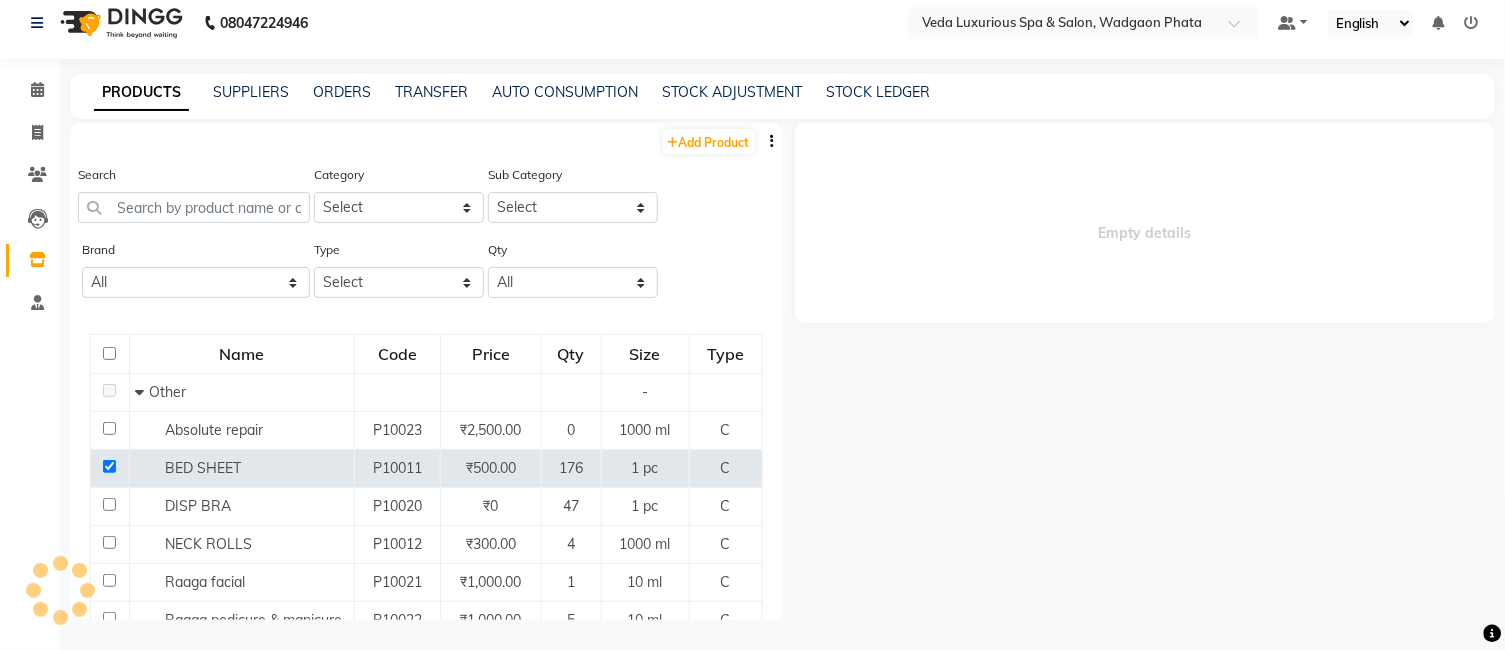 select 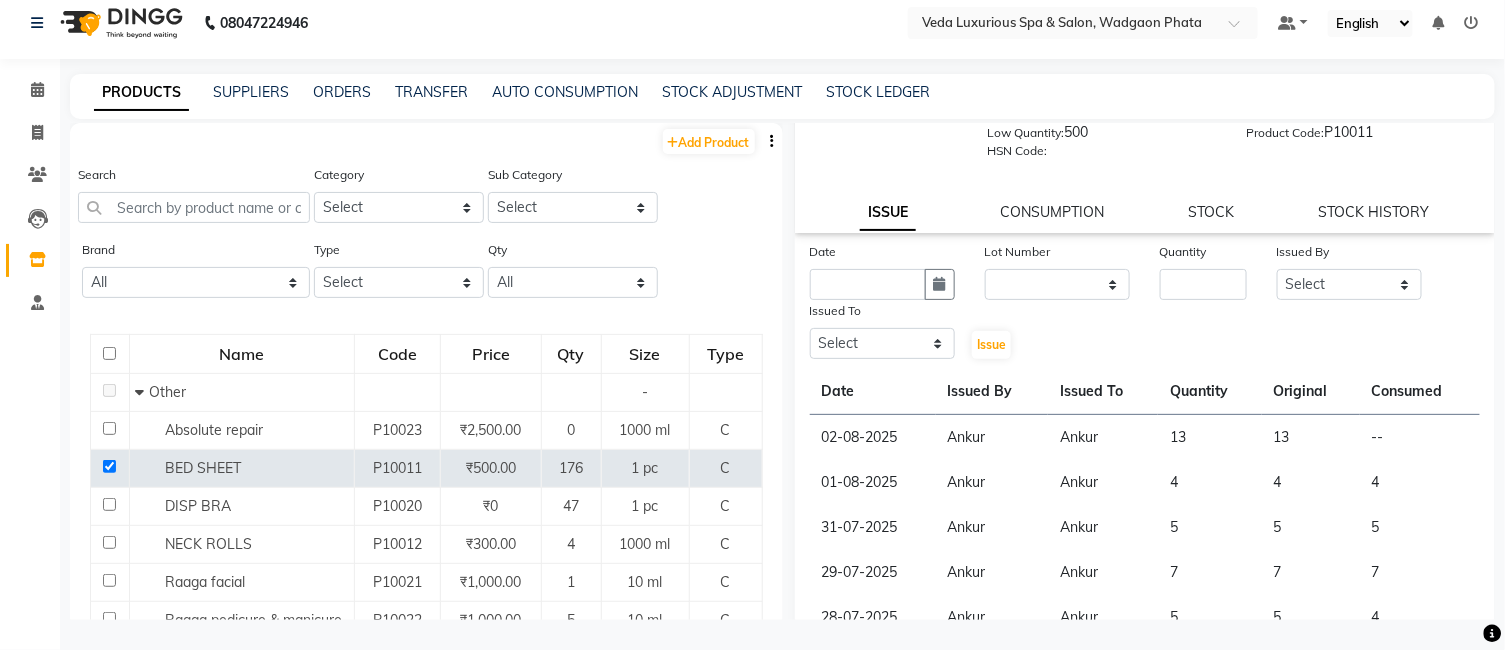 scroll, scrollTop: 0, scrollLeft: 0, axis: both 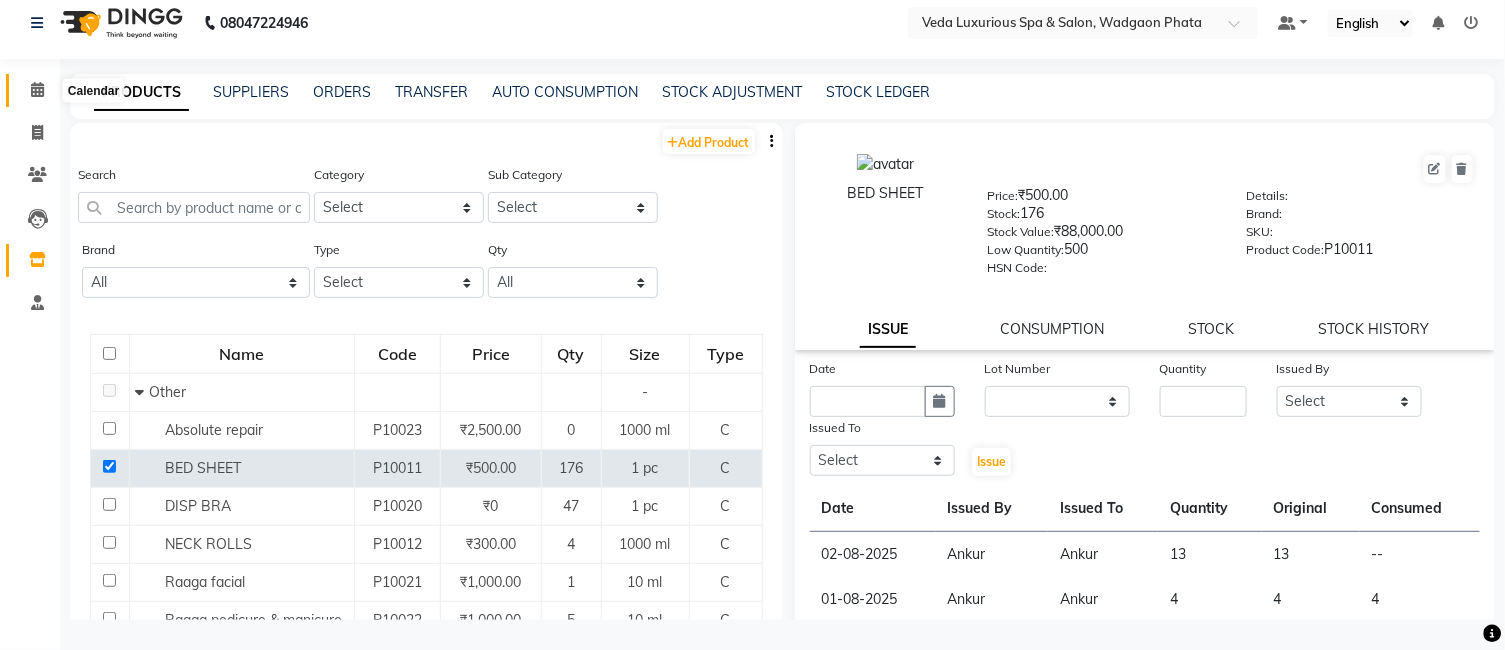 click 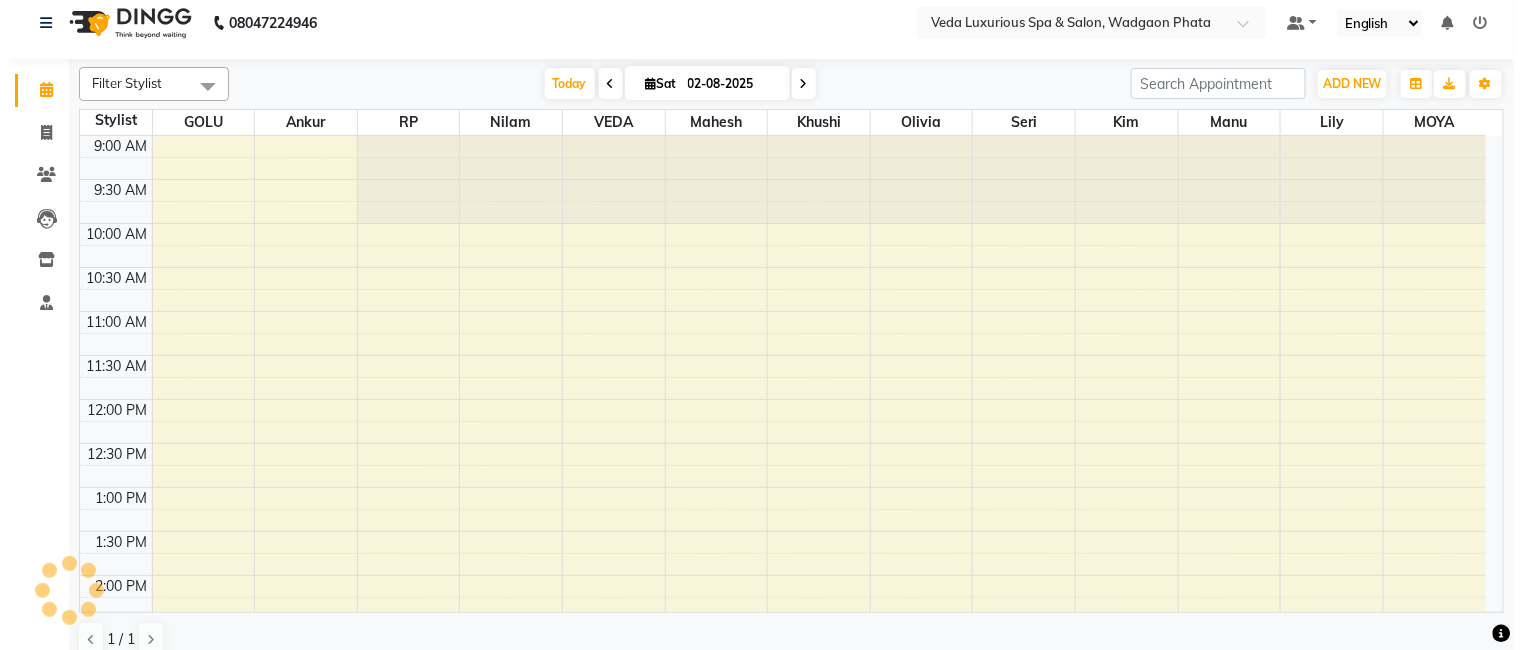 scroll, scrollTop: 0, scrollLeft: 0, axis: both 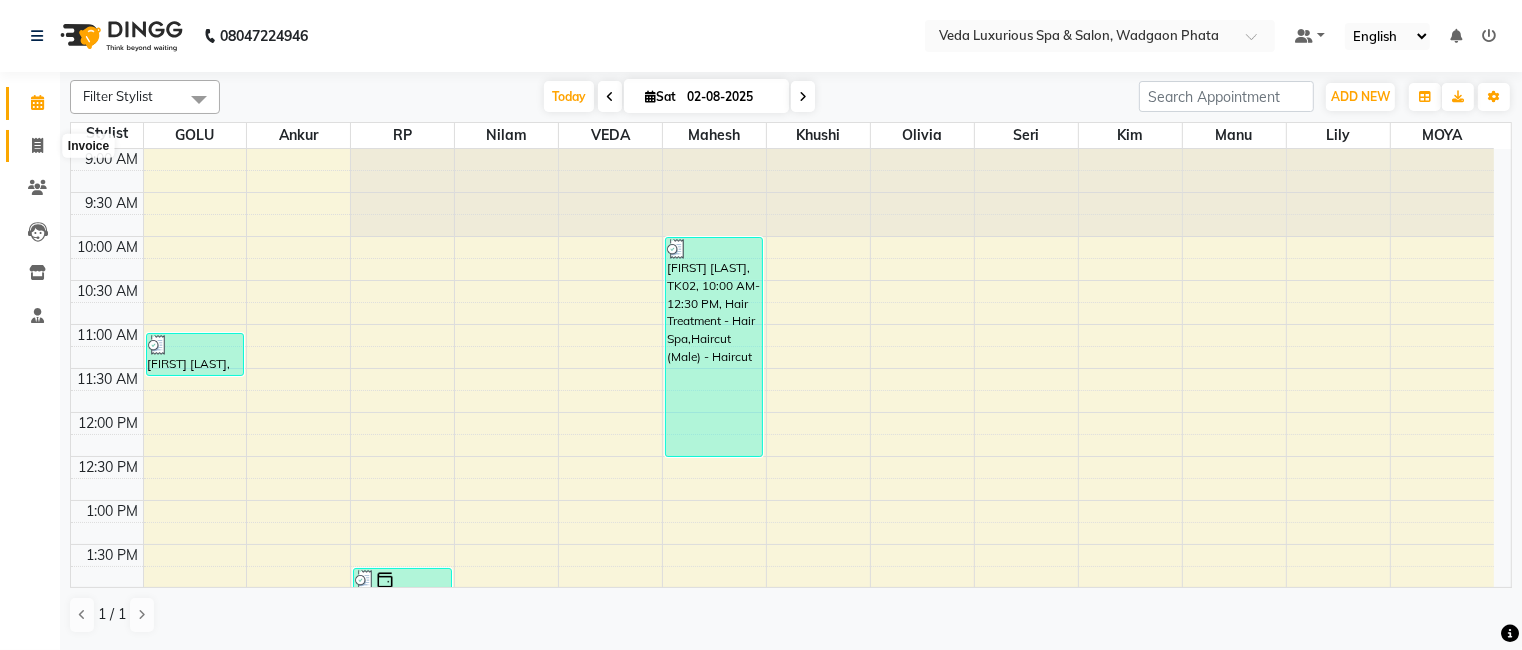 click 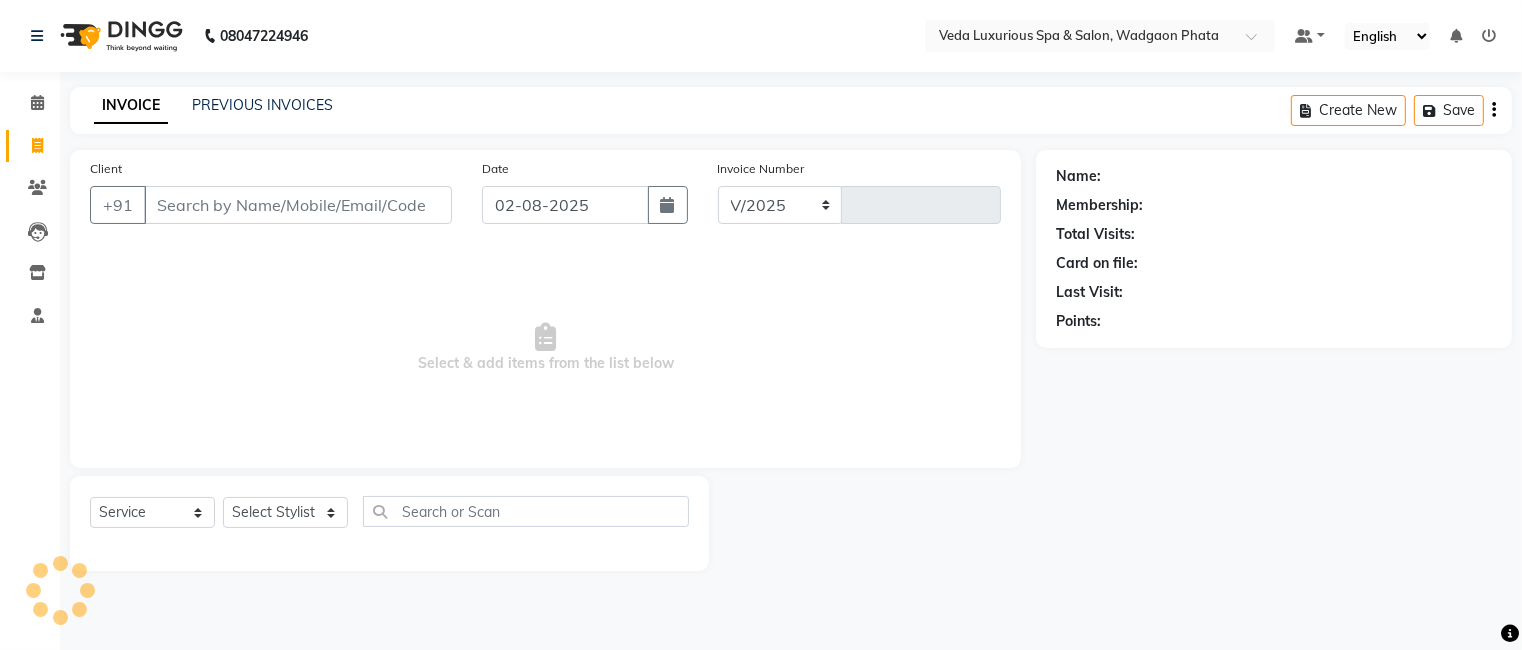 select on "4666" 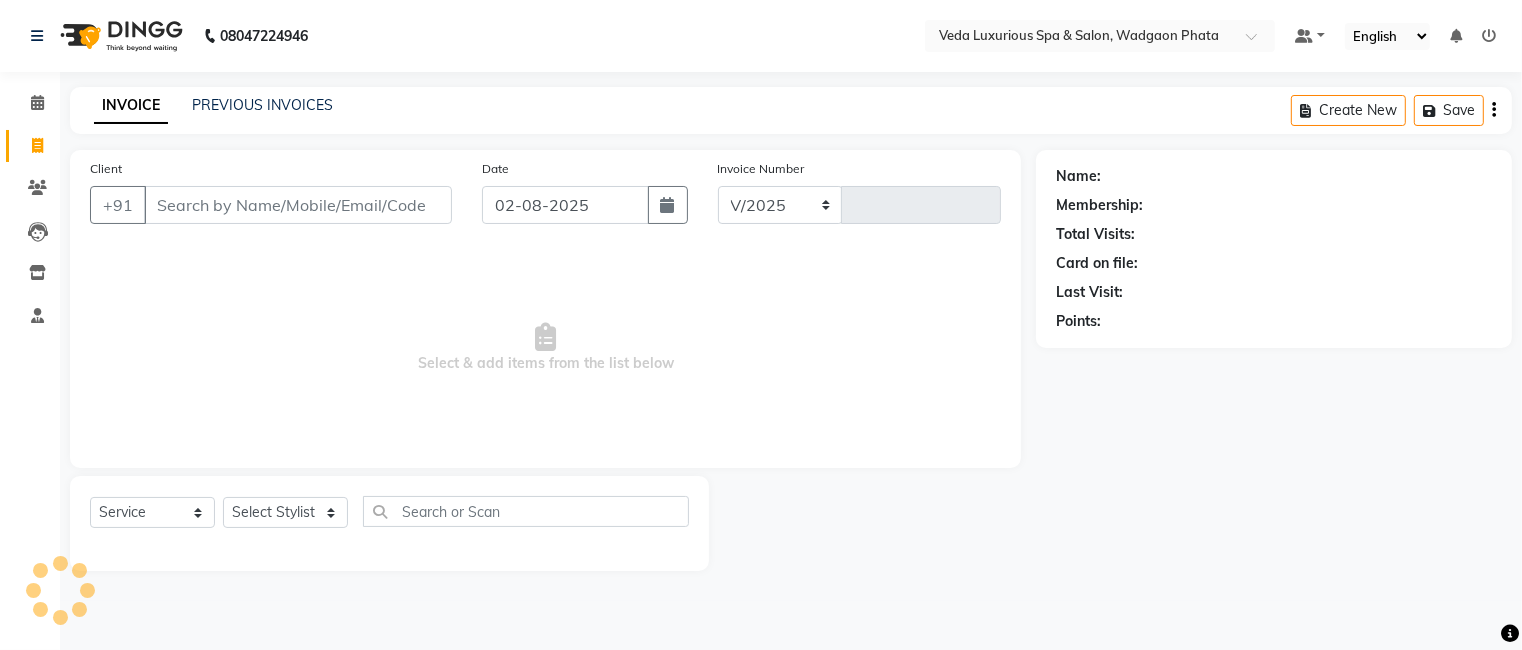 type on "1856" 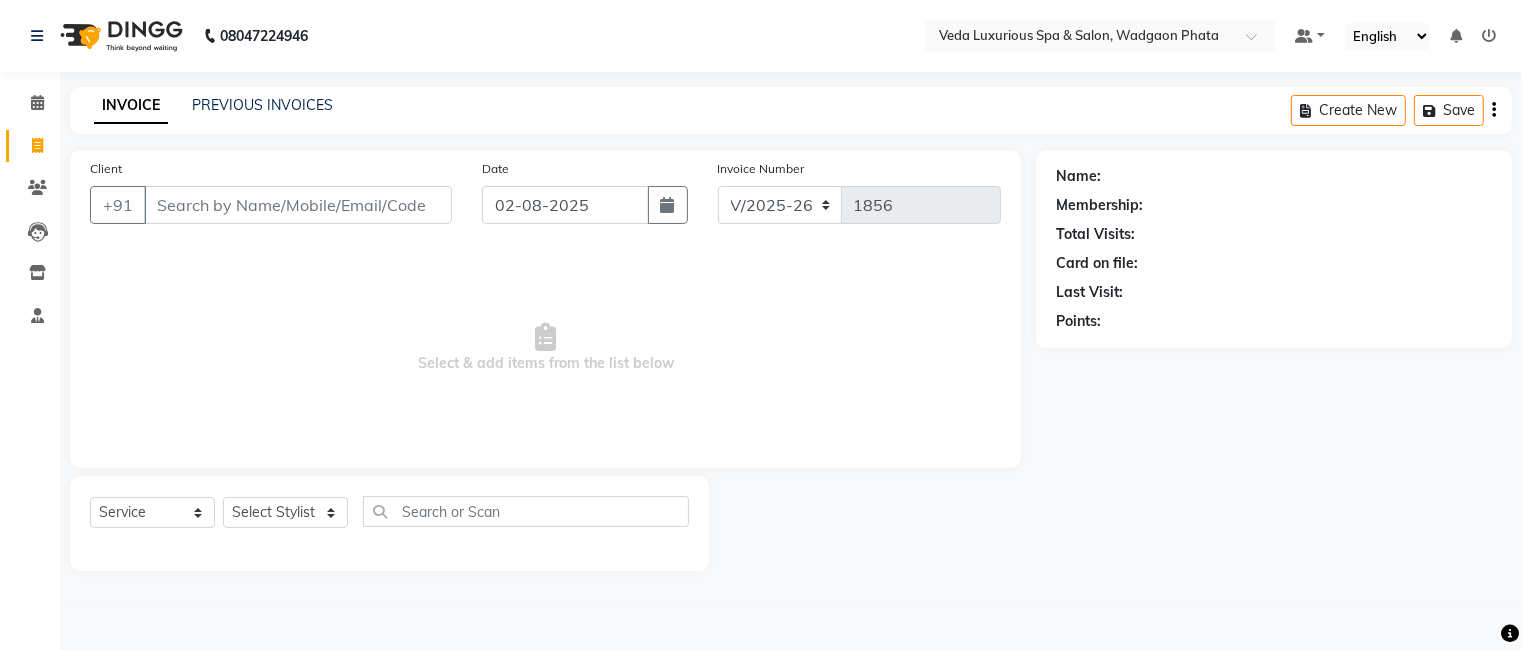 click on "Client" at bounding box center (298, 205) 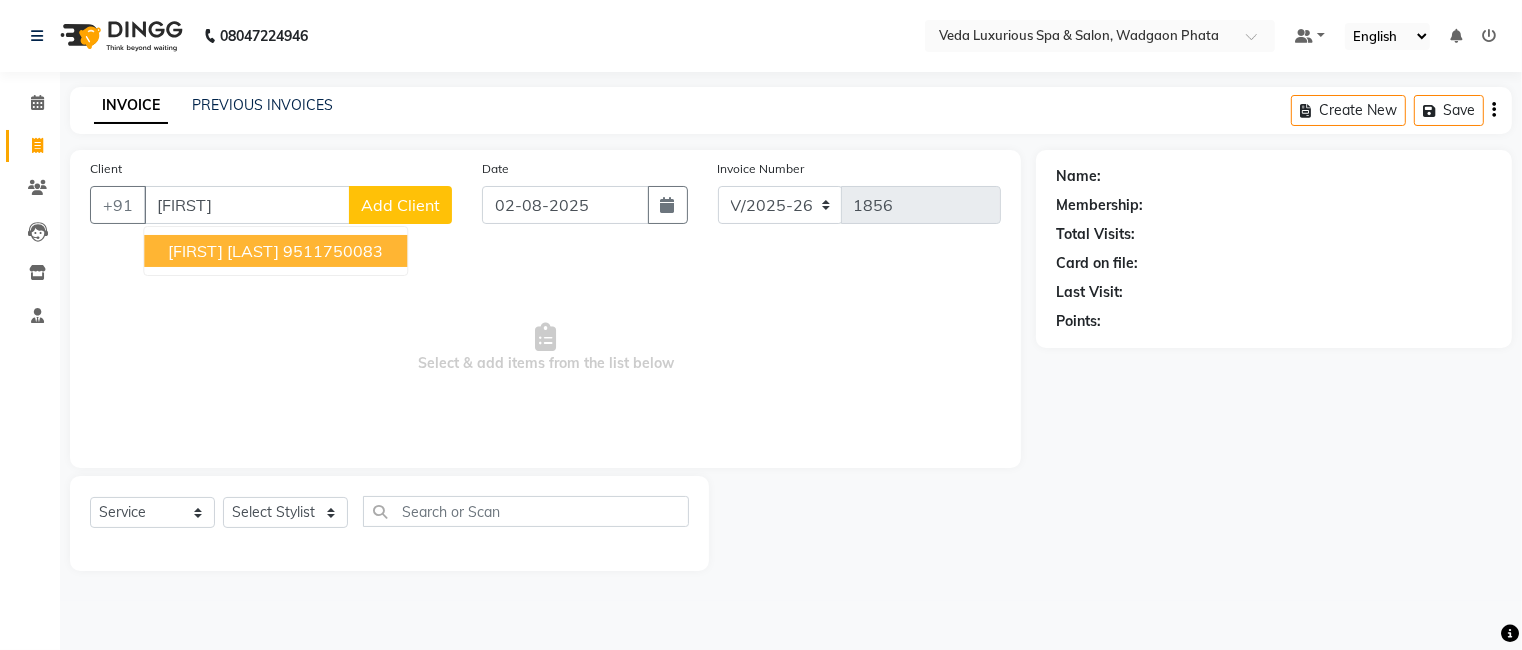click on "9511750083" at bounding box center [333, 251] 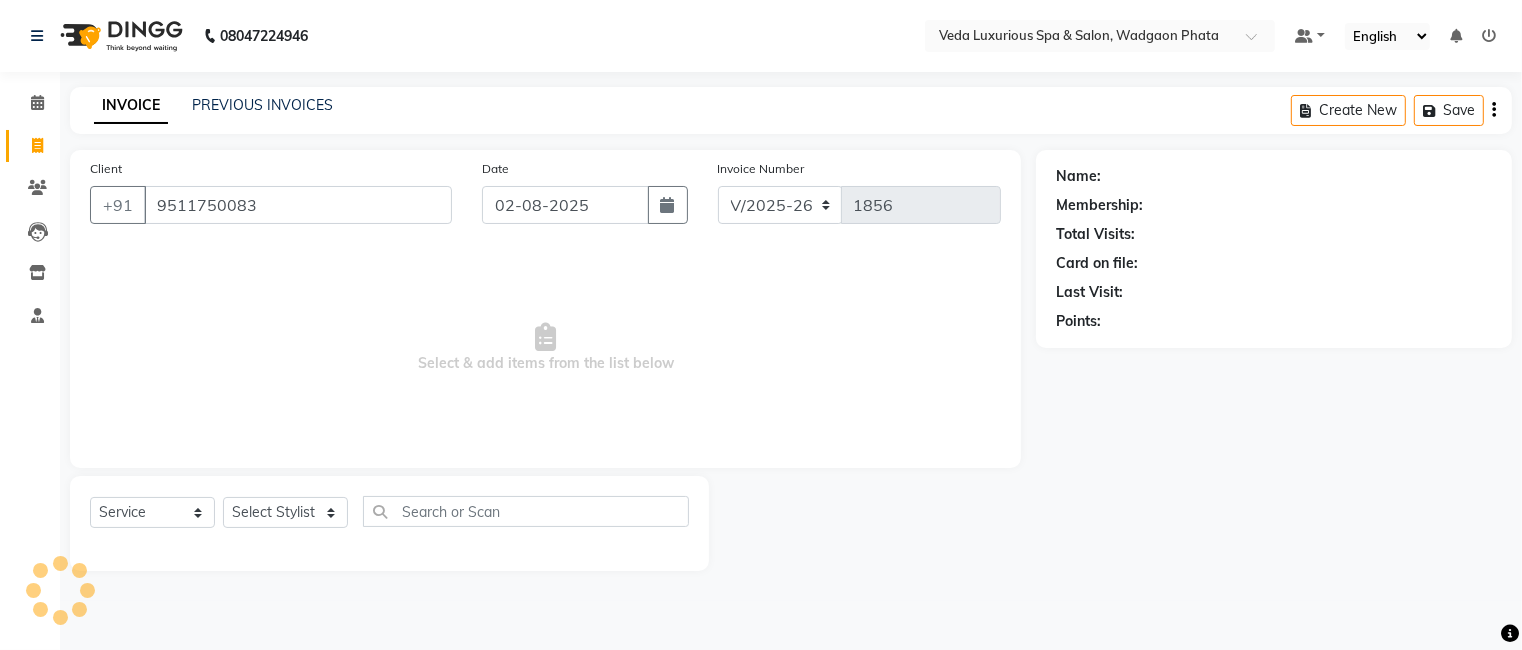 type on "9511750083" 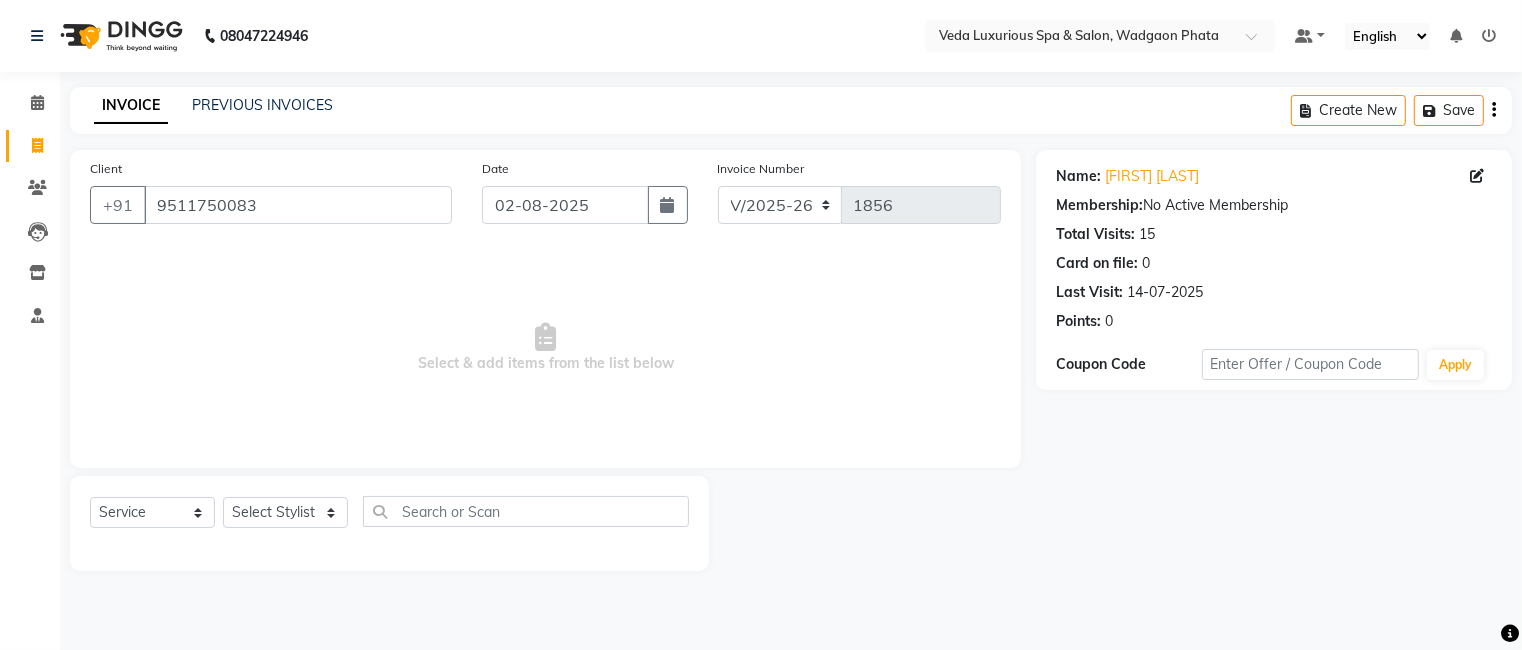 click on "Select  Service  Product  Membership  Package Voucher Prepaid Gift Card  Select Stylist [FIRST] [LAST] [LAST] [LAST] [LAST] [LAST] [LAST] [LAST] [LAST] [LAST] [LAST] [LAST] [LAST] [LAST] [LAST] [LAST] [LAST] [LAST] [LAST] [LAST] [LAST]" 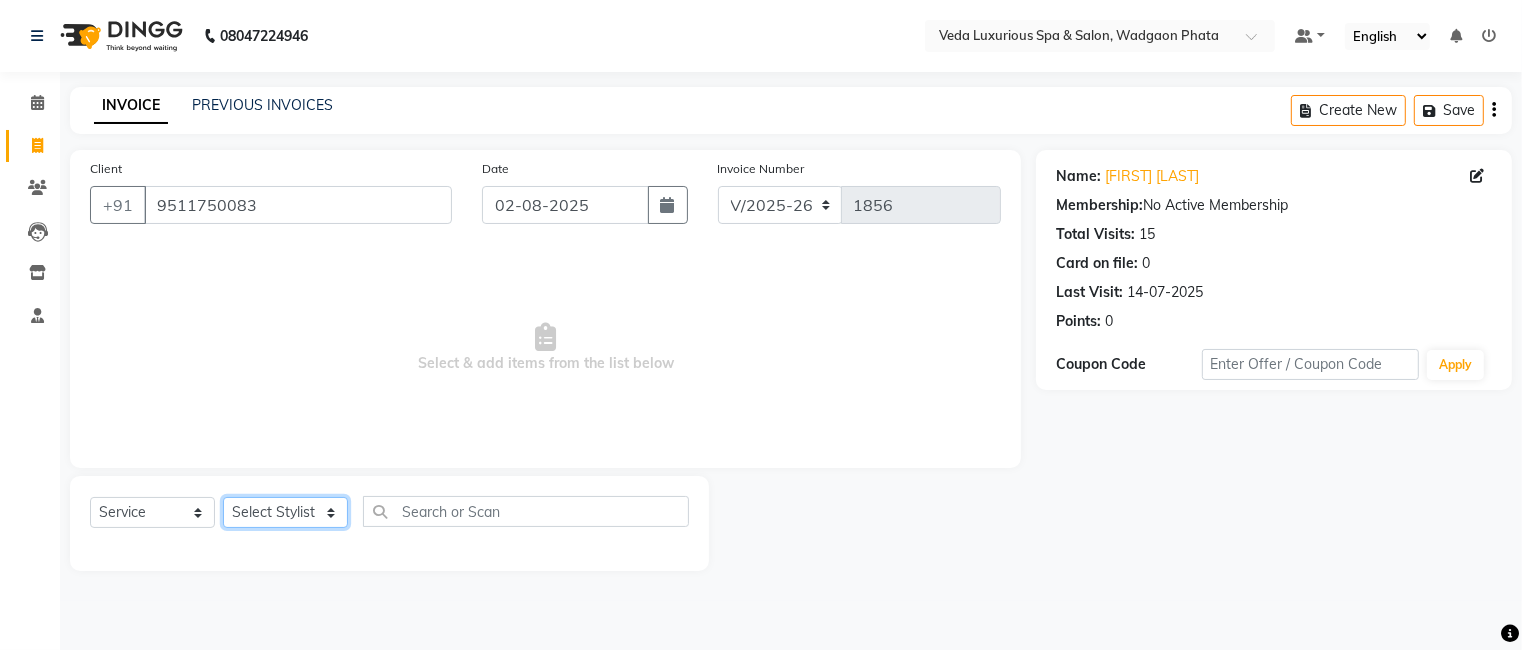 click on "Select Stylist [FIRST] [LAST] [LAST] [LAST] [LAST] [LAST] [LAST] [LAST] [LAST] [LAST] [LAST] [LAST] [LAST] [LAST] [LAST] [LAST] [LAST] [LAST] [LAST] [LAST] [LAST] [LAST]" 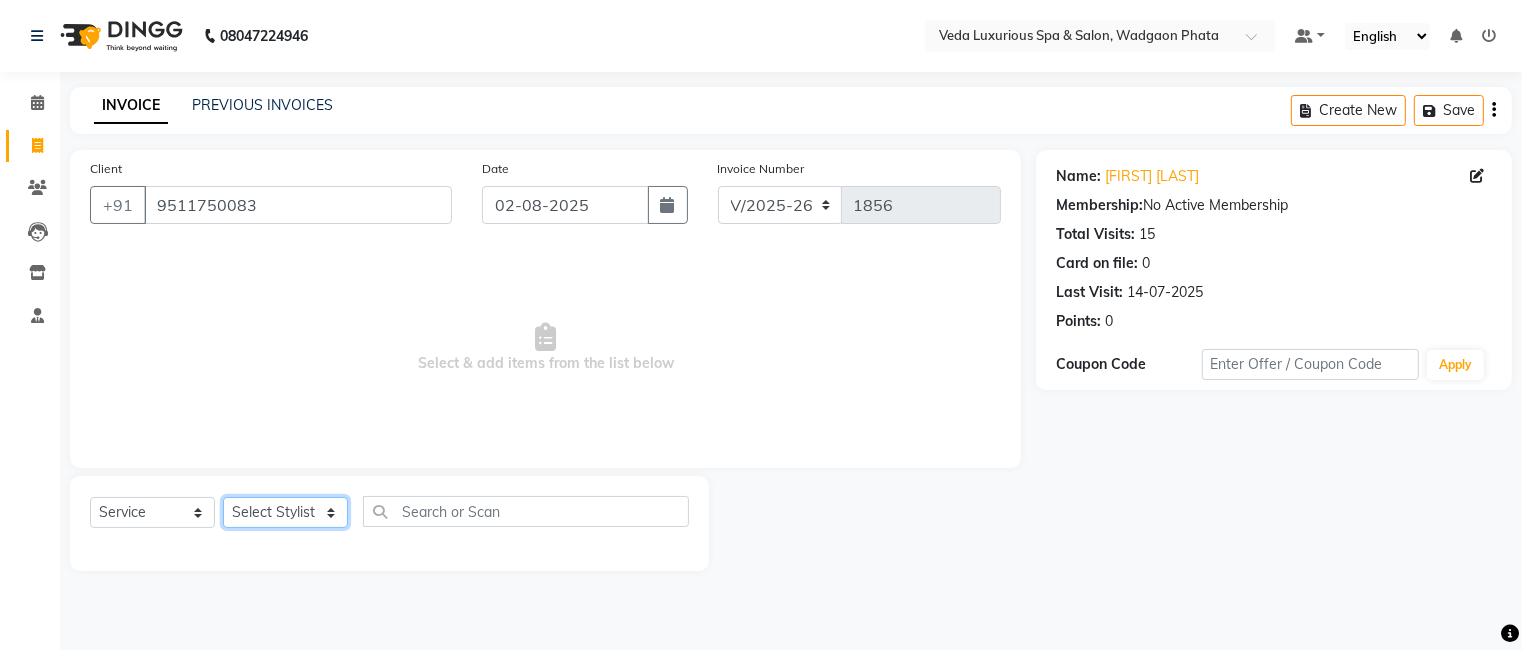 select on "27587" 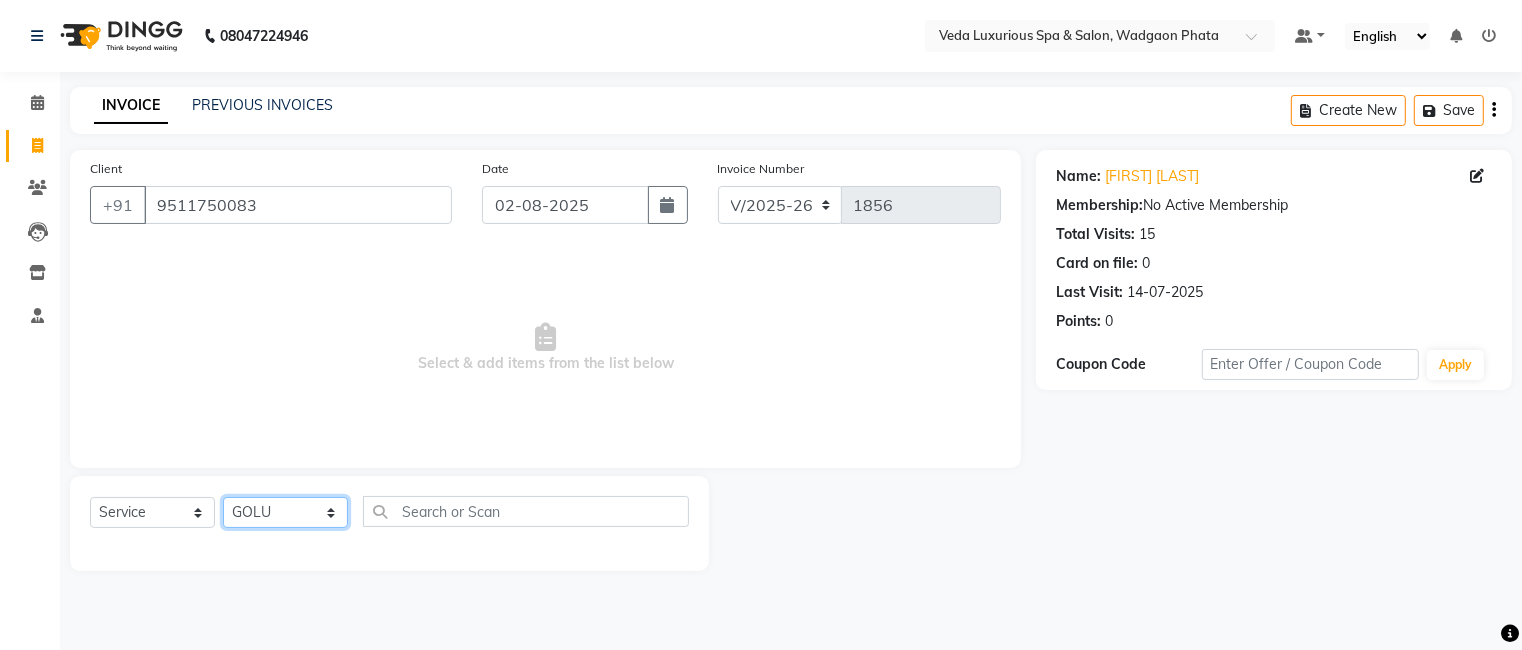click on "Select Stylist [FIRST] [LAST] [LAST] [LAST] [LAST] [LAST] [LAST] [LAST] [LAST] [LAST] [LAST] [LAST] [LAST] [LAST] [LAST] [LAST] [LAST] [LAST] [LAST] [LAST] [LAST] [LAST]" 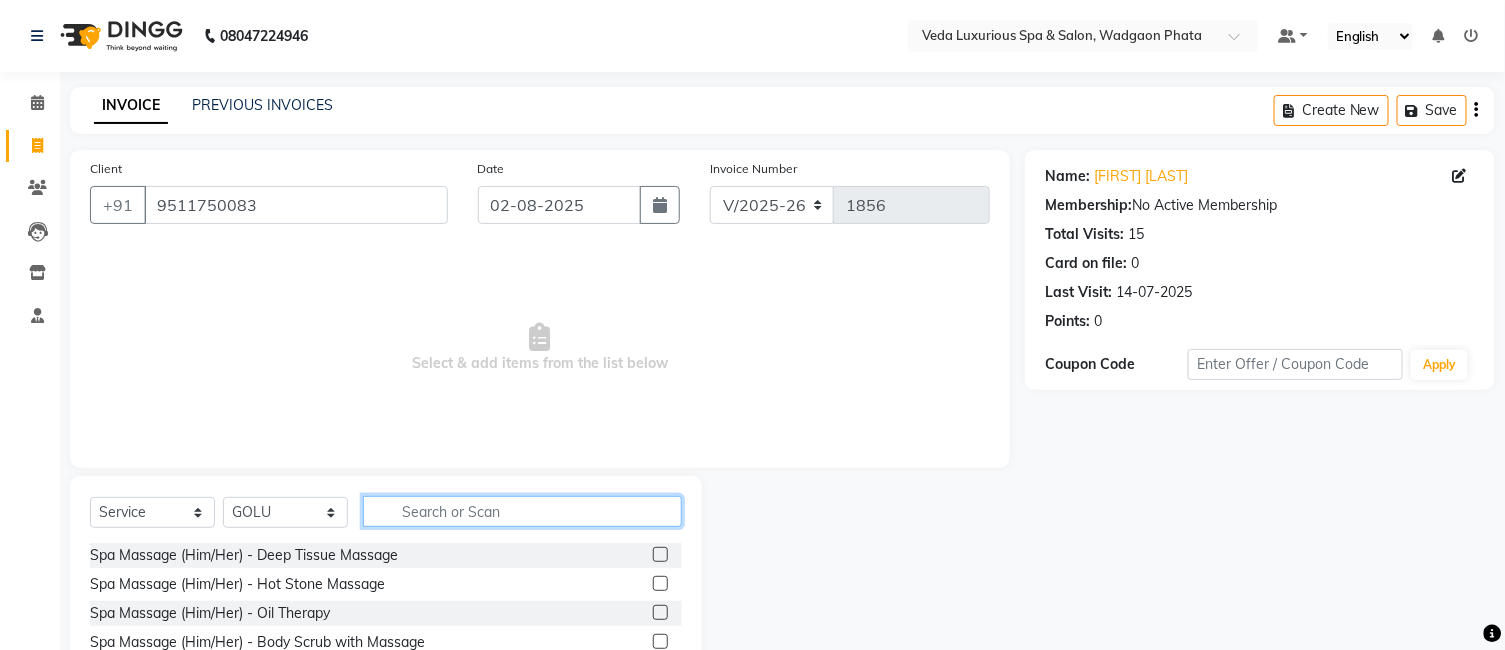 click 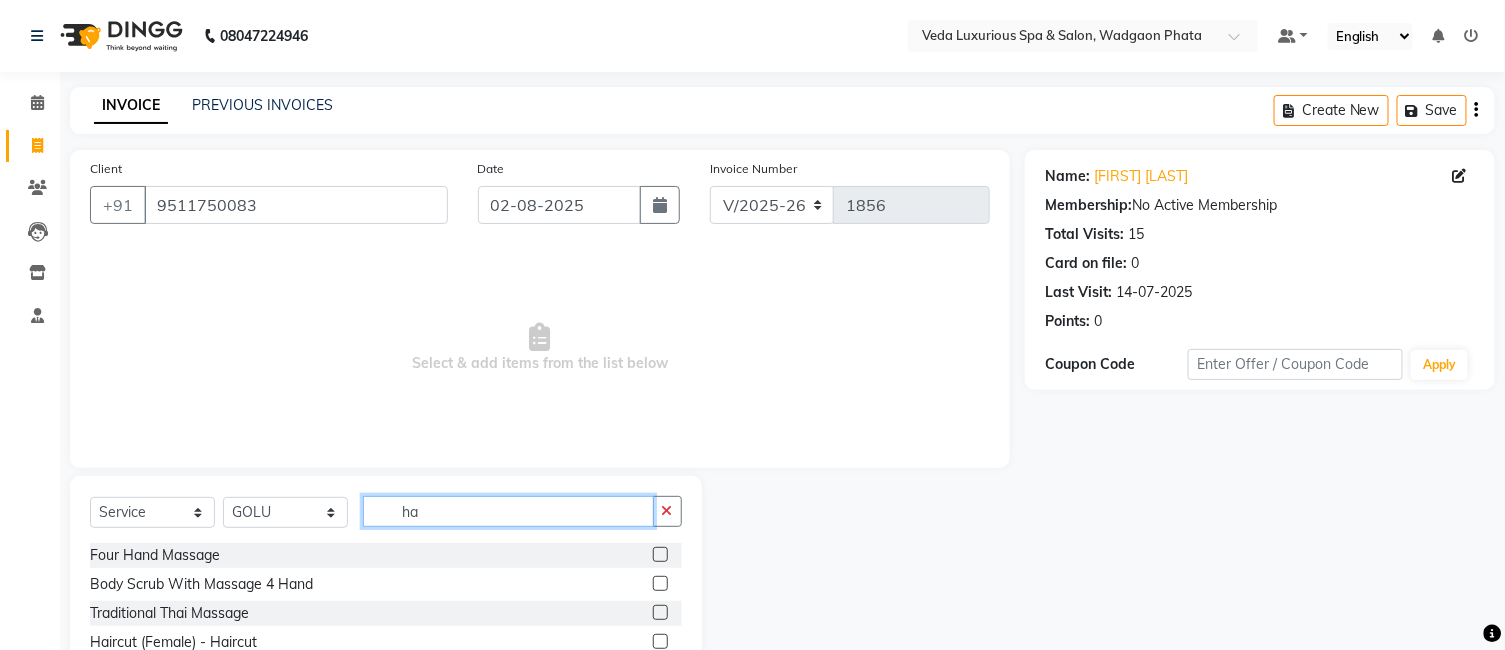type on "h" 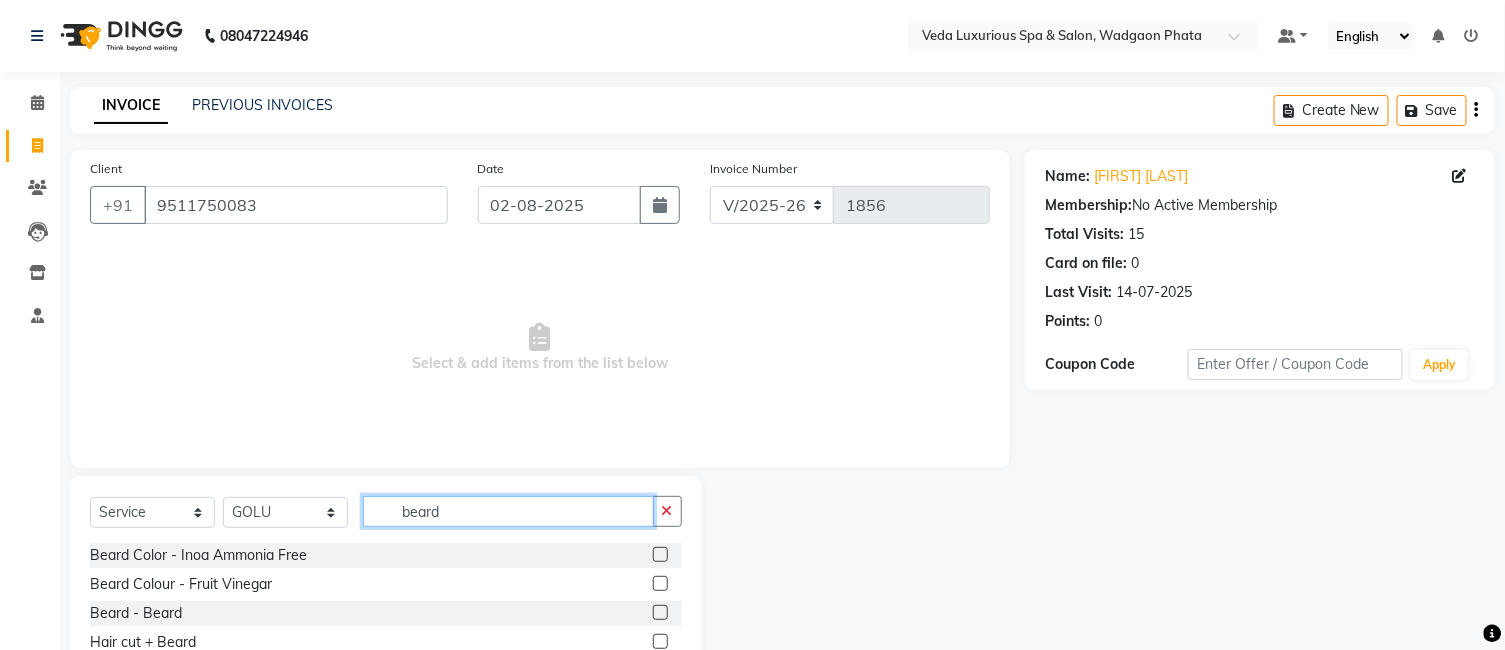 type on "beard" 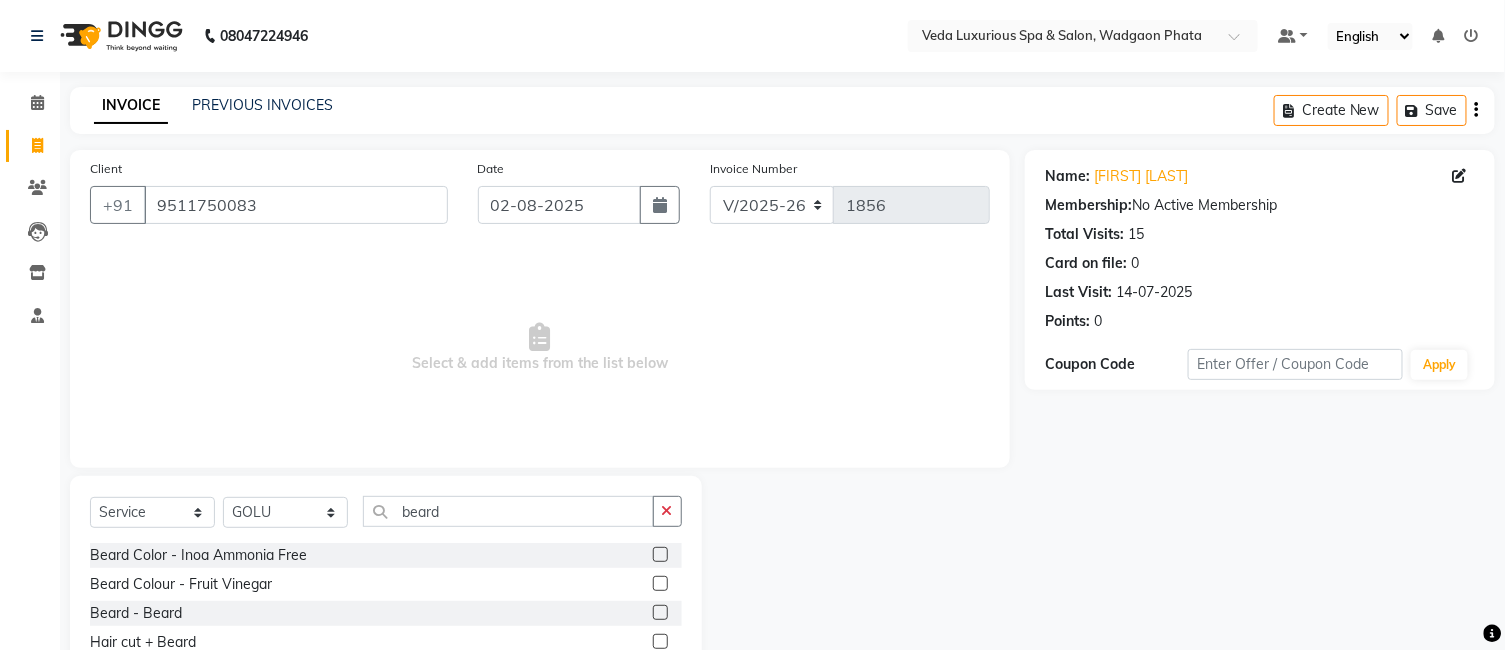 click 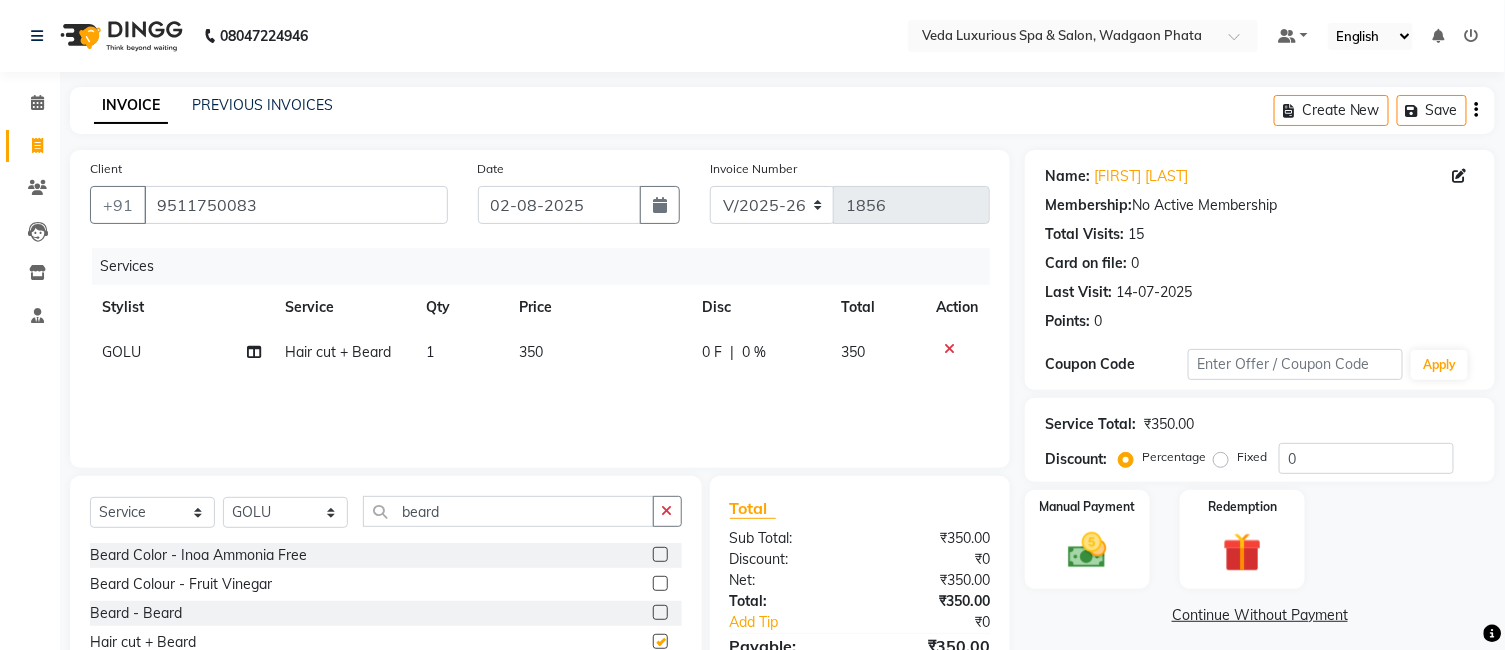 checkbox on "false" 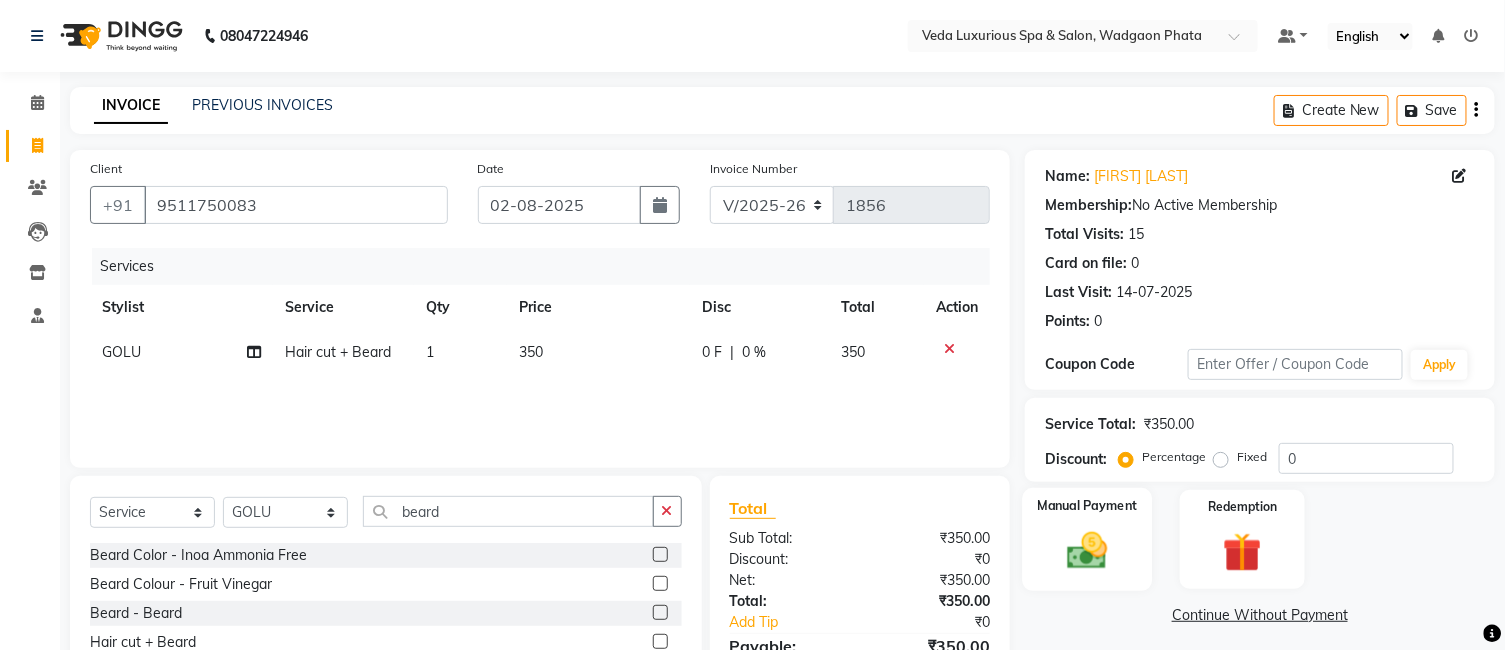 click 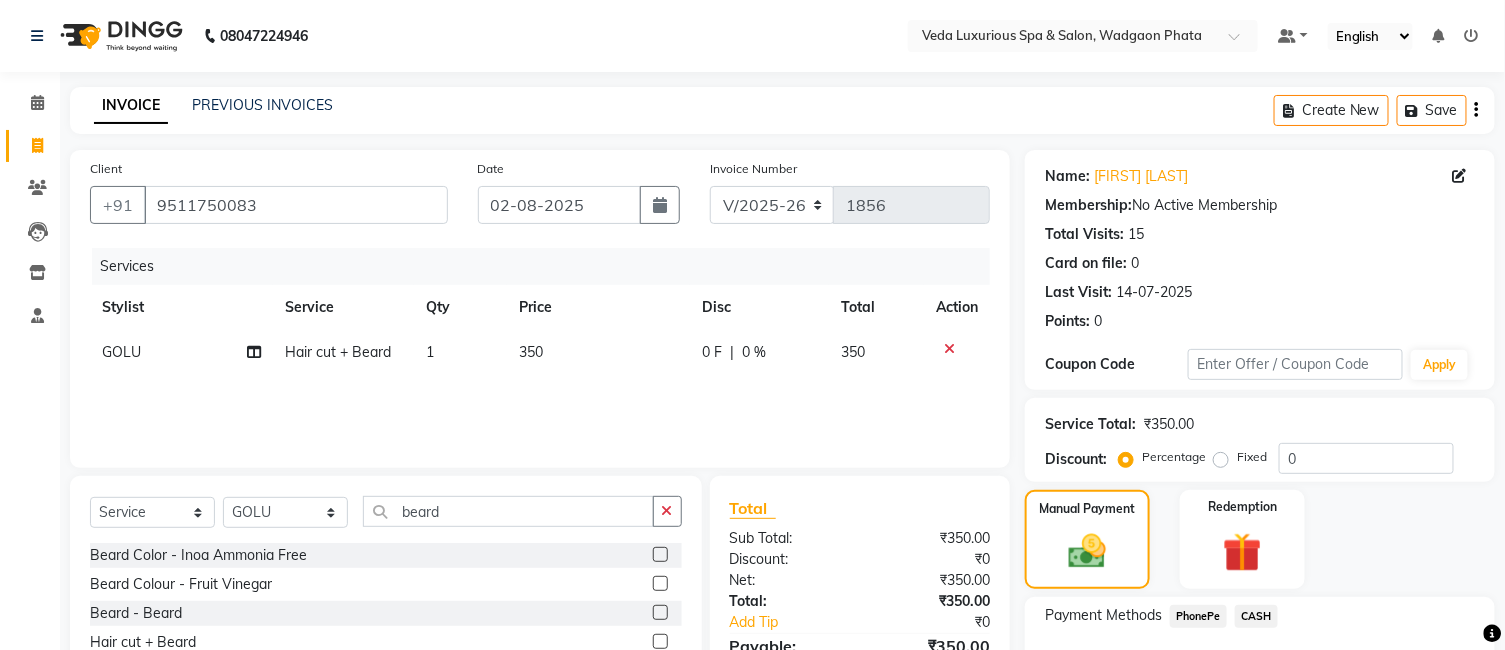 click on "CASH" 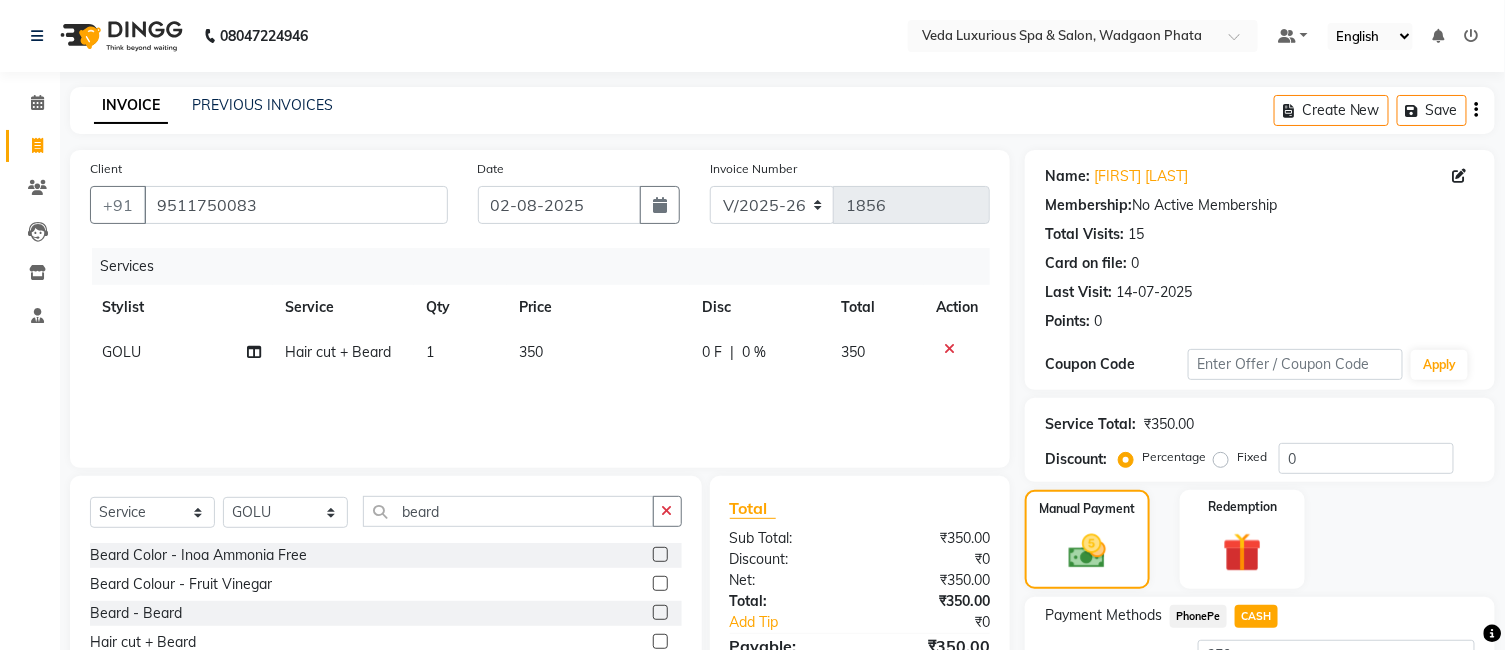 scroll, scrollTop: 166, scrollLeft: 0, axis: vertical 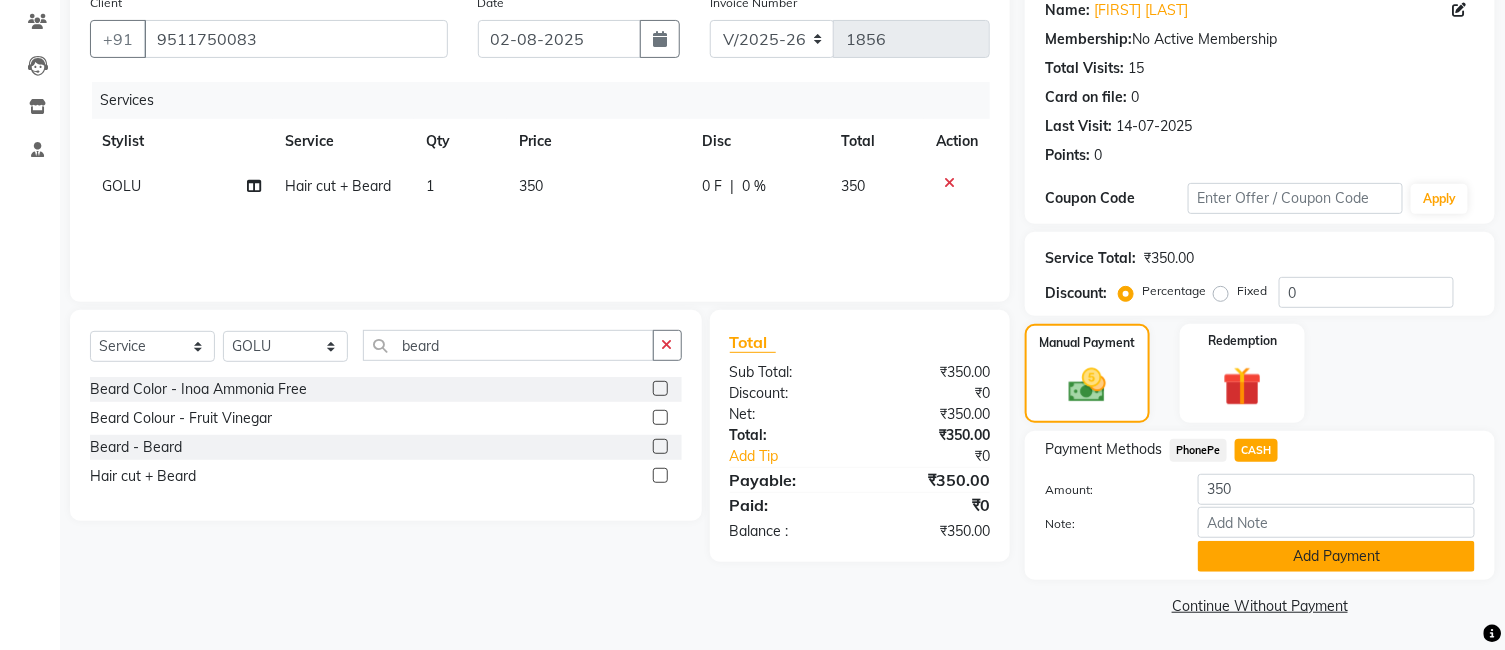 click on "Add Payment" 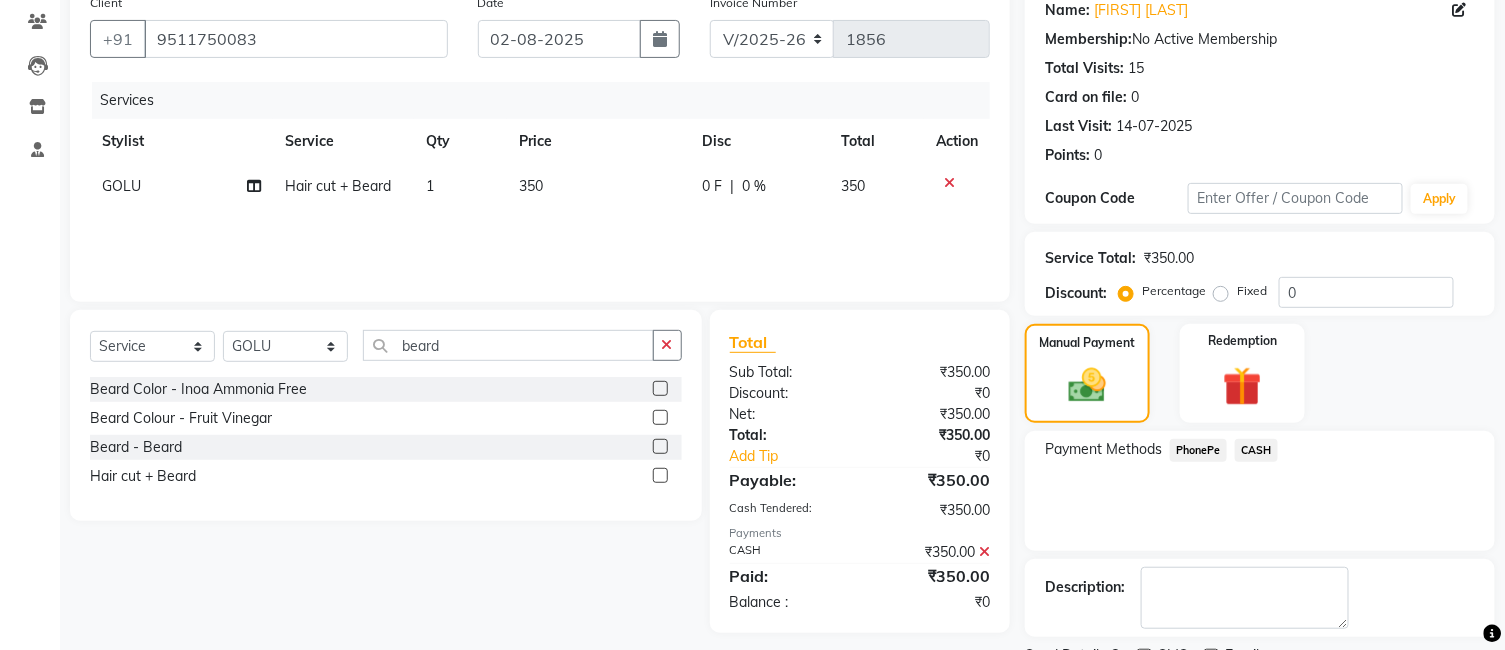 scroll, scrollTop: 251, scrollLeft: 0, axis: vertical 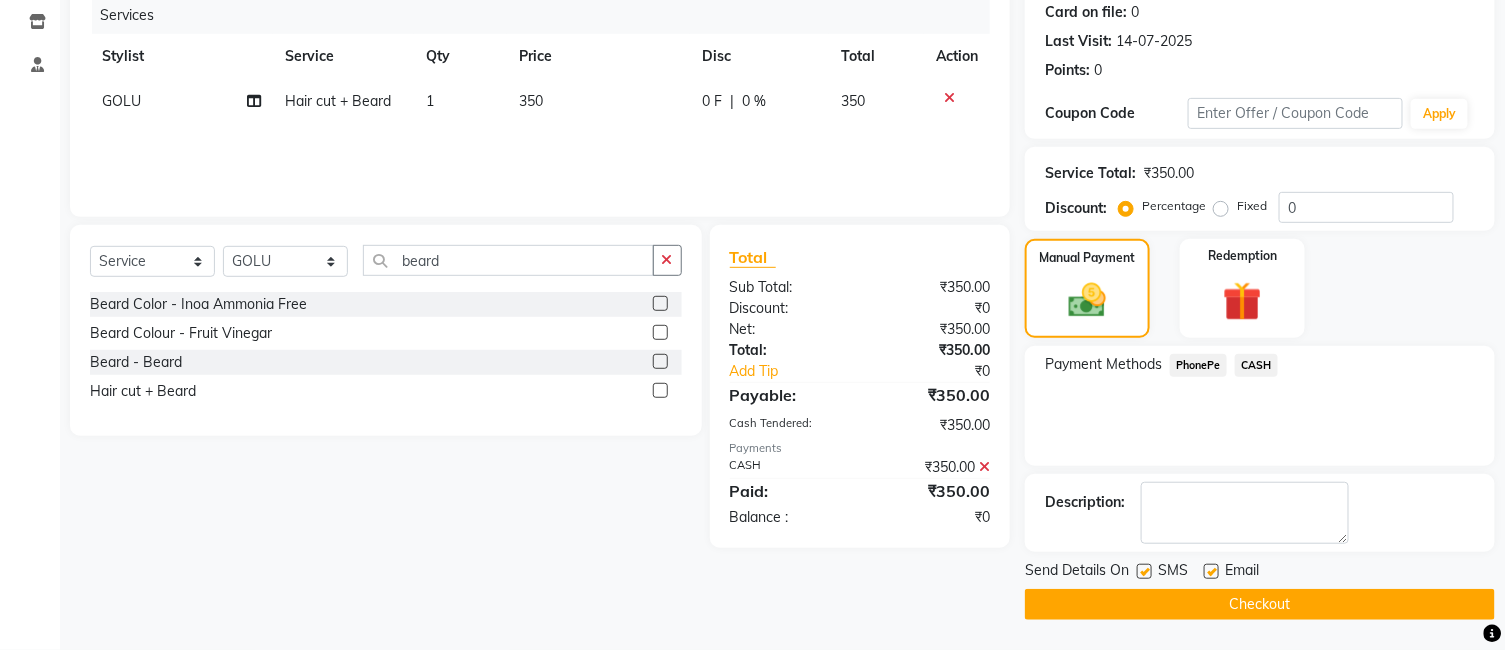 click on "Checkout" 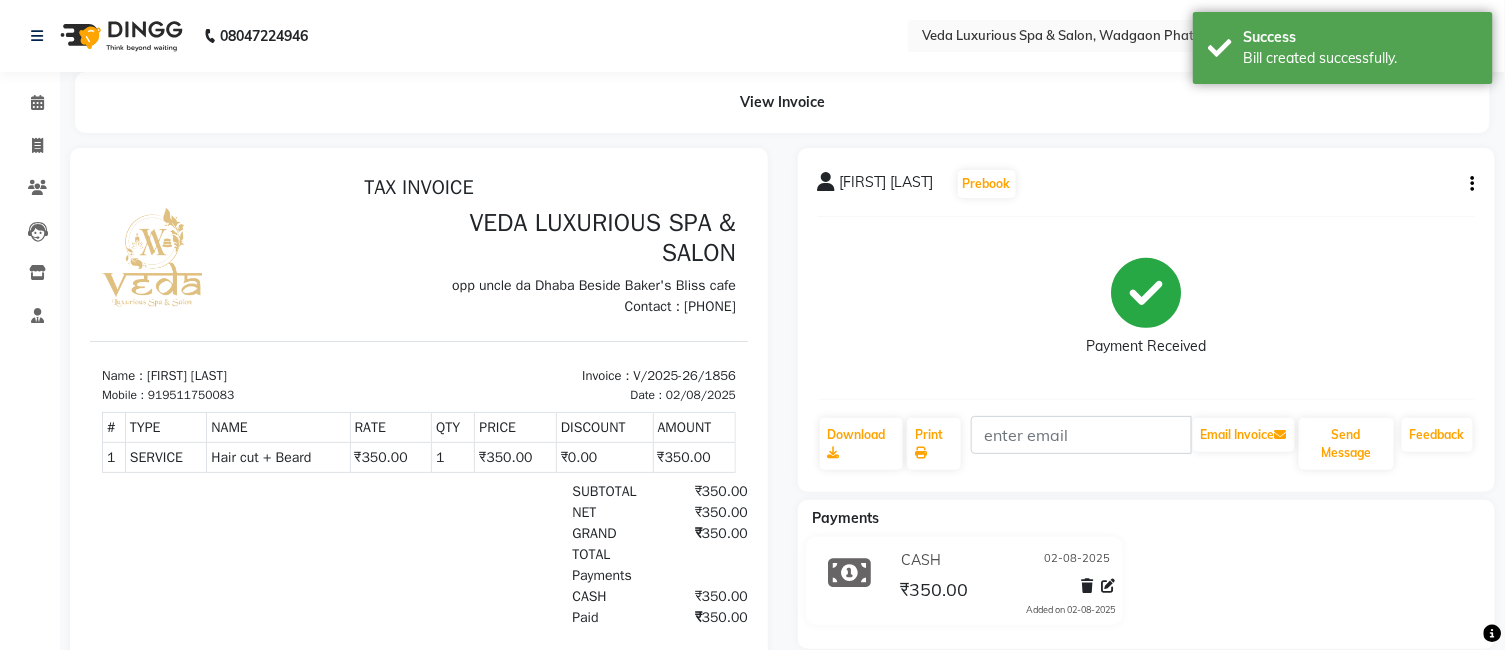 scroll, scrollTop: 0, scrollLeft: 0, axis: both 